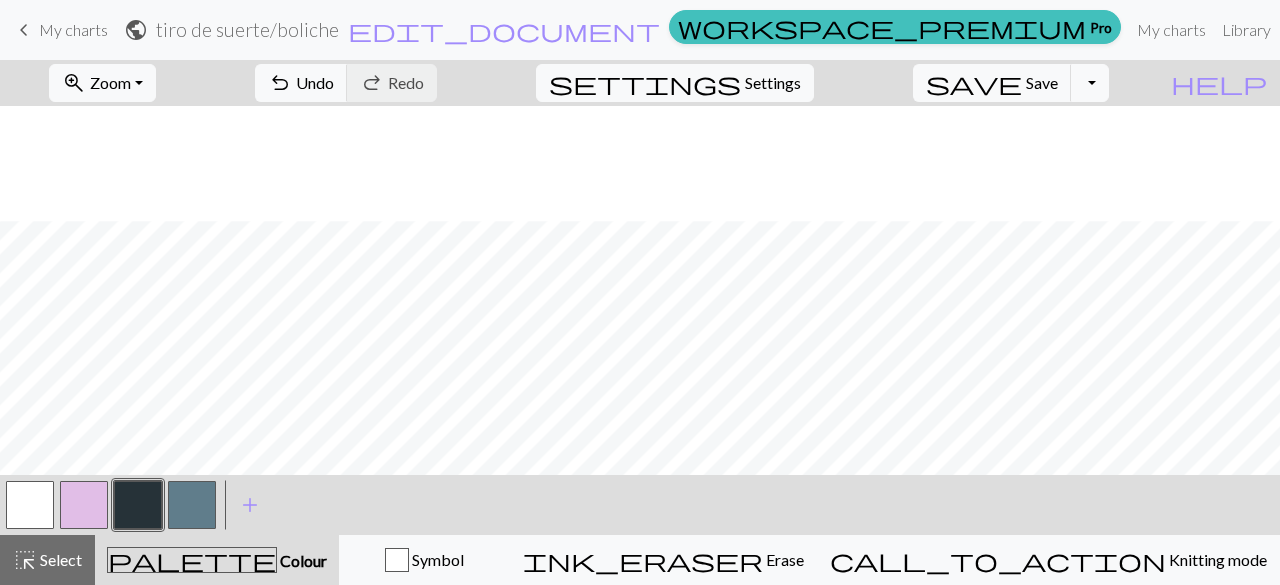 scroll, scrollTop: 0, scrollLeft: 0, axis: both 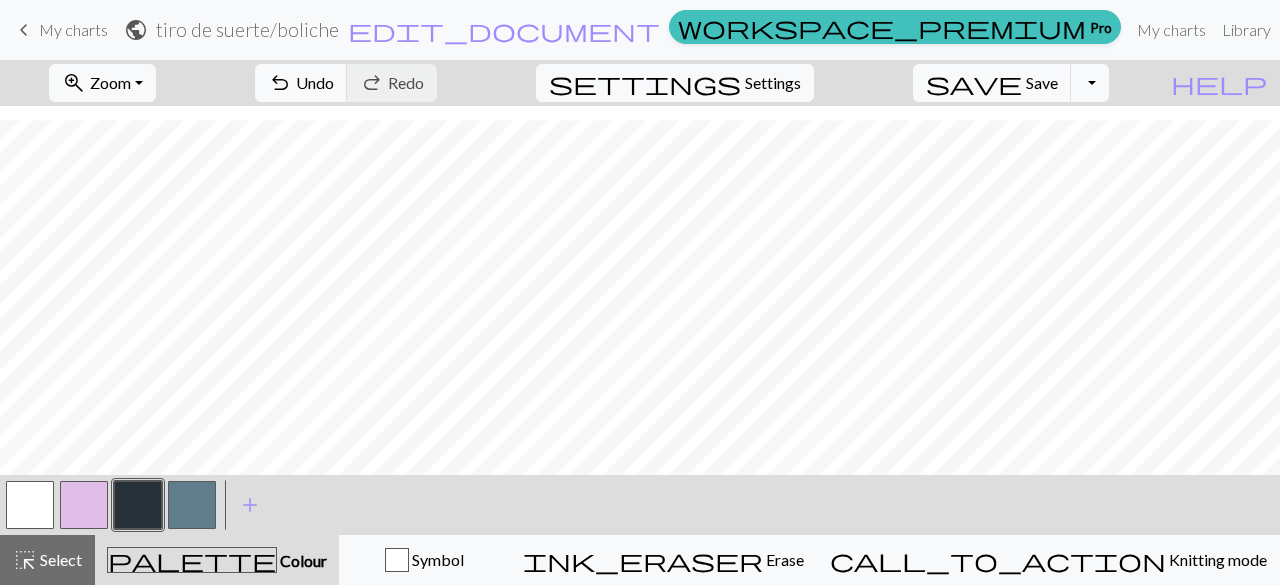 click at bounding box center [192, 505] 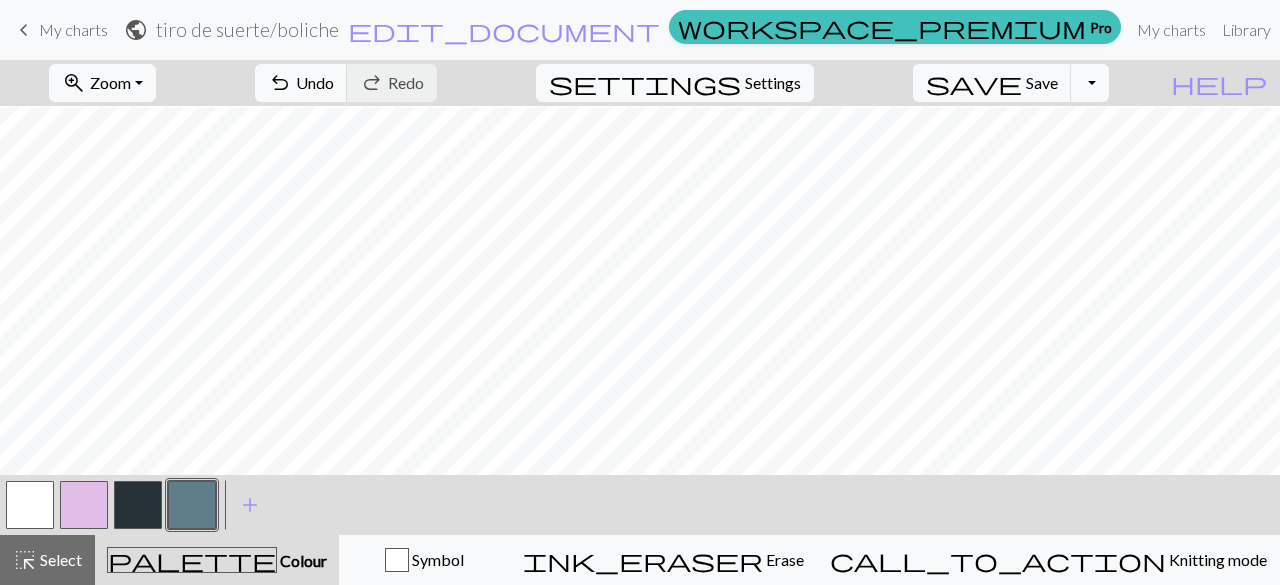 scroll, scrollTop: 1, scrollLeft: 0, axis: vertical 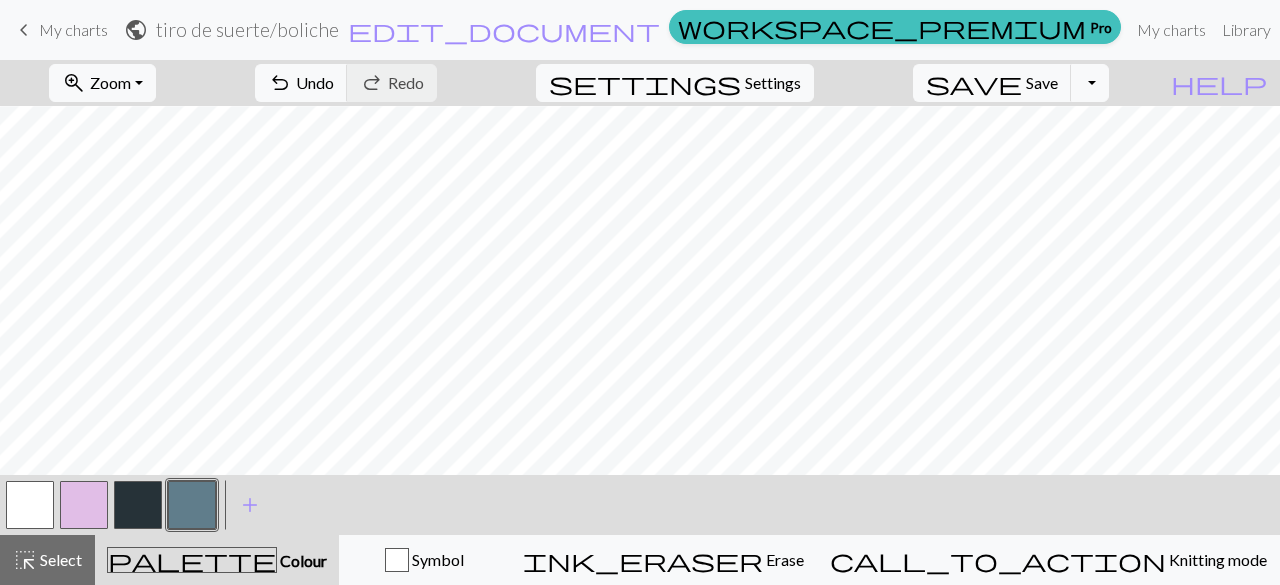click at bounding box center (138, 505) 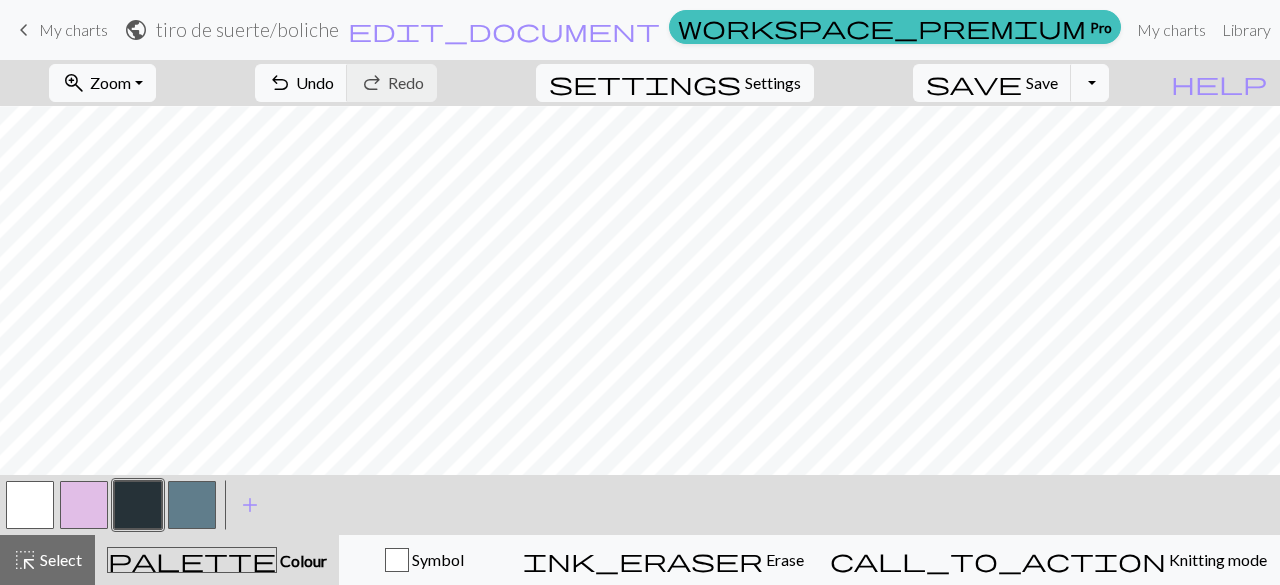 click at bounding box center [30, 505] 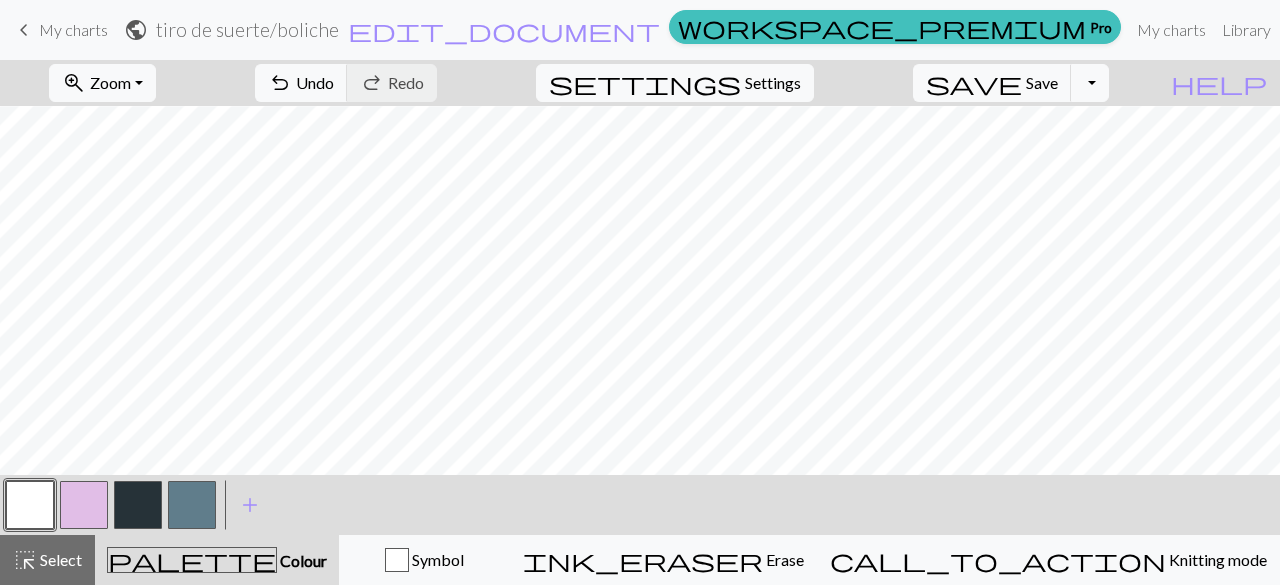 click at bounding box center (192, 505) 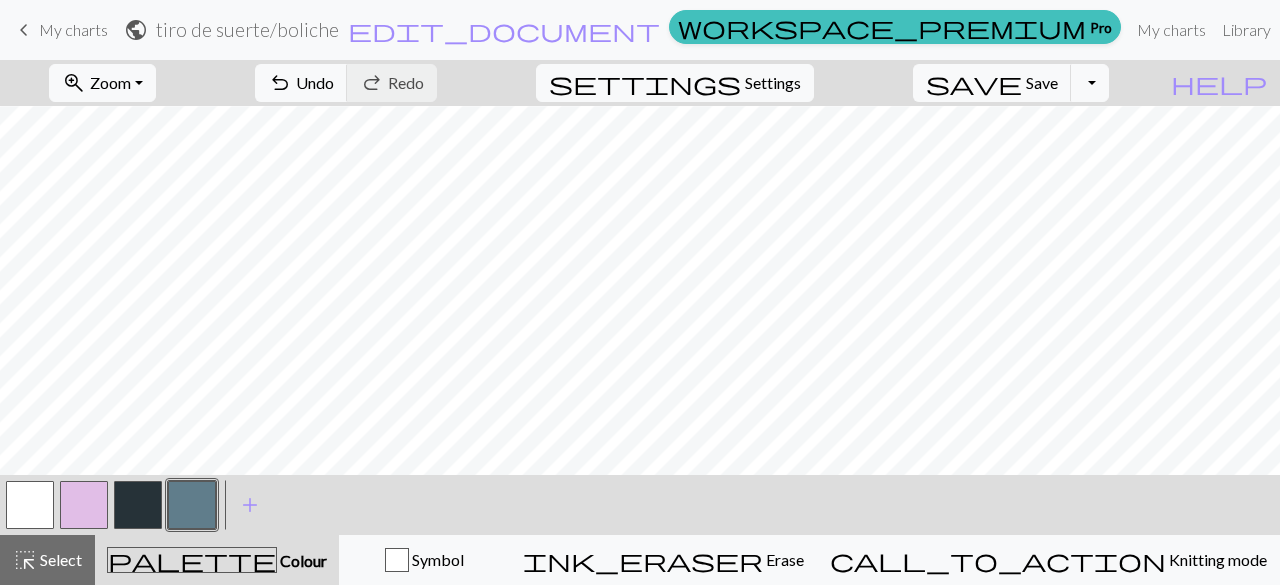 click at bounding box center (138, 505) 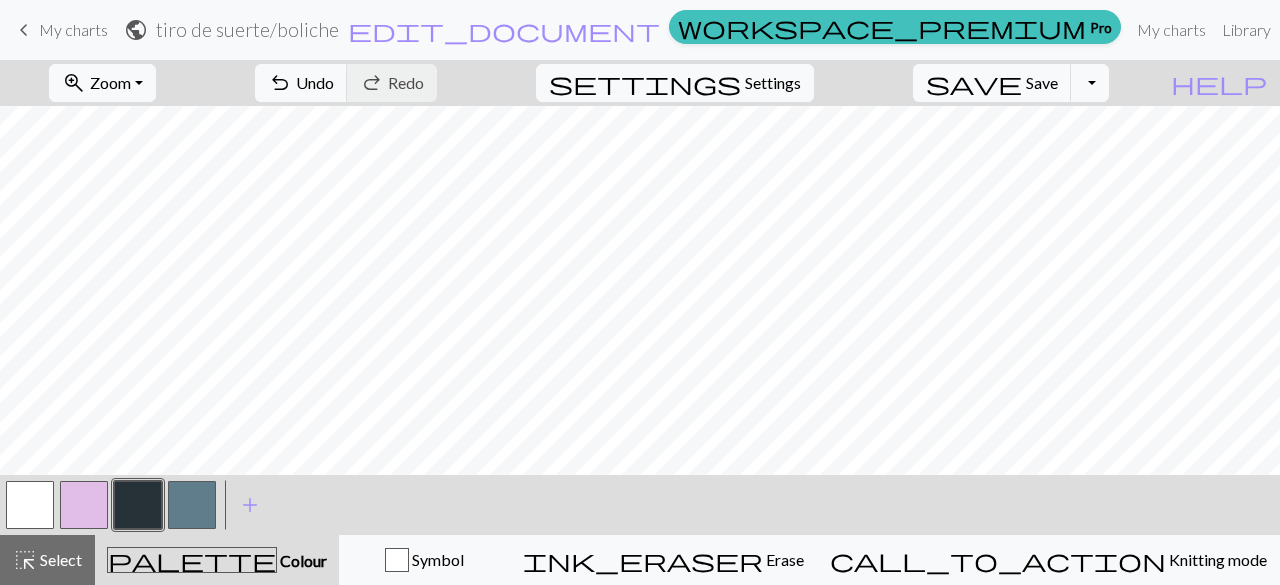 click at bounding box center [192, 505] 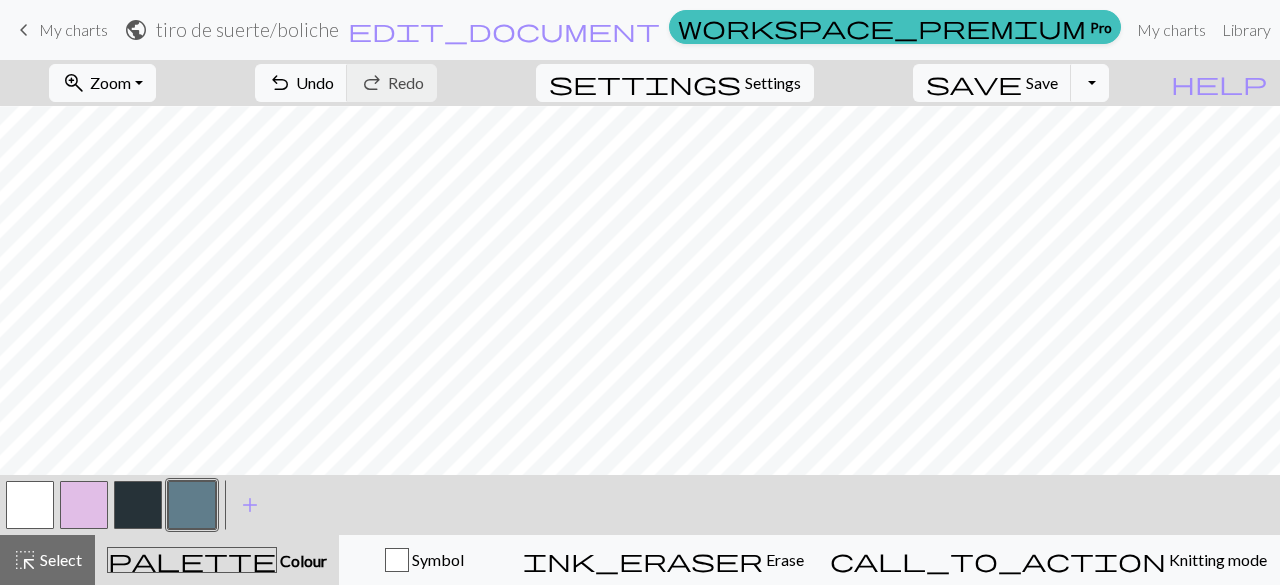click at bounding box center (138, 505) 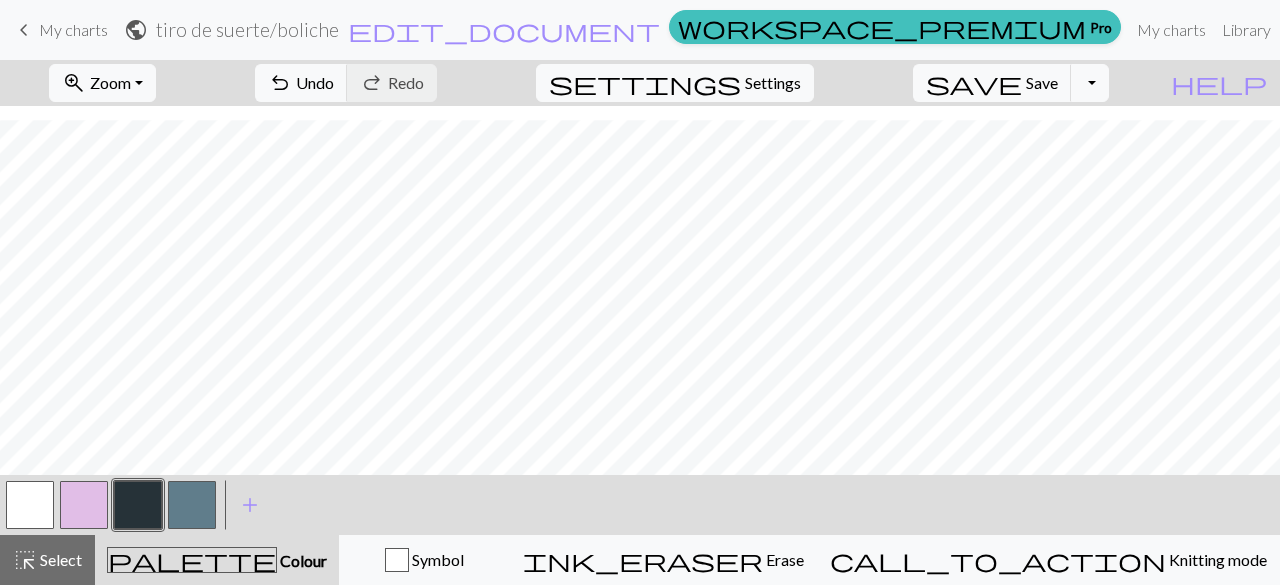 scroll, scrollTop: 115, scrollLeft: 0, axis: vertical 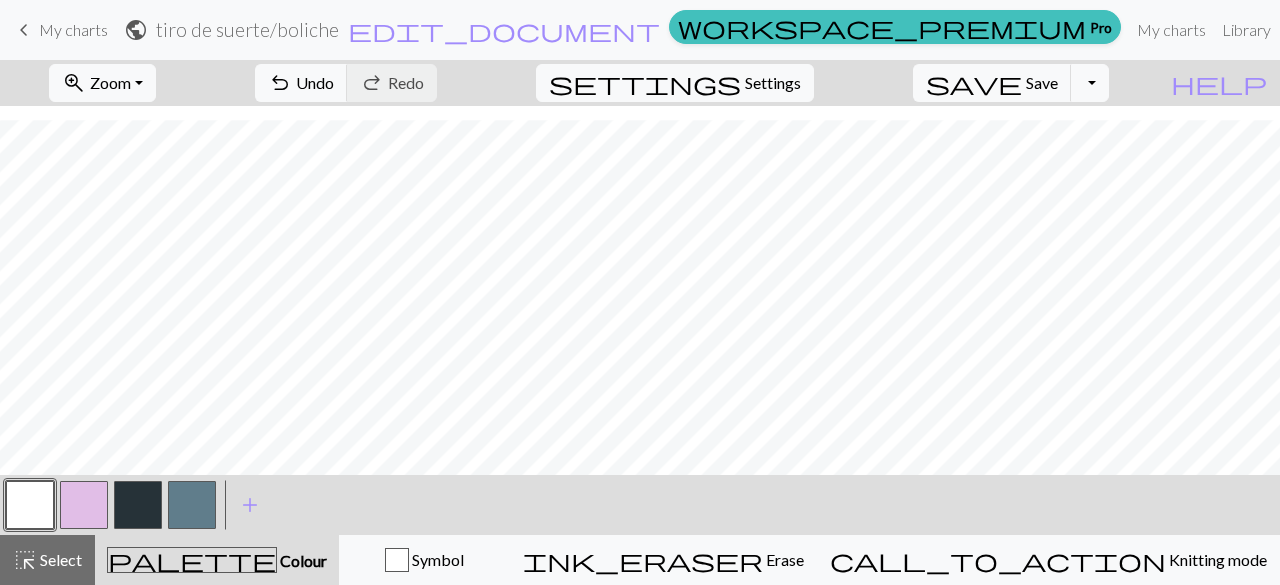 drag, startPoint x: 13, startPoint y: 492, endPoint x: 520, endPoint y: 492, distance: 507 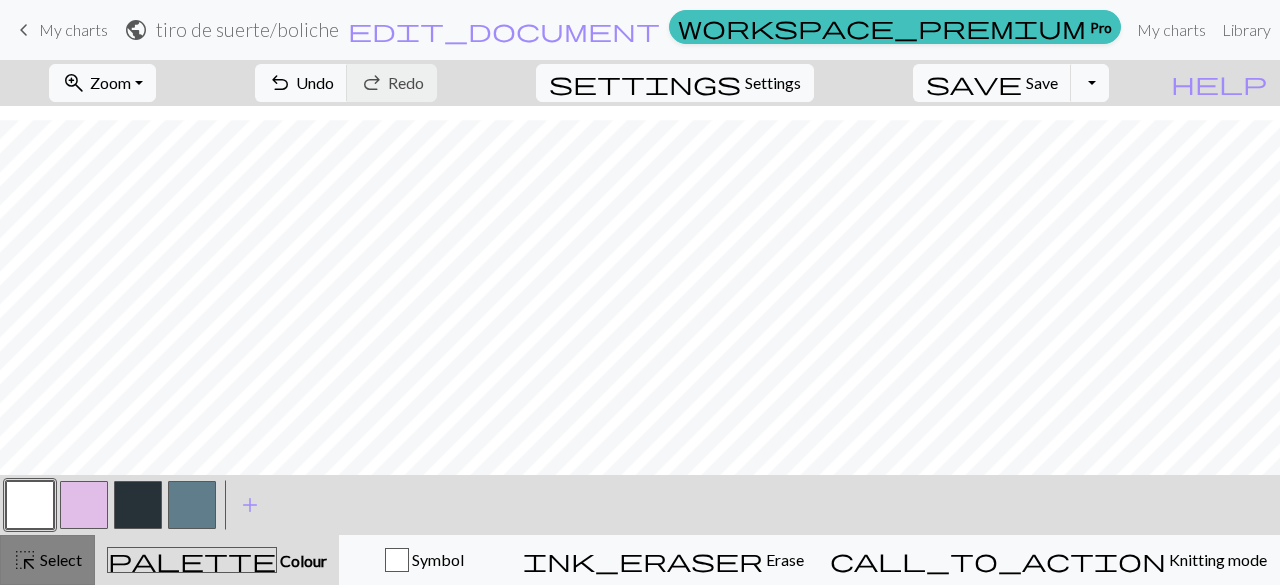 click on "highlight_alt" at bounding box center [25, 560] 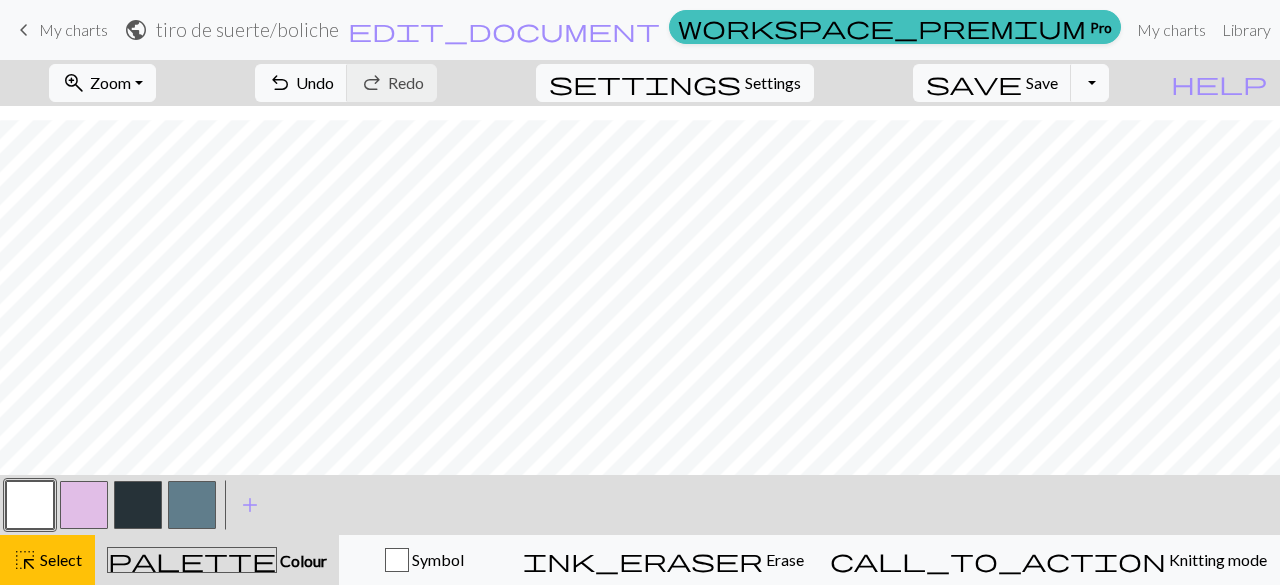 drag, startPoint x: 53, startPoint y: 549, endPoint x: 135, endPoint y: 526, distance: 85.16454 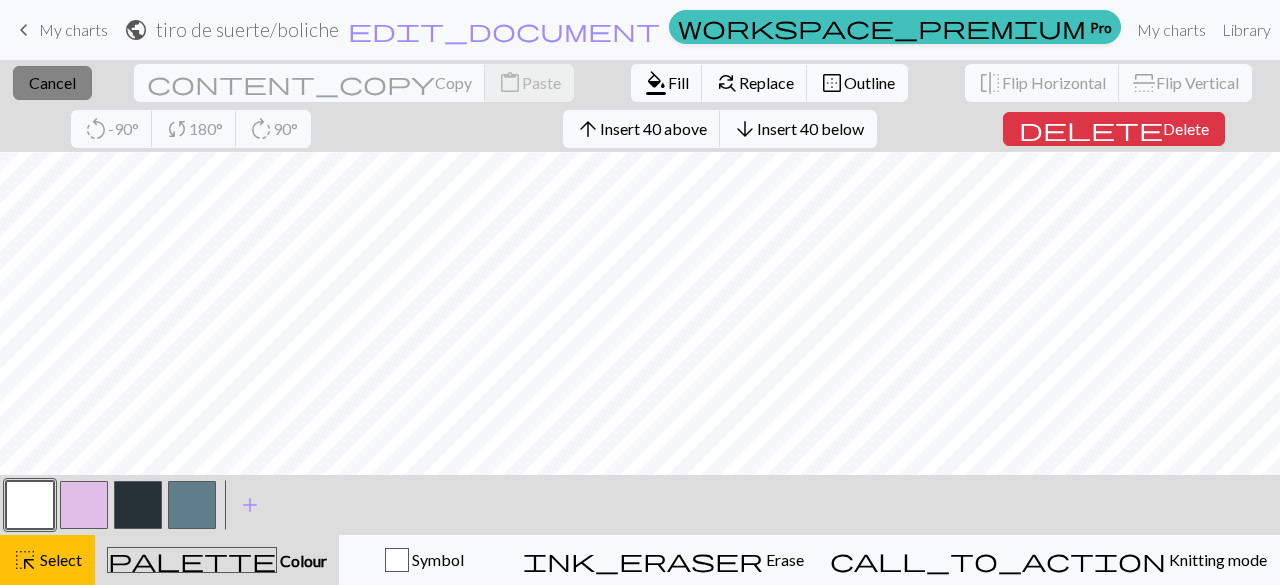 click on "close Cancel" at bounding box center (52, 83) 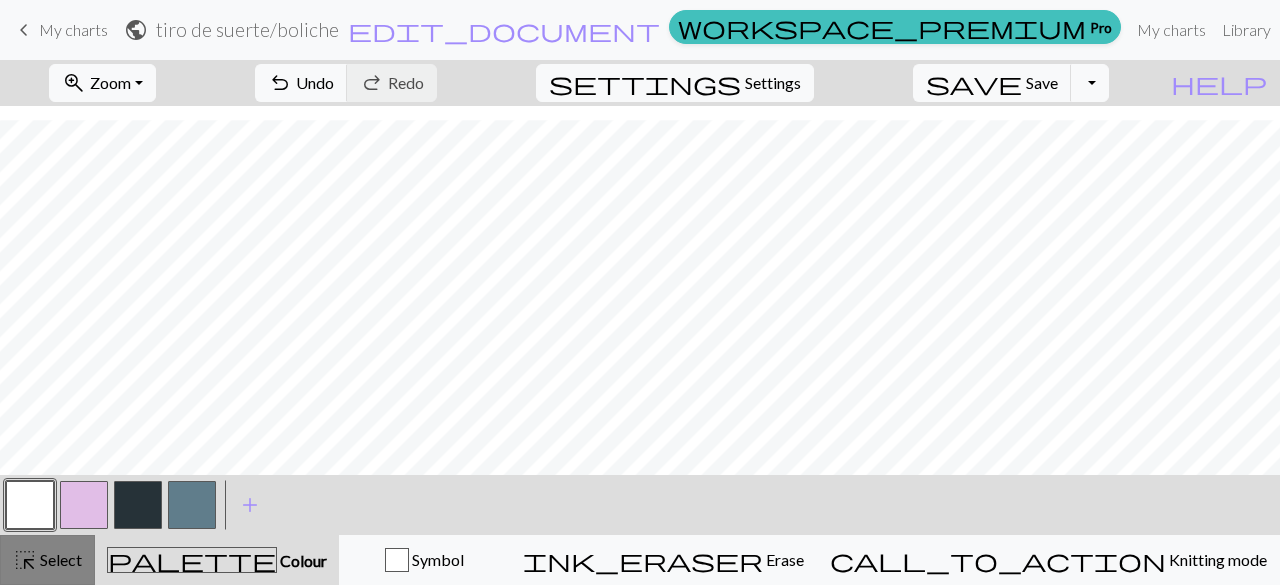 click on "Select" at bounding box center [59, 559] 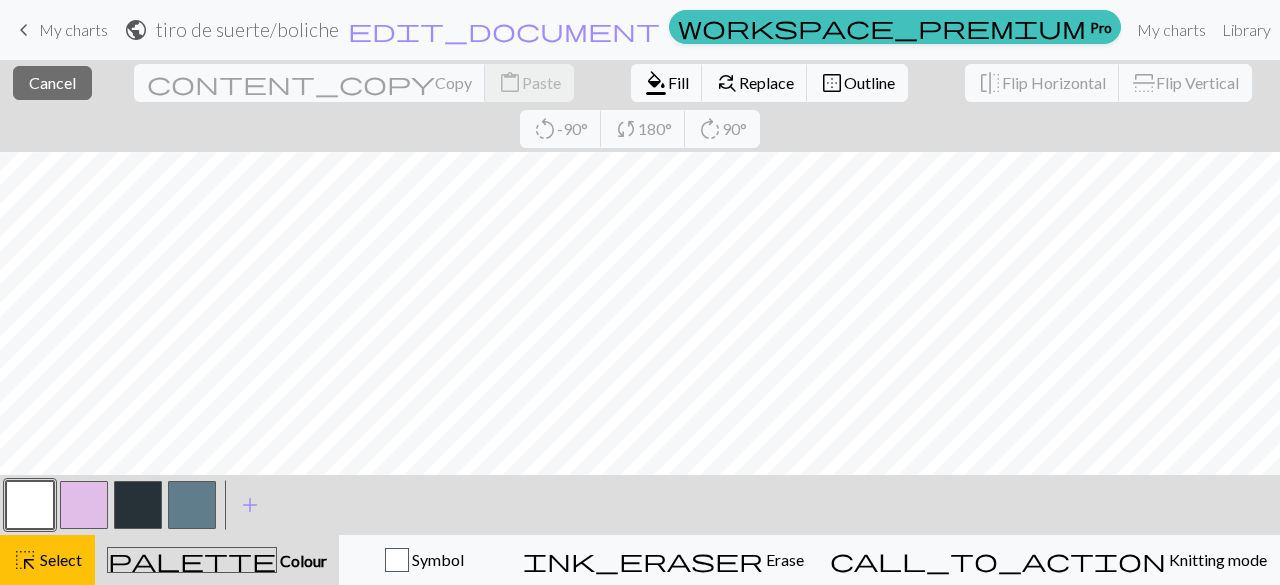 click at bounding box center [30, 505] 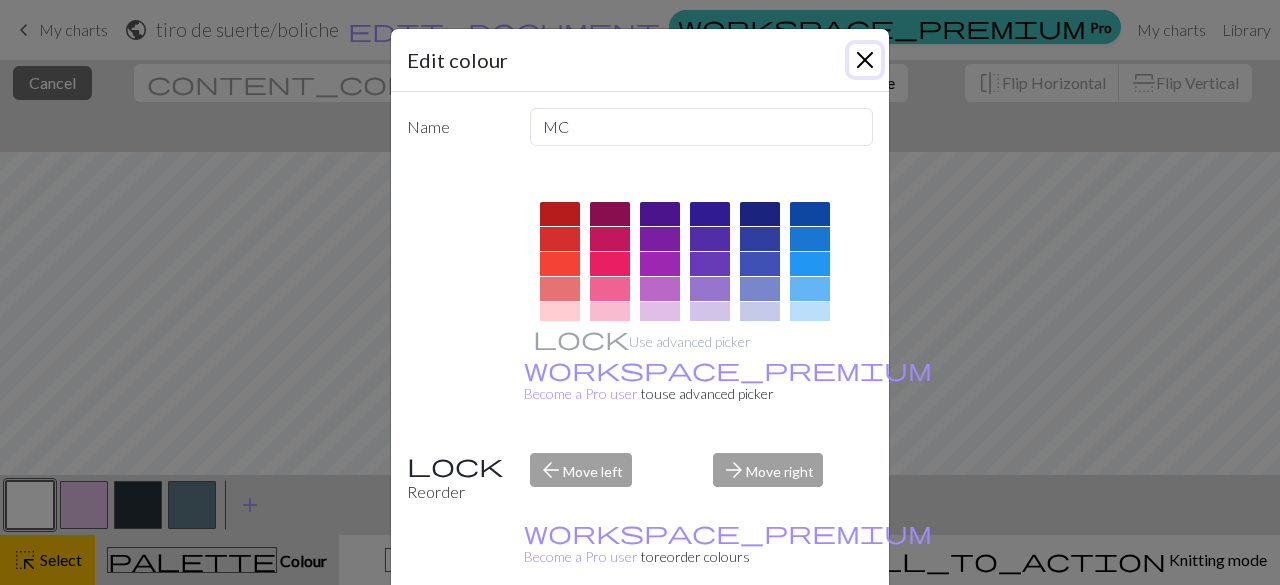 click at bounding box center [865, 60] 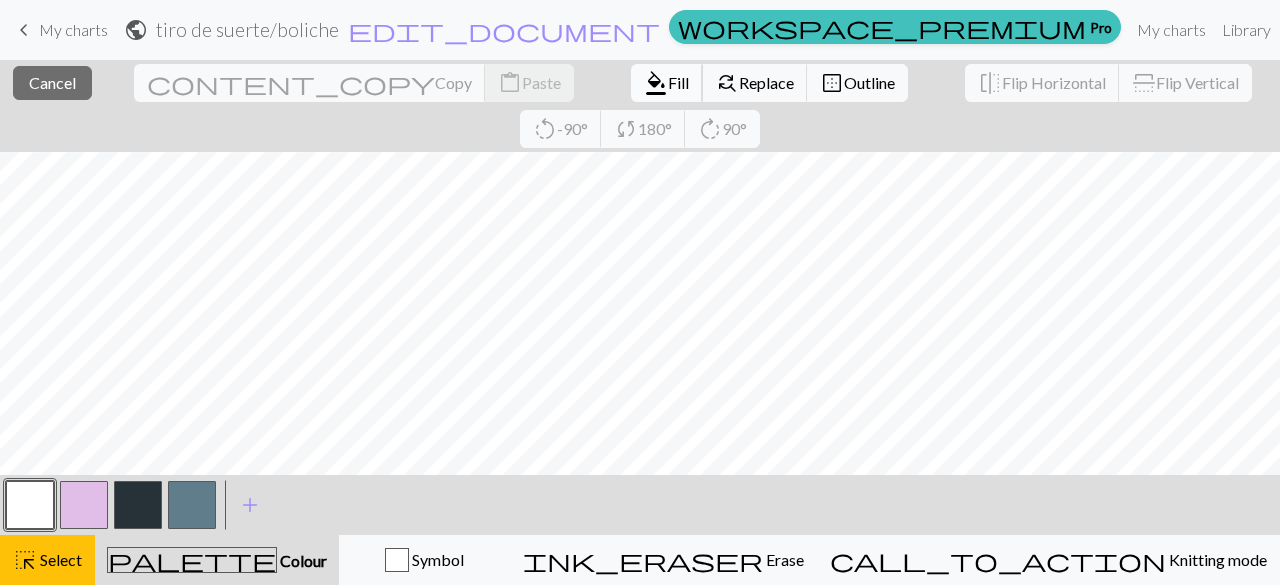 click on "format_color_fill" at bounding box center [656, 83] 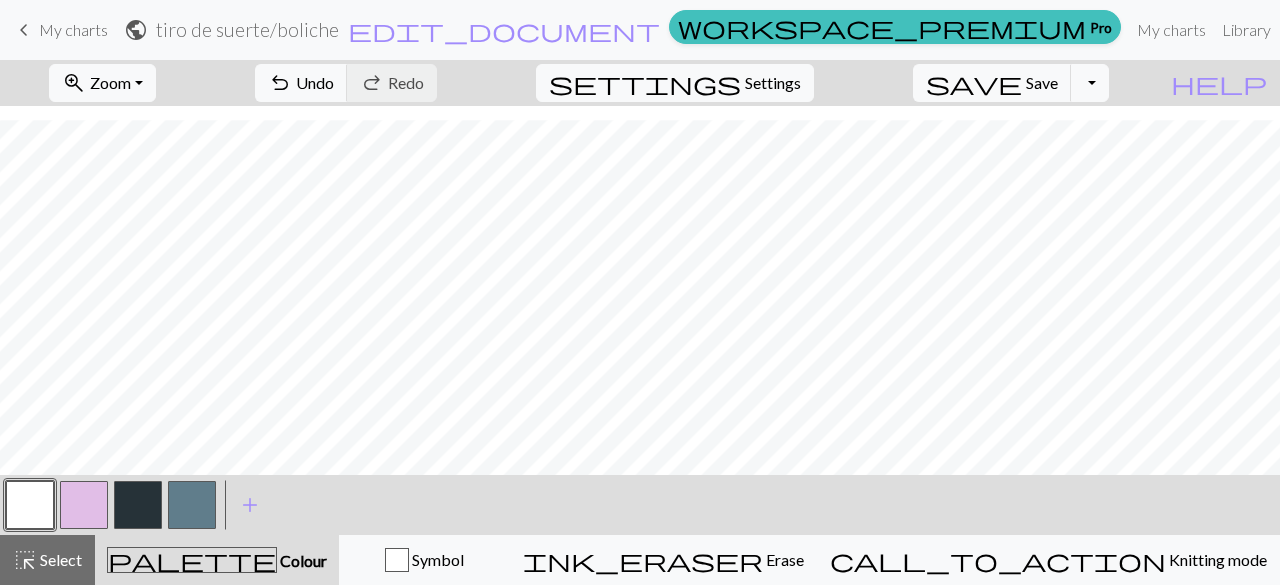 click at bounding box center [138, 505] 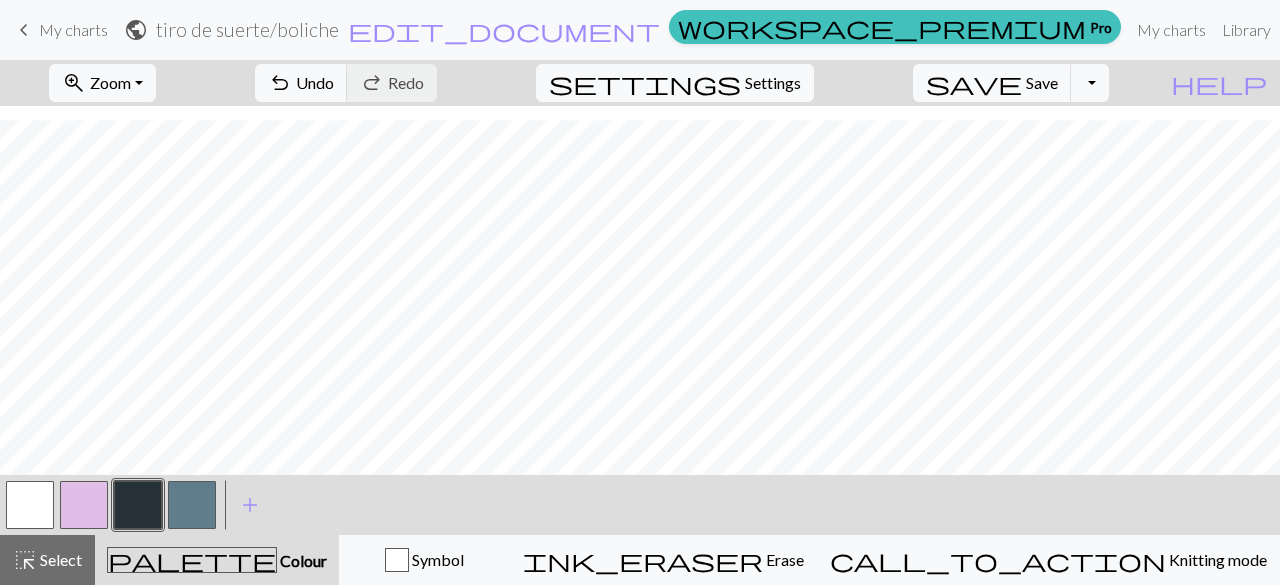 click at bounding box center (30, 505) 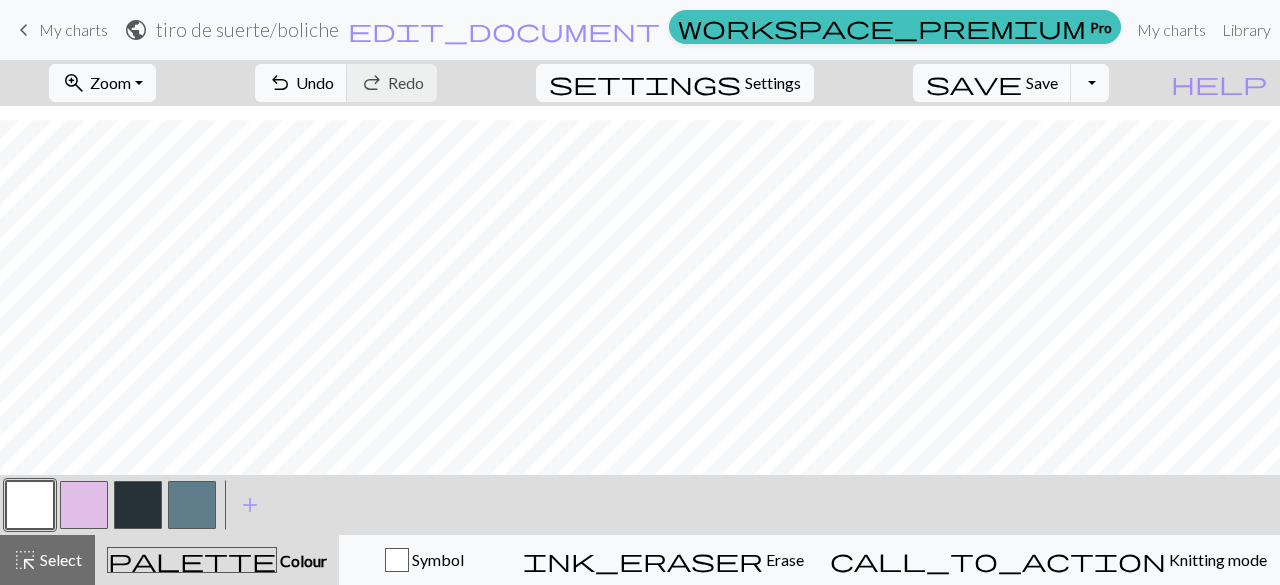 click at bounding box center (138, 505) 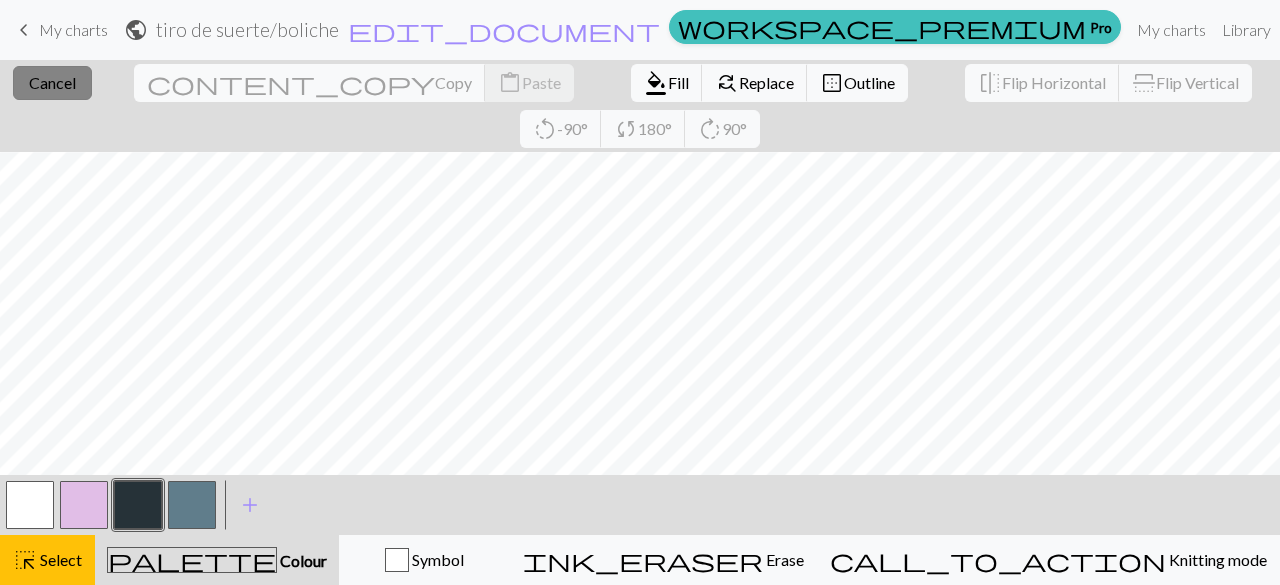 click on "close Cancel" at bounding box center [52, 83] 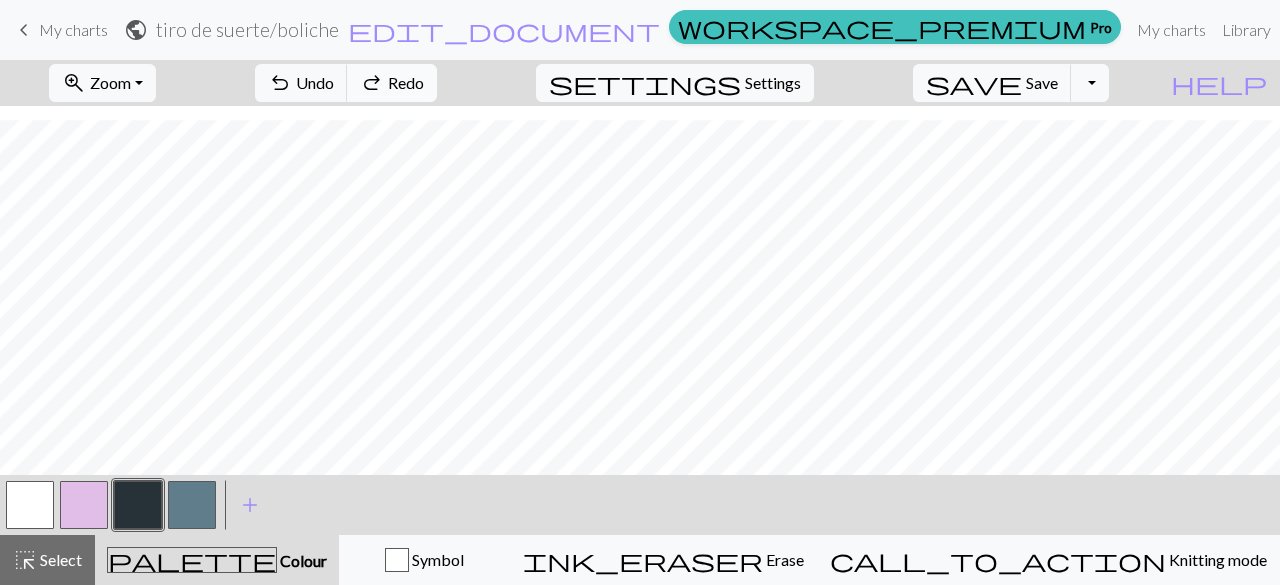 click on "Redo" at bounding box center [406, 82] 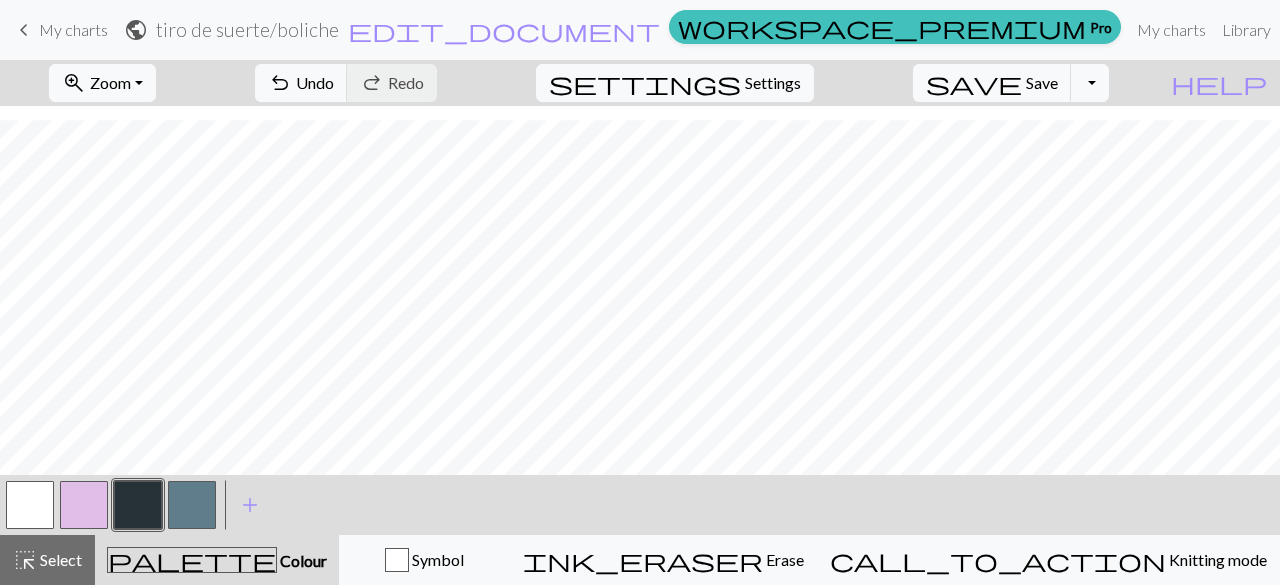 click on "zoom_in Zoom Zoom Fit all Fit width Fit height 50% 100% 150% 200% undo Undo Undo redo Redo Redo settings  Settings save Save Save Toggle Dropdown file_copy  Save a copy save_alt  Download" at bounding box center [579, 83] 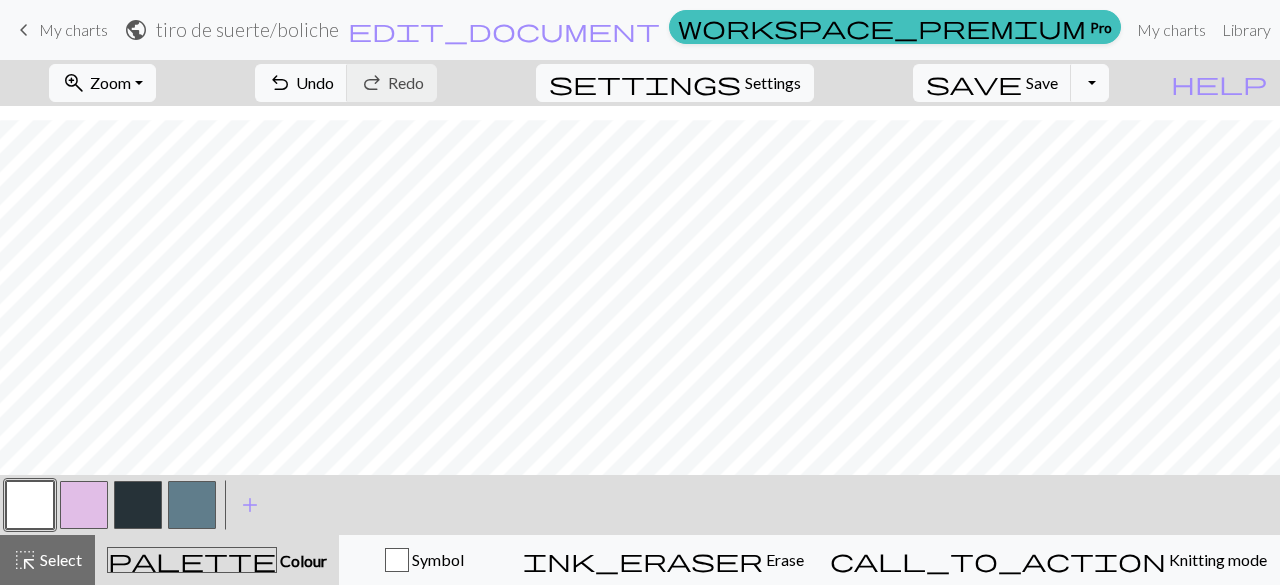 click at bounding box center [138, 505] 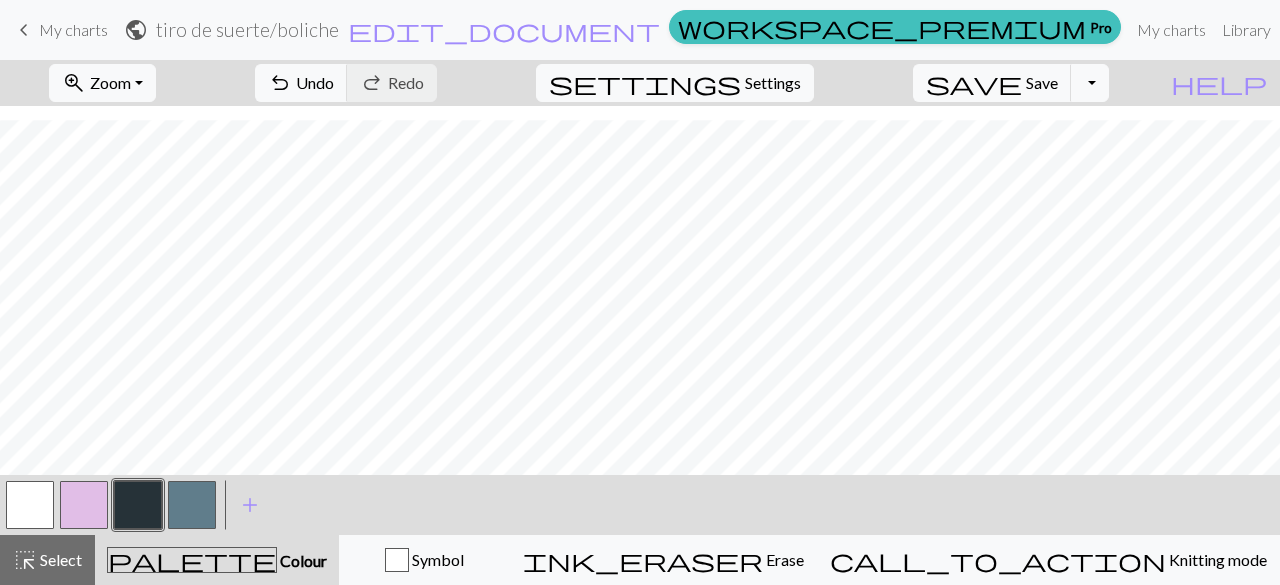 click at bounding box center [30, 505] 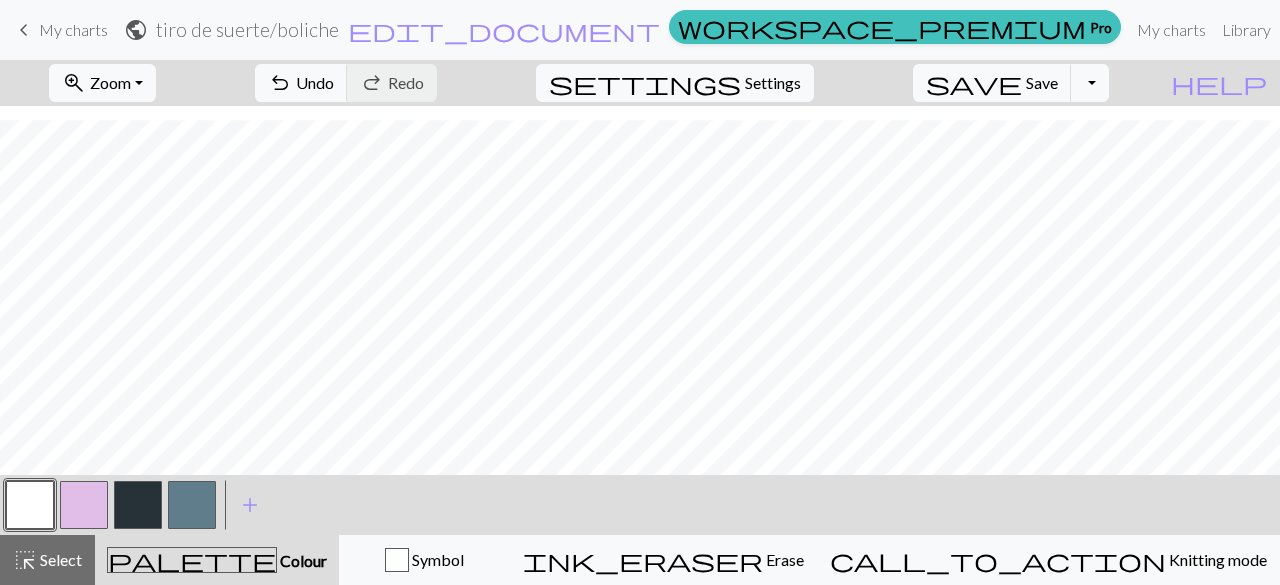 click at bounding box center (192, 505) 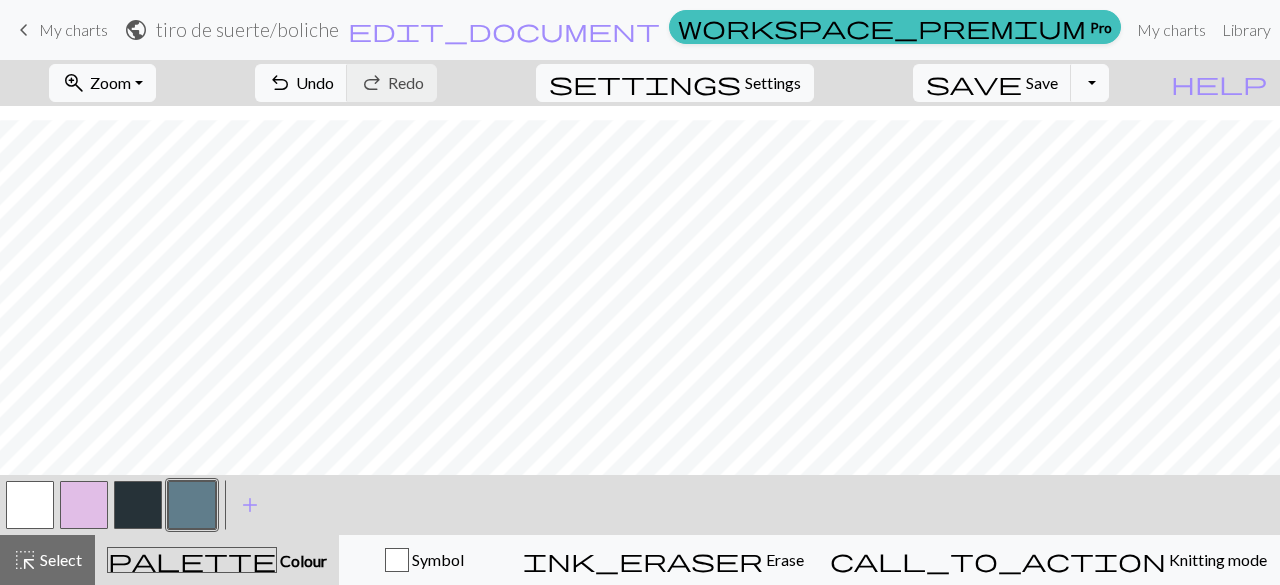 scroll, scrollTop: 115, scrollLeft: 0, axis: vertical 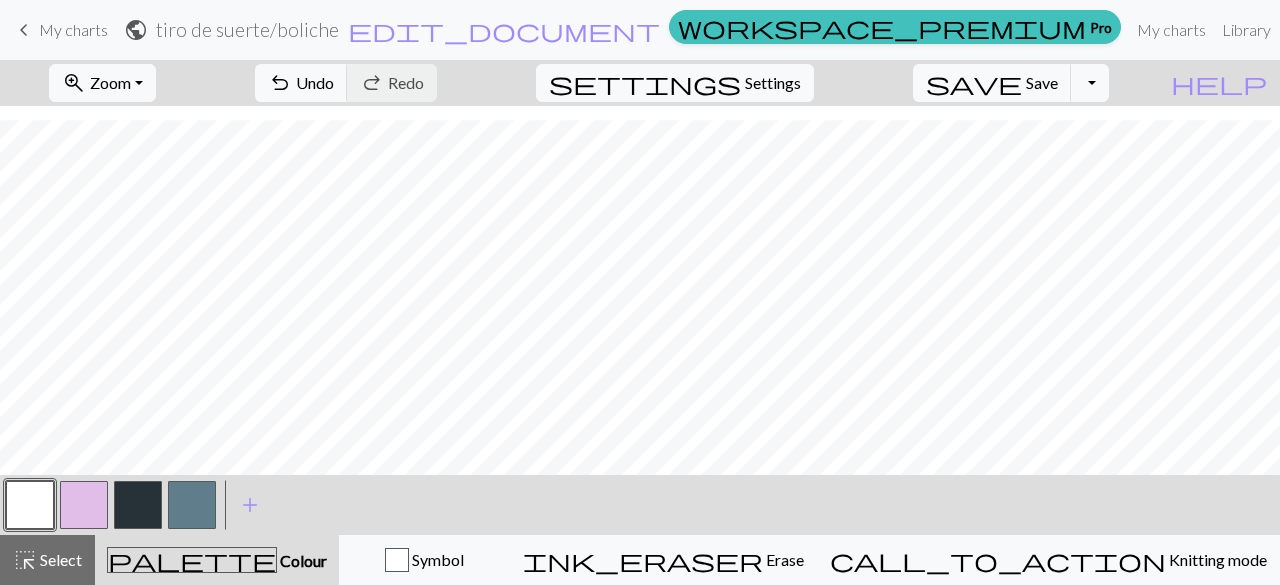 click at bounding box center (138, 505) 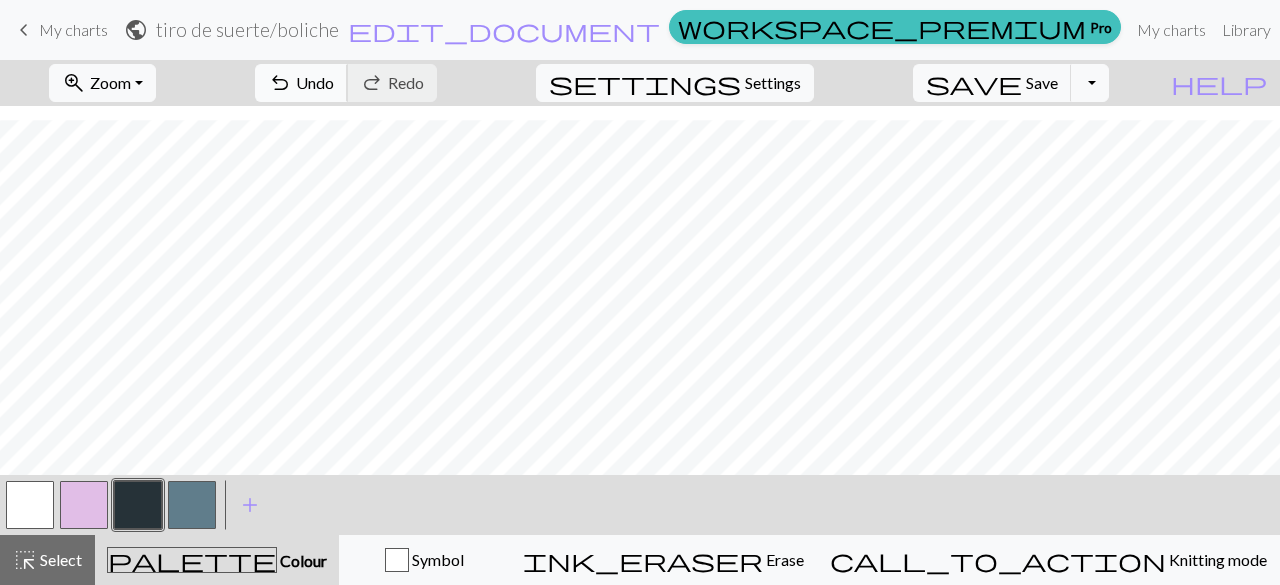 click on "undo" at bounding box center [280, 83] 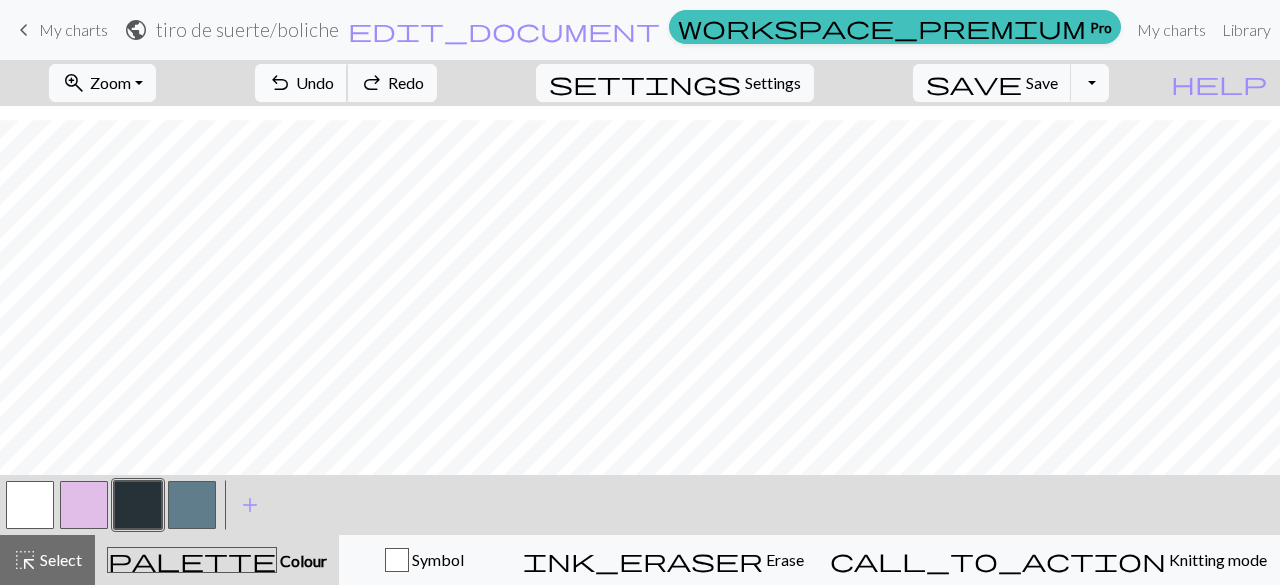 click on "undo" at bounding box center (280, 83) 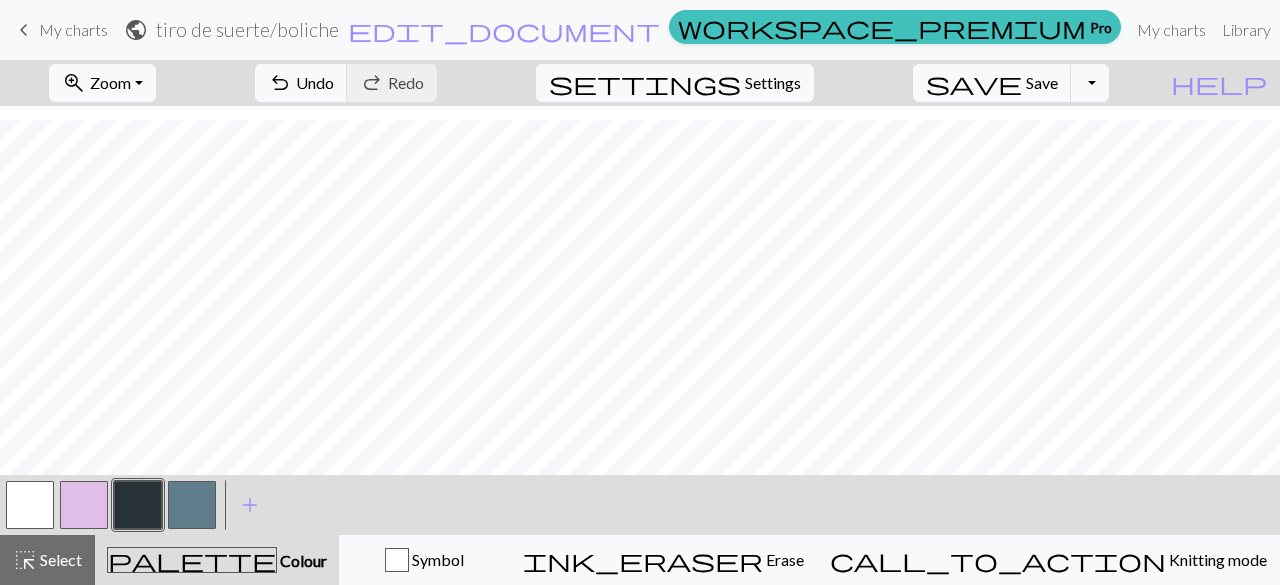 click at bounding box center [30, 505] 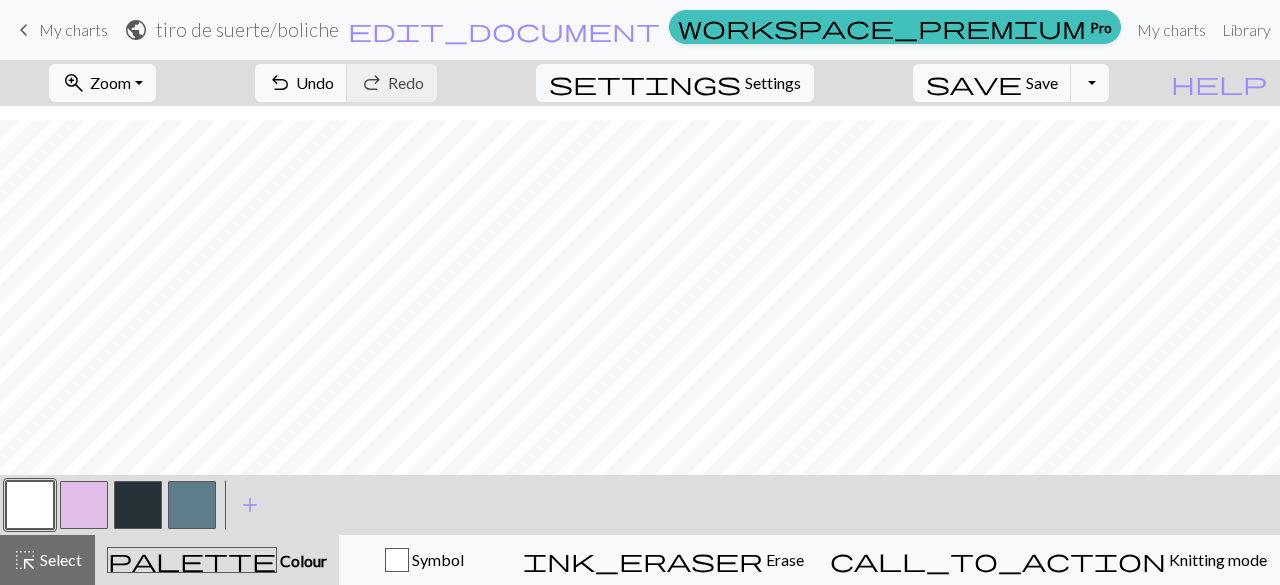 click at bounding box center (138, 505) 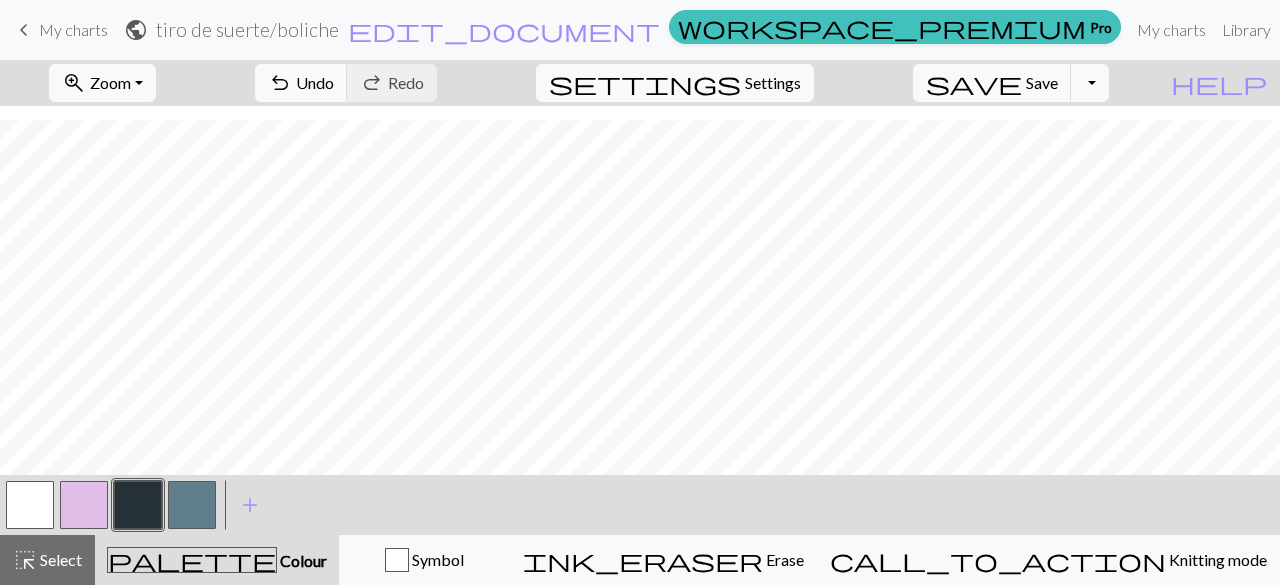 click at bounding box center [30, 505] 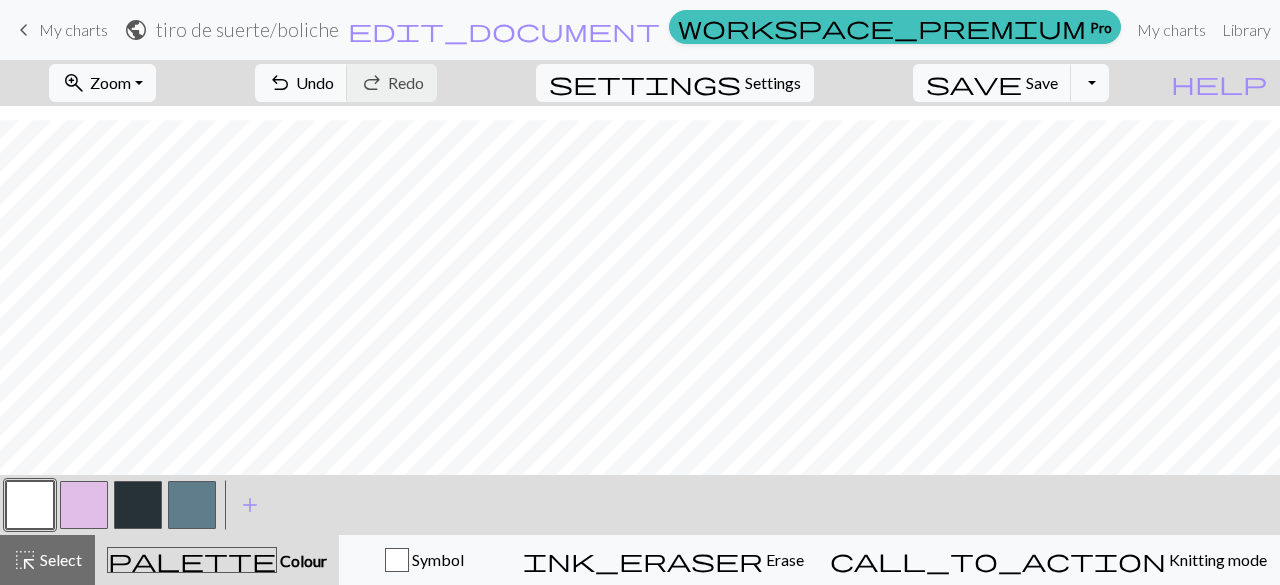 click at bounding box center (192, 505) 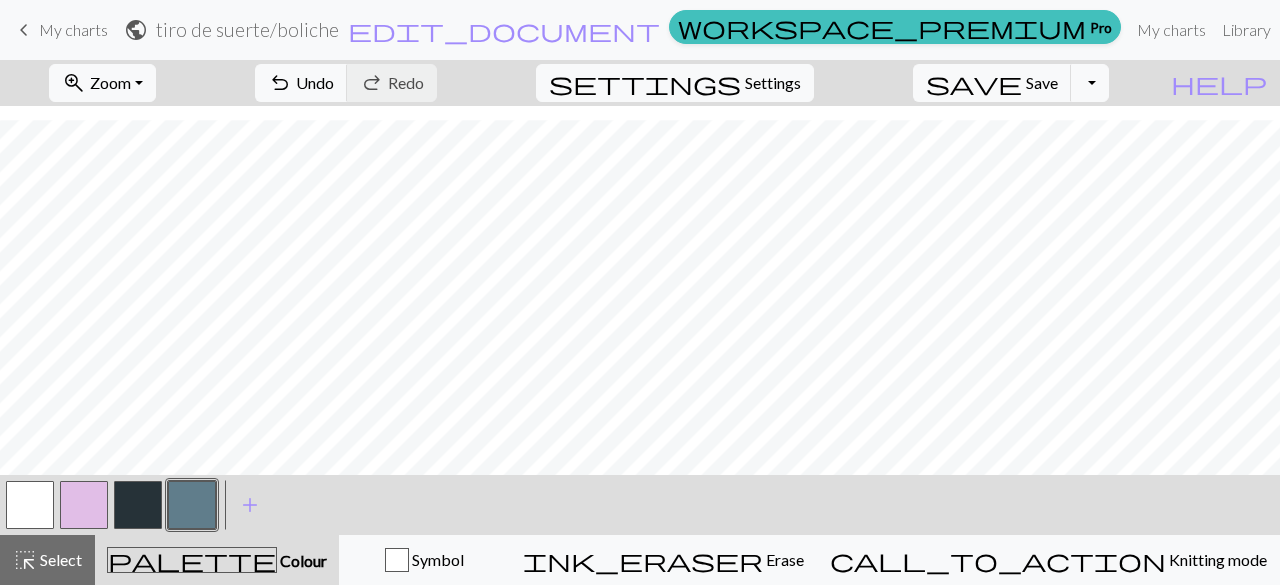 click at bounding box center (30, 505) 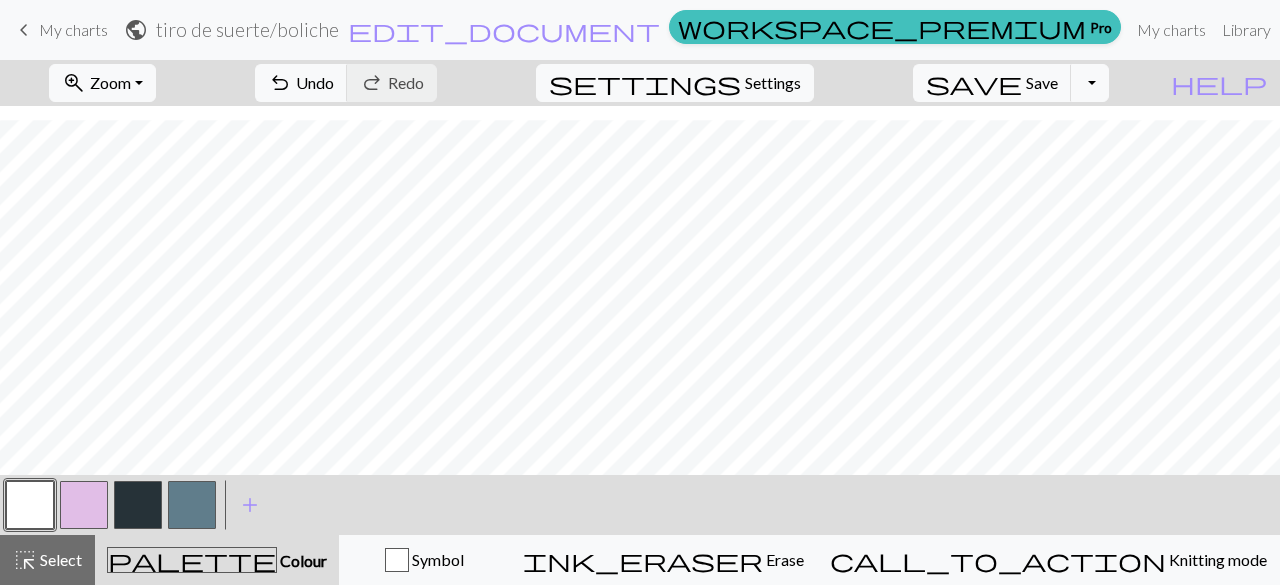 click at bounding box center [138, 505] 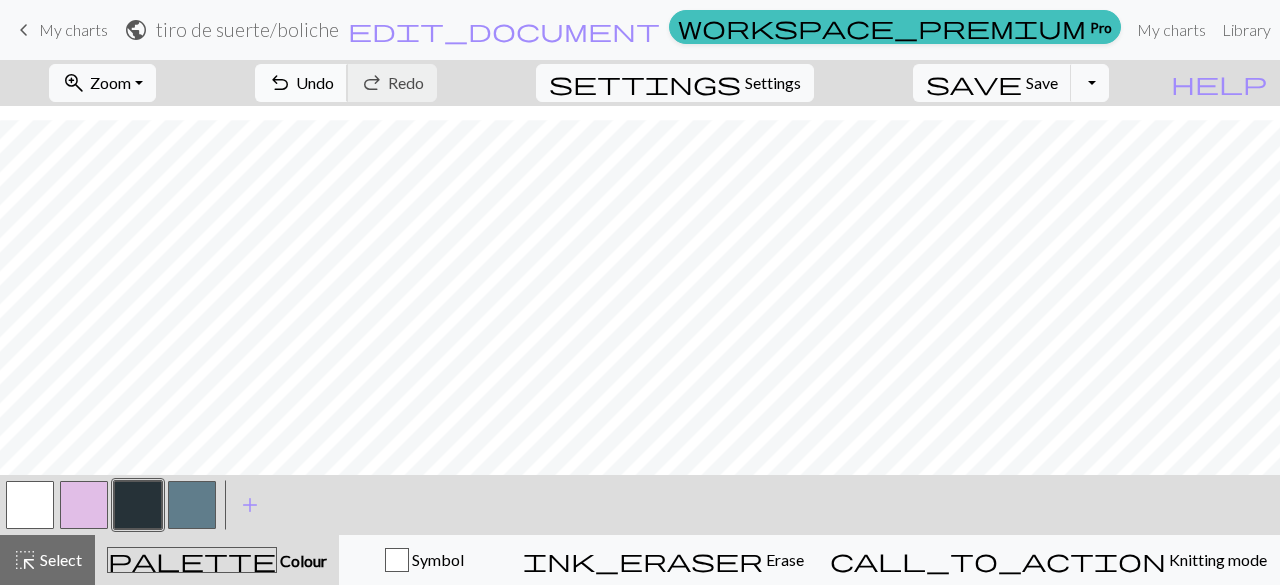 click on "undo" at bounding box center (280, 83) 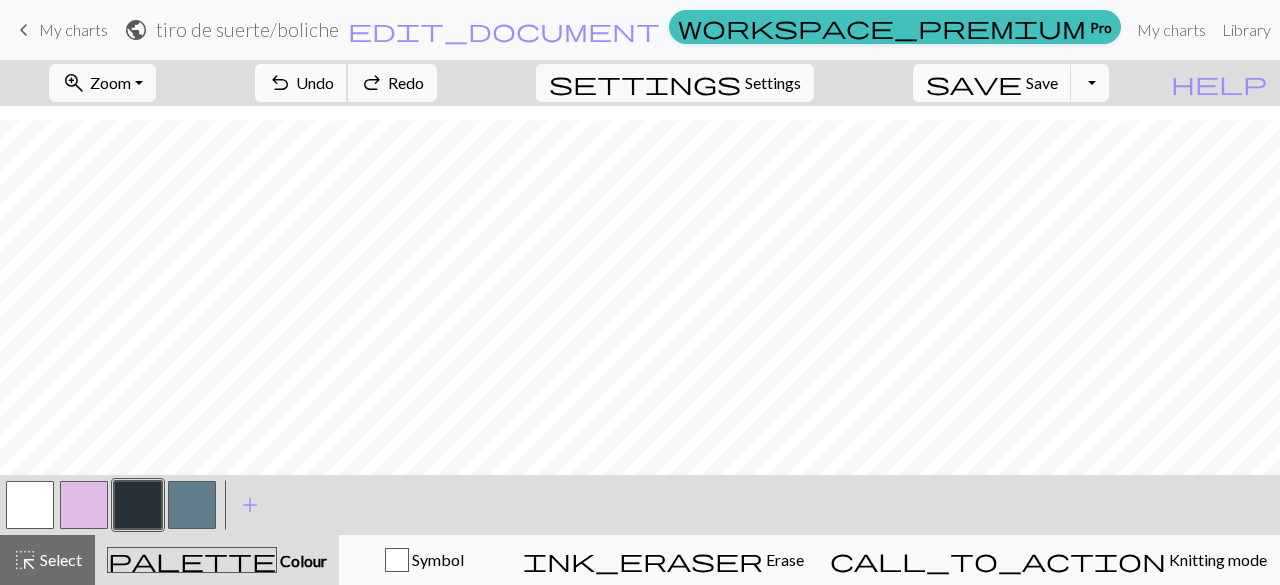 click on "undo" at bounding box center [280, 83] 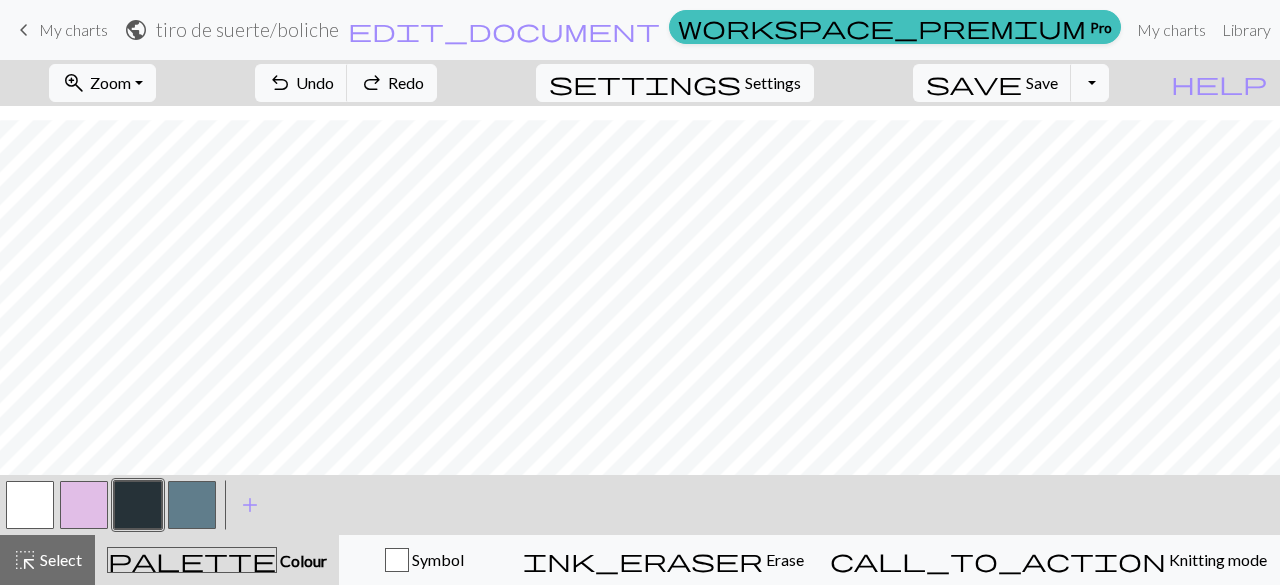 click at bounding box center [84, 505] 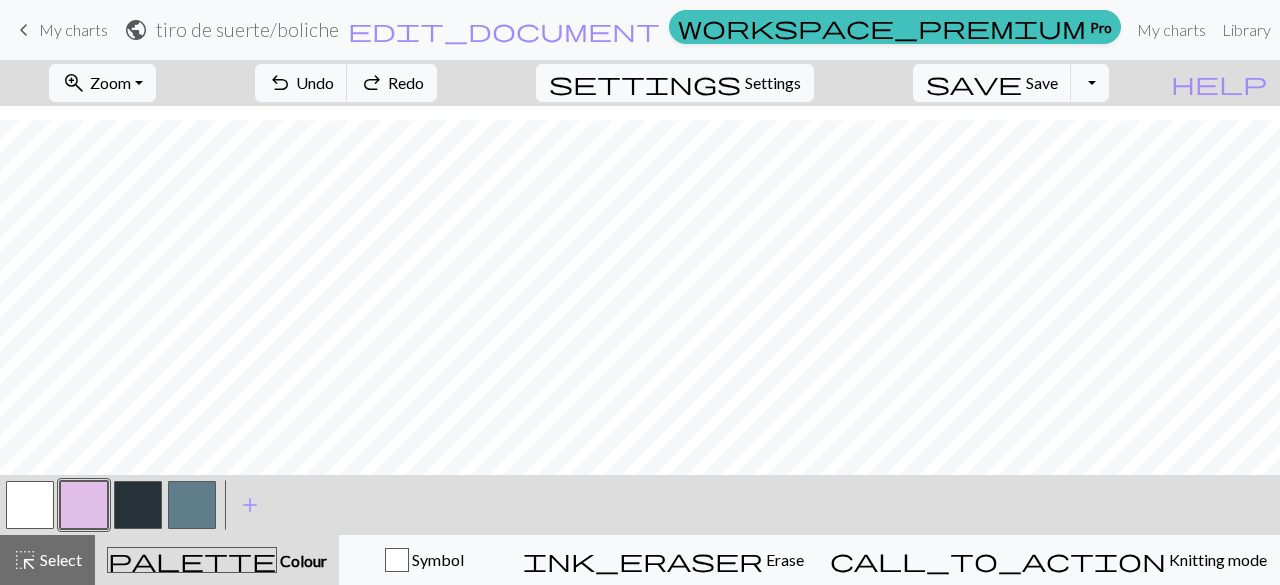 click at bounding box center (30, 505) 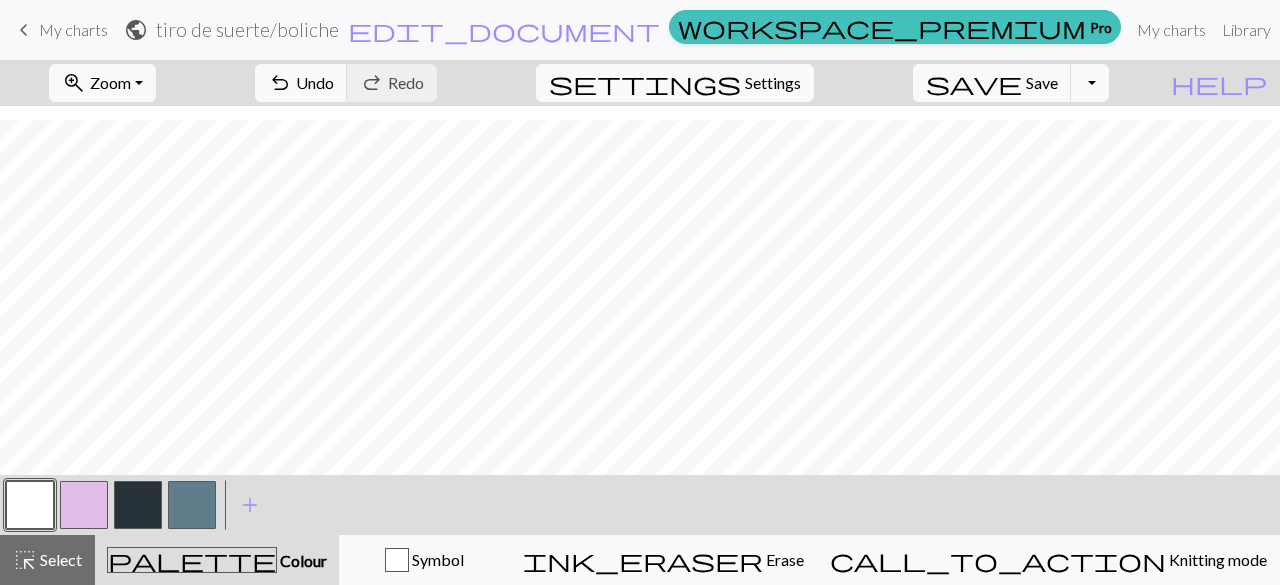 click at bounding box center (138, 505) 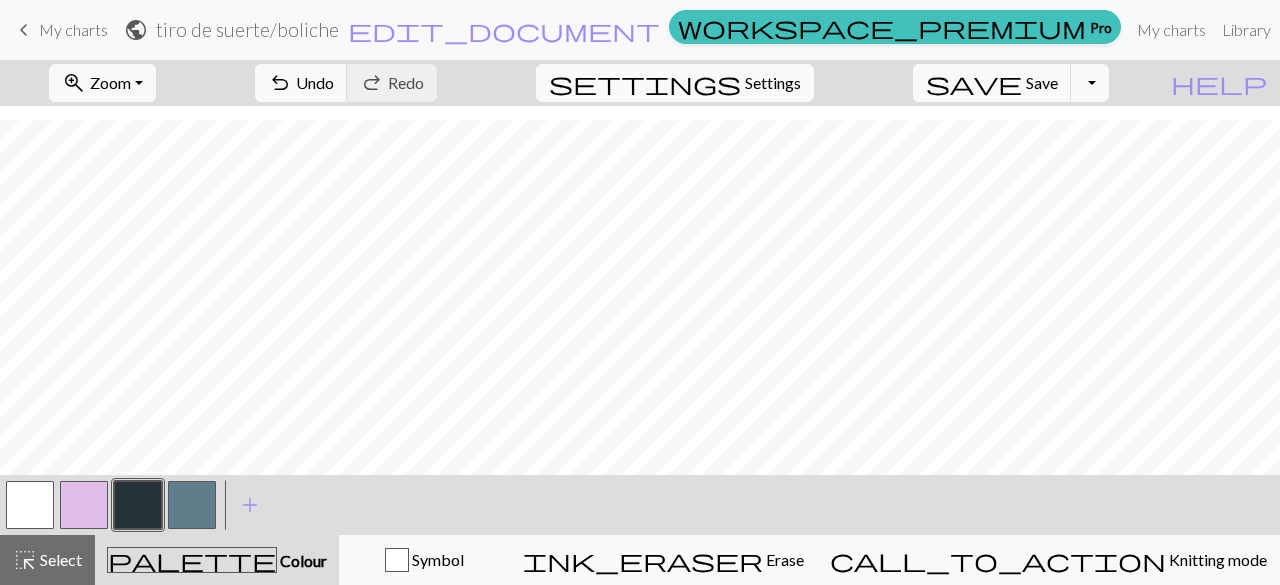 click at bounding box center [30, 505] 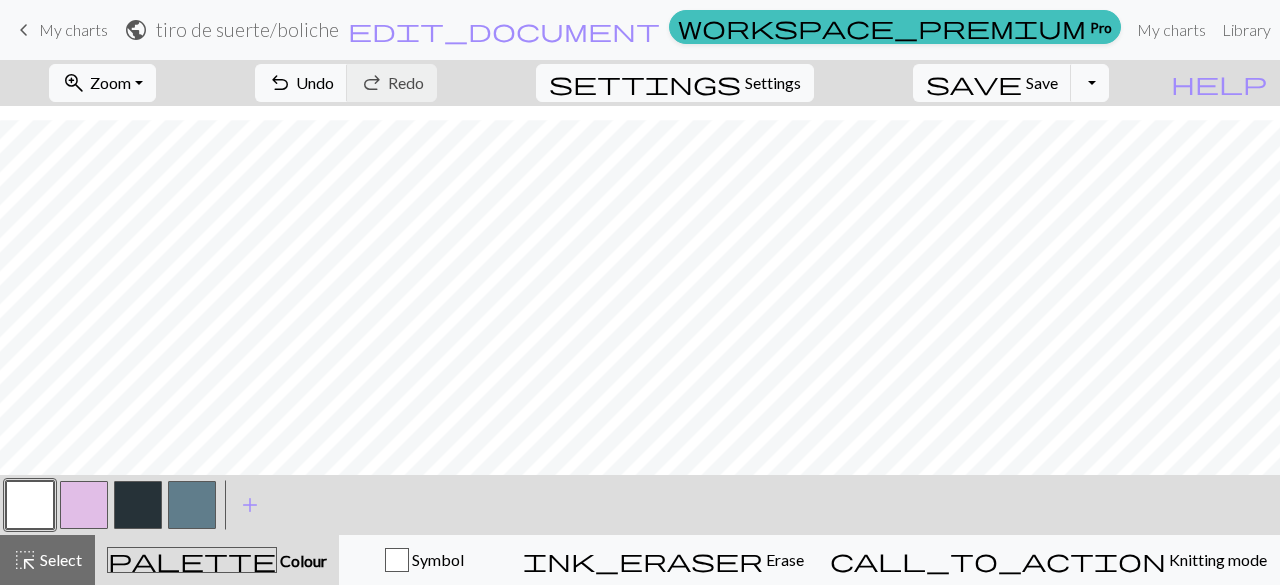 click at bounding box center [30, 505] 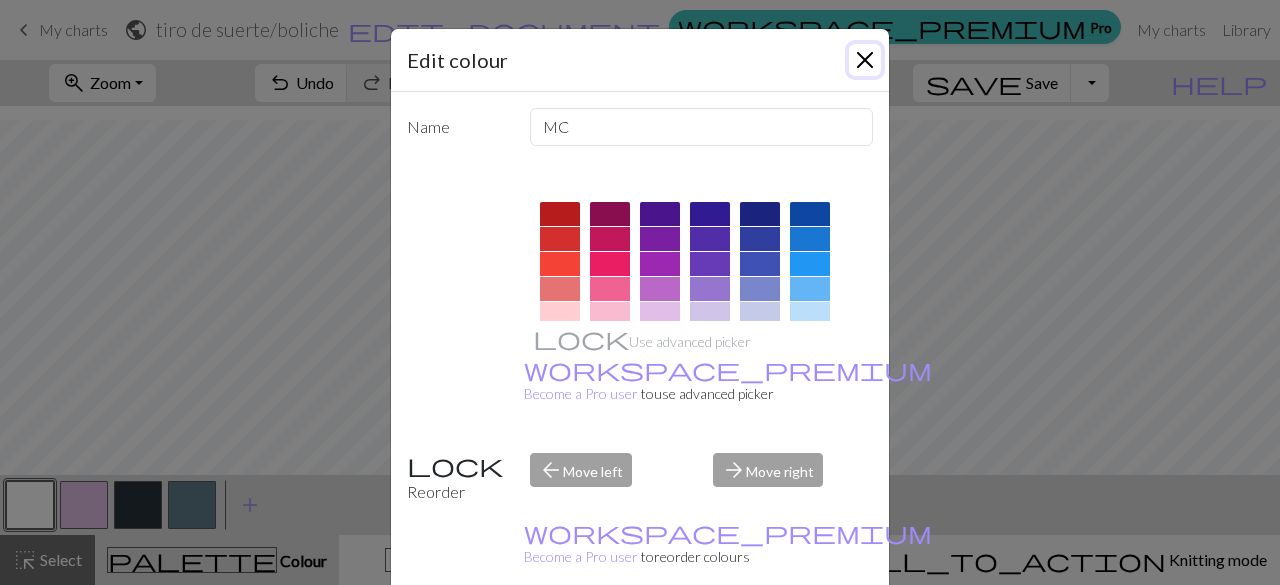click at bounding box center [865, 60] 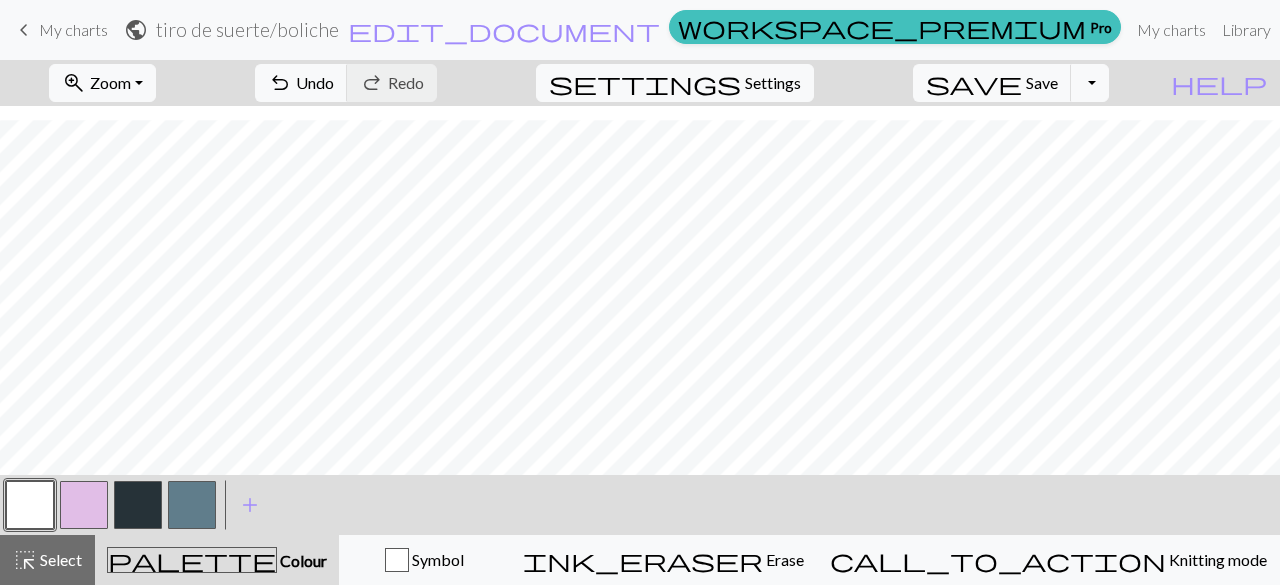 click on "palette   Colour   Colour" at bounding box center [217, 560] 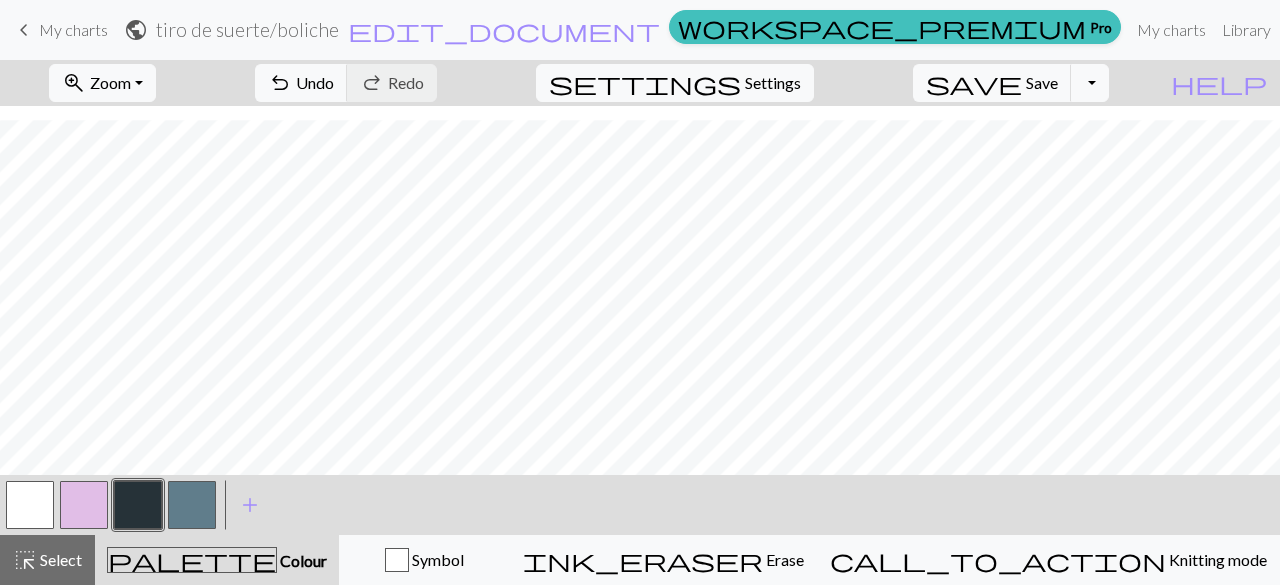 click at bounding box center [192, 505] 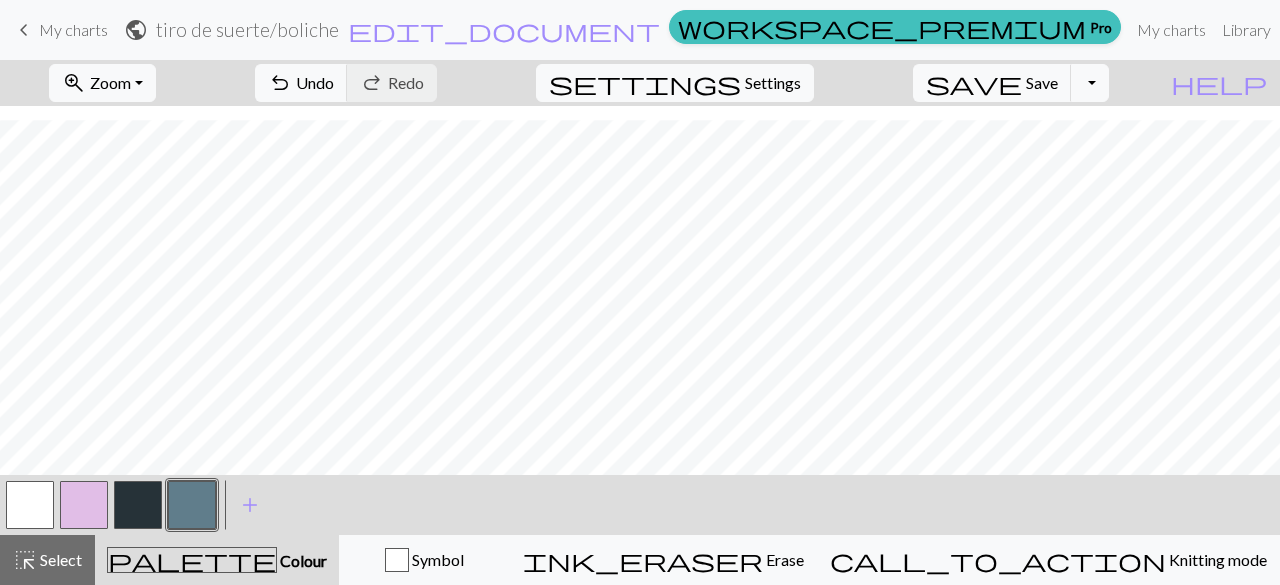 click at bounding box center (192, 505) 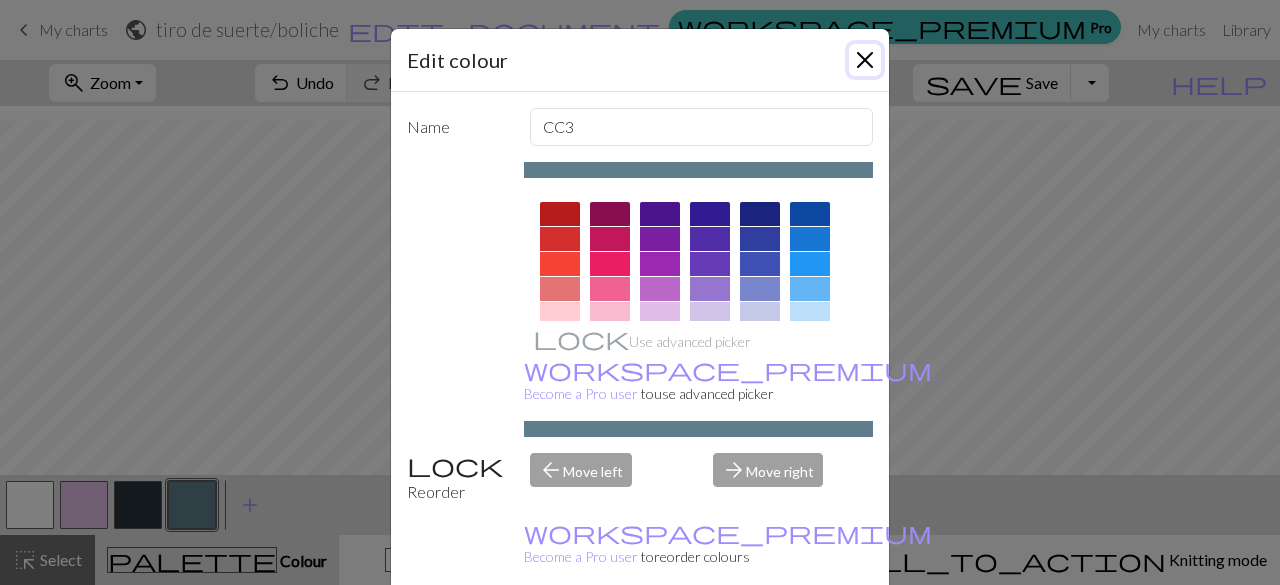 click at bounding box center (865, 60) 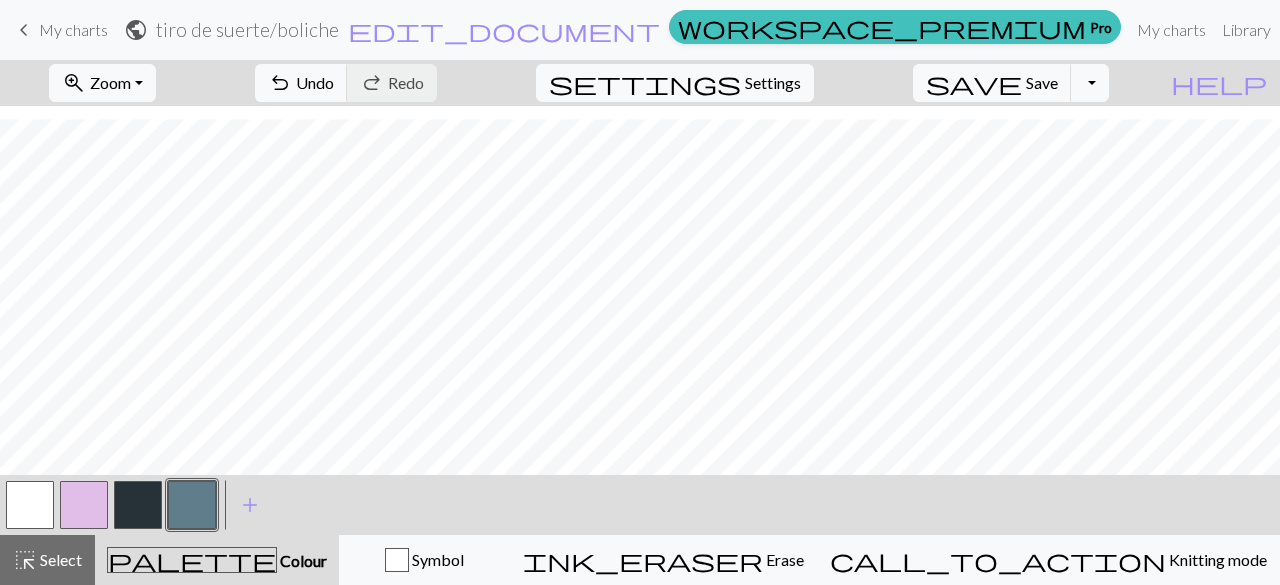 scroll, scrollTop: 114, scrollLeft: 0, axis: vertical 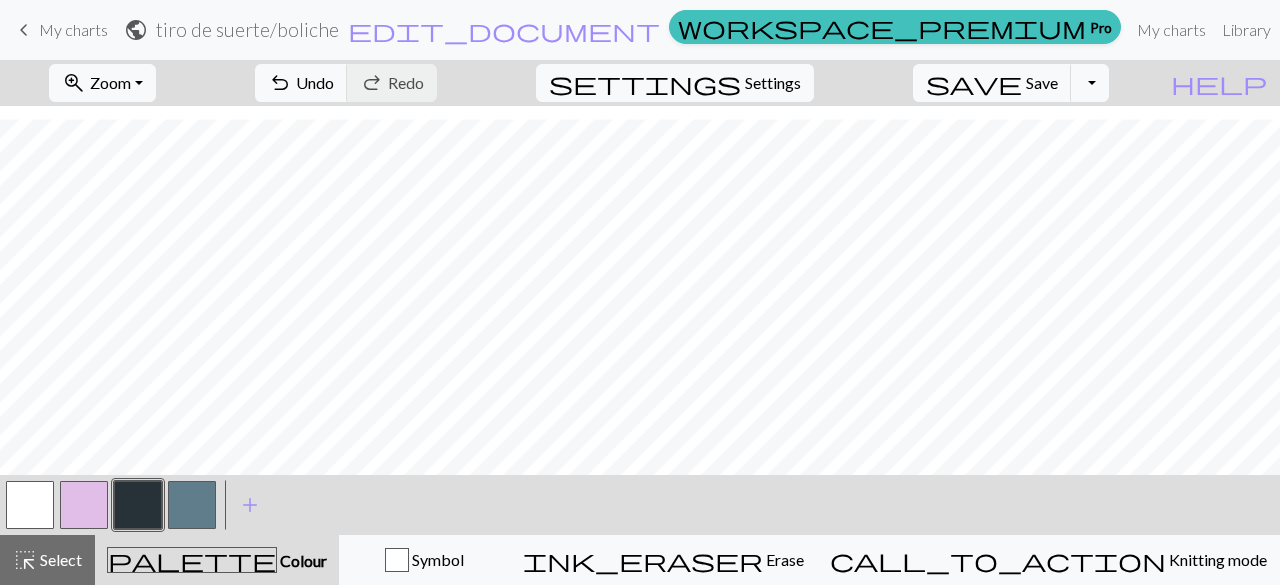click at bounding box center [192, 505] 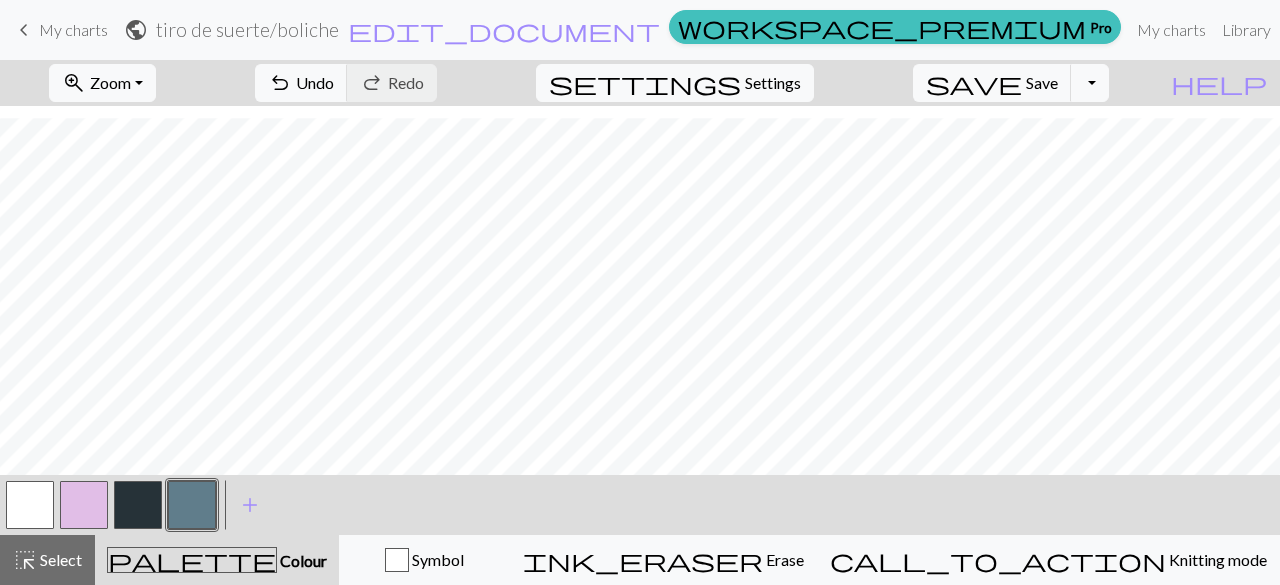 scroll, scrollTop: 115, scrollLeft: 0, axis: vertical 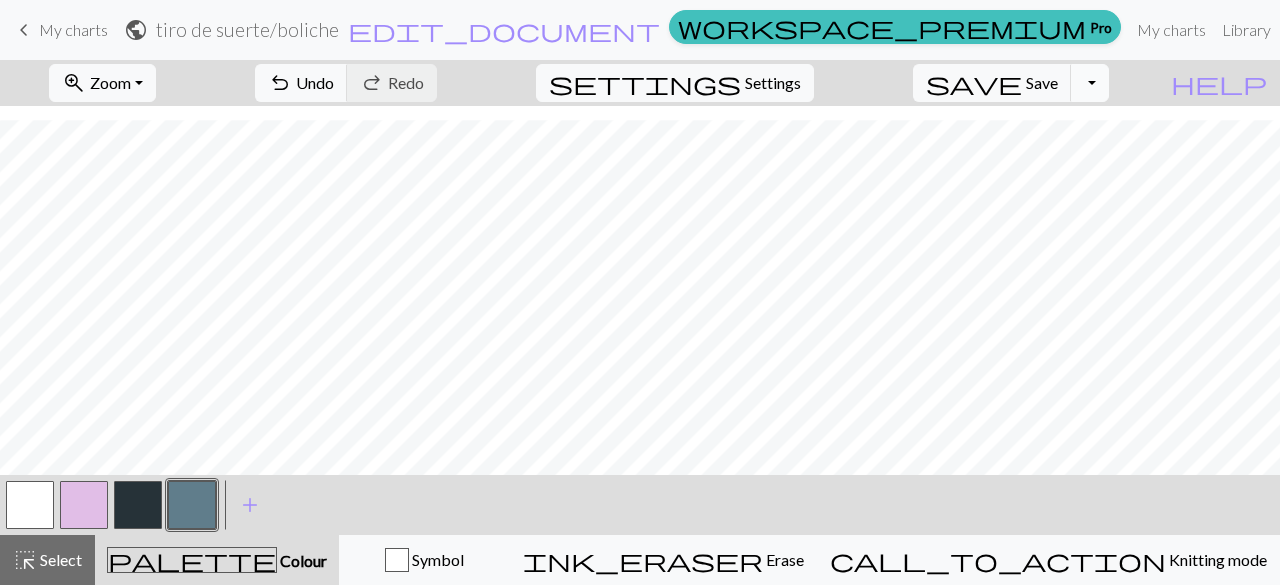 click on "Toggle Dropdown" at bounding box center [1090, 83] 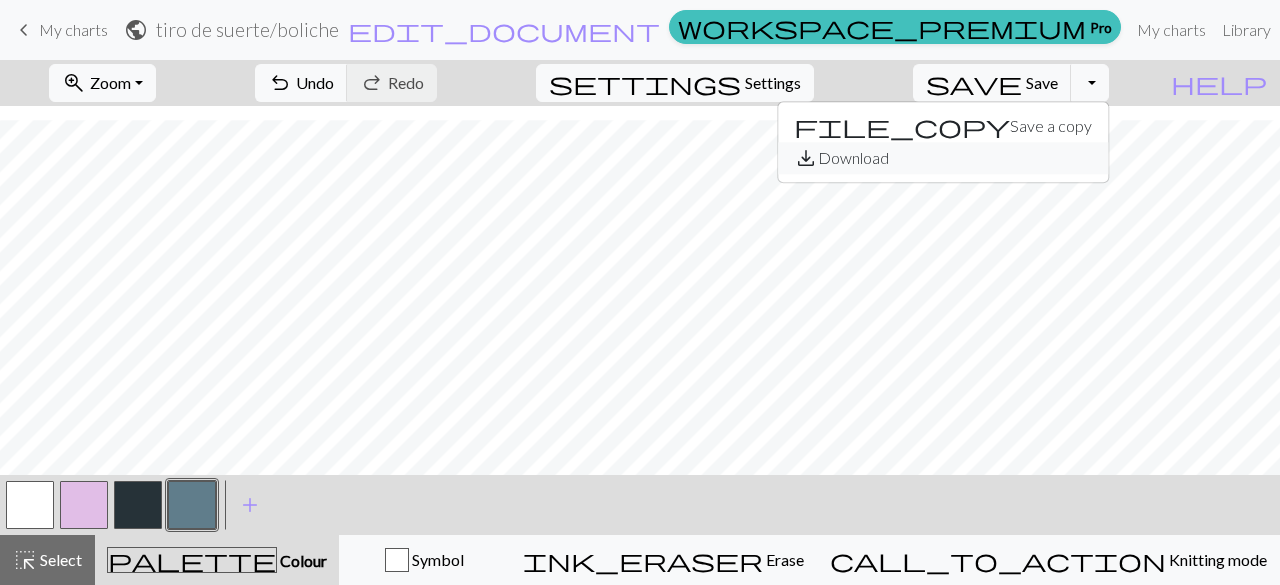click on "save_alt  Download" at bounding box center [943, 158] 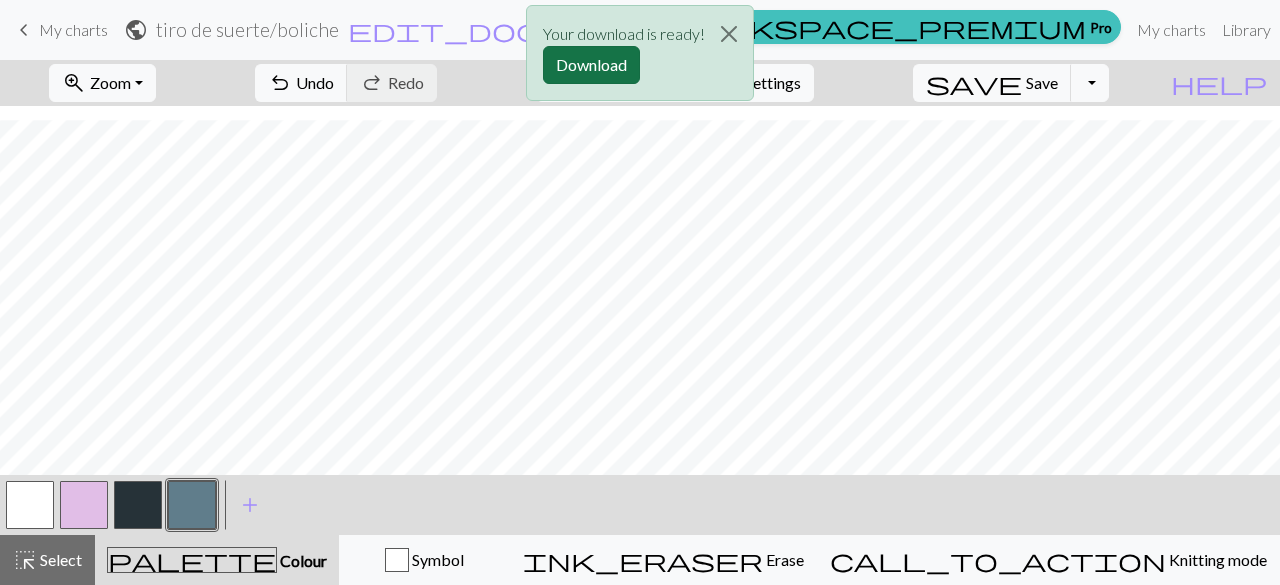 click on "Download" at bounding box center [591, 65] 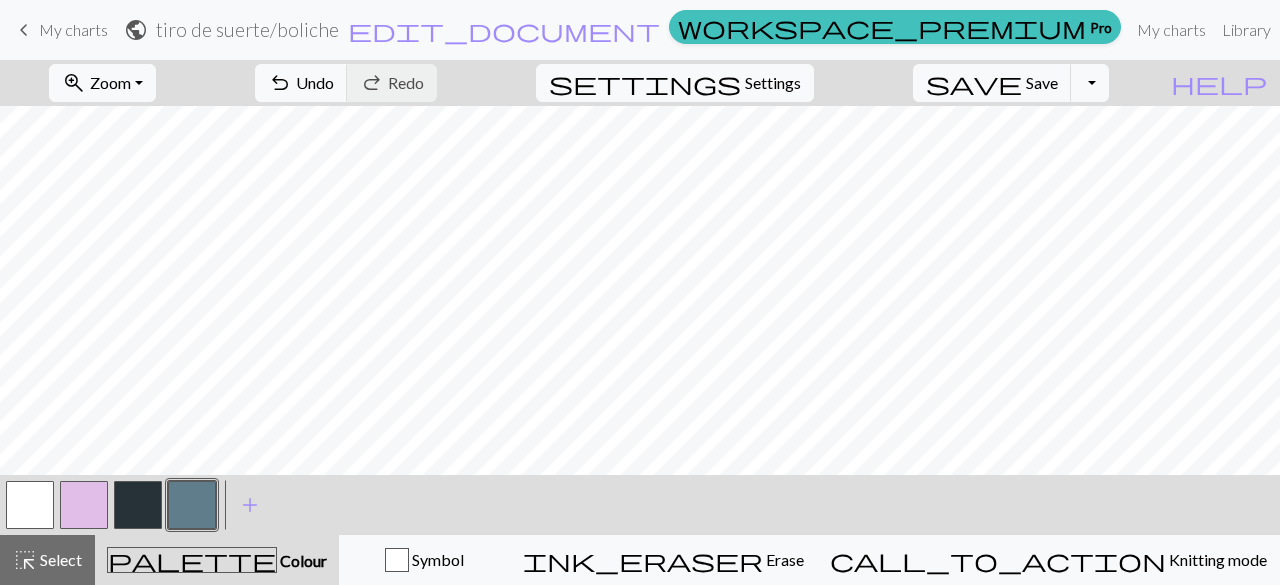 scroll, scrollTop: 93, scrollLeft: 0, axis: vertical 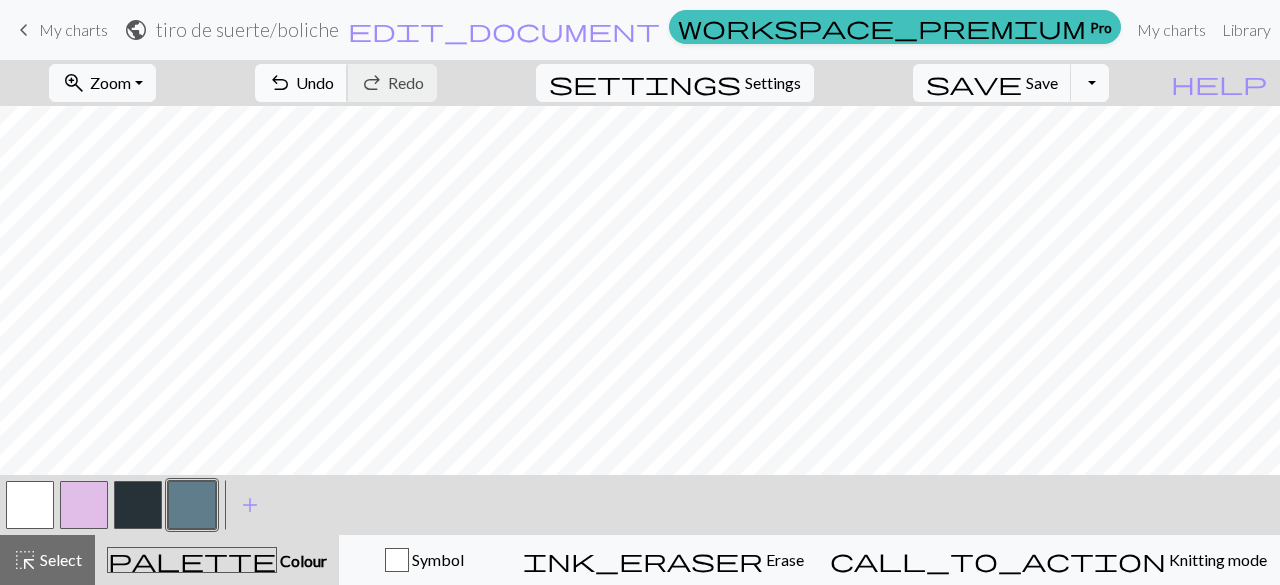 click on "undo Undo Undo" at bounding box center (301, 83) 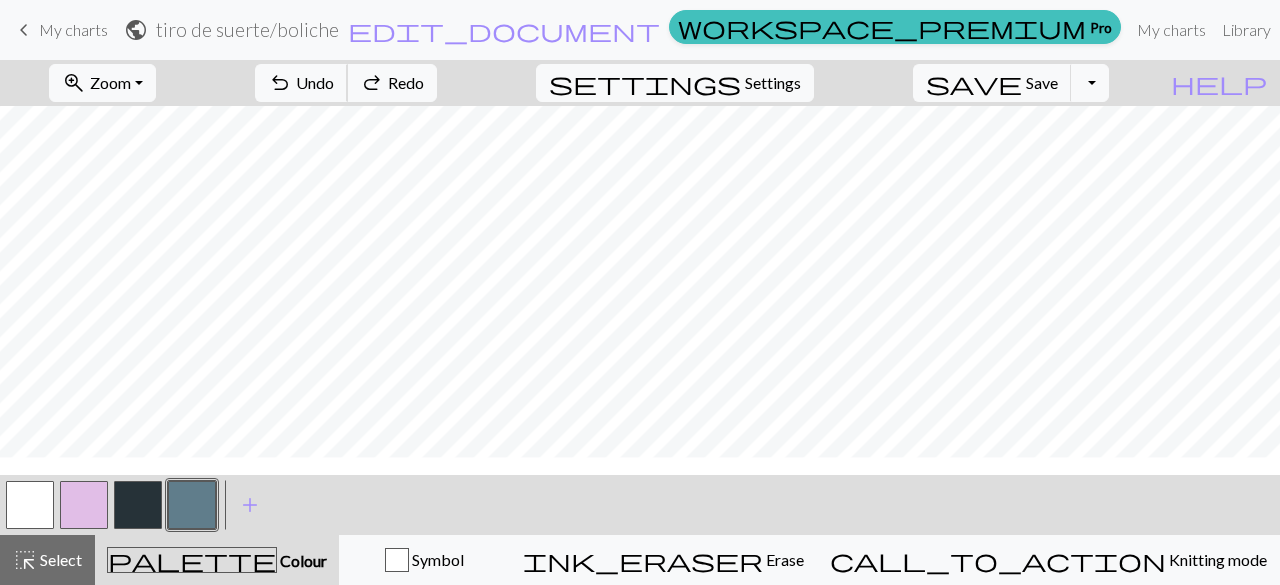 scroll, scrollTop: 19, scrollLeft: 0, axis: vertical 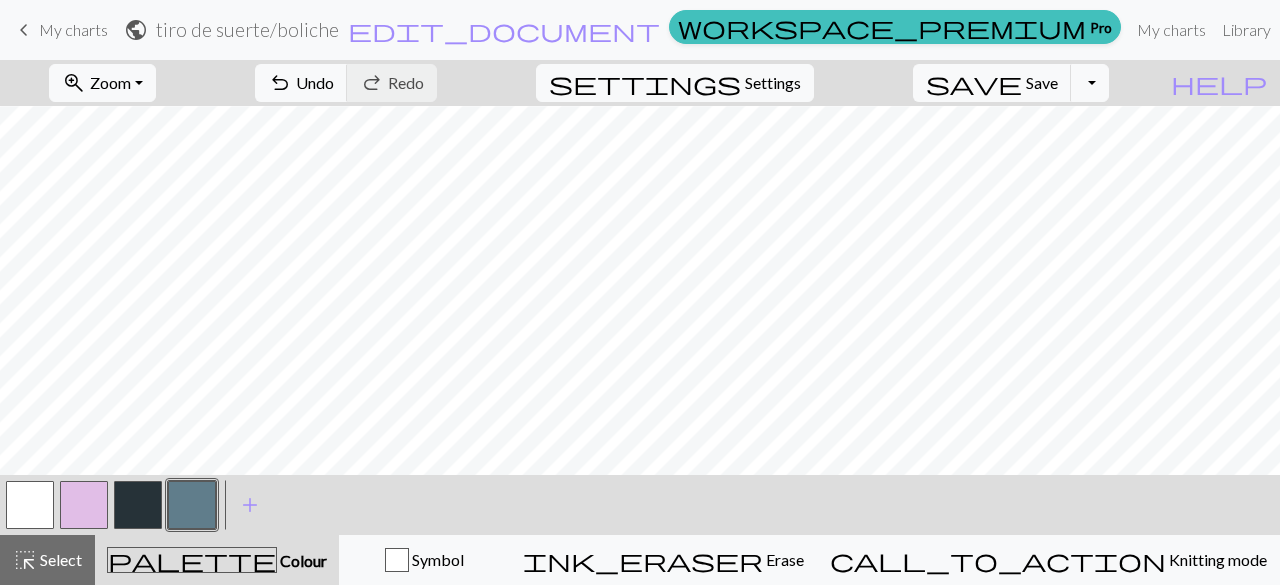 click at bounding box center [138, 505] 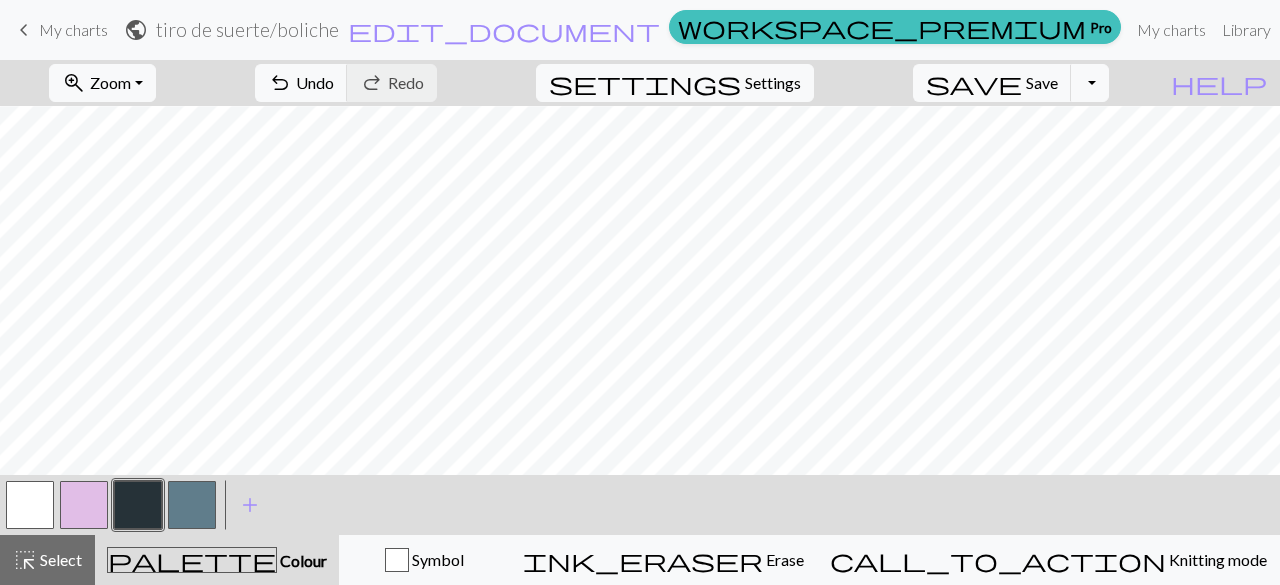 click at bounding box center (30, 505) 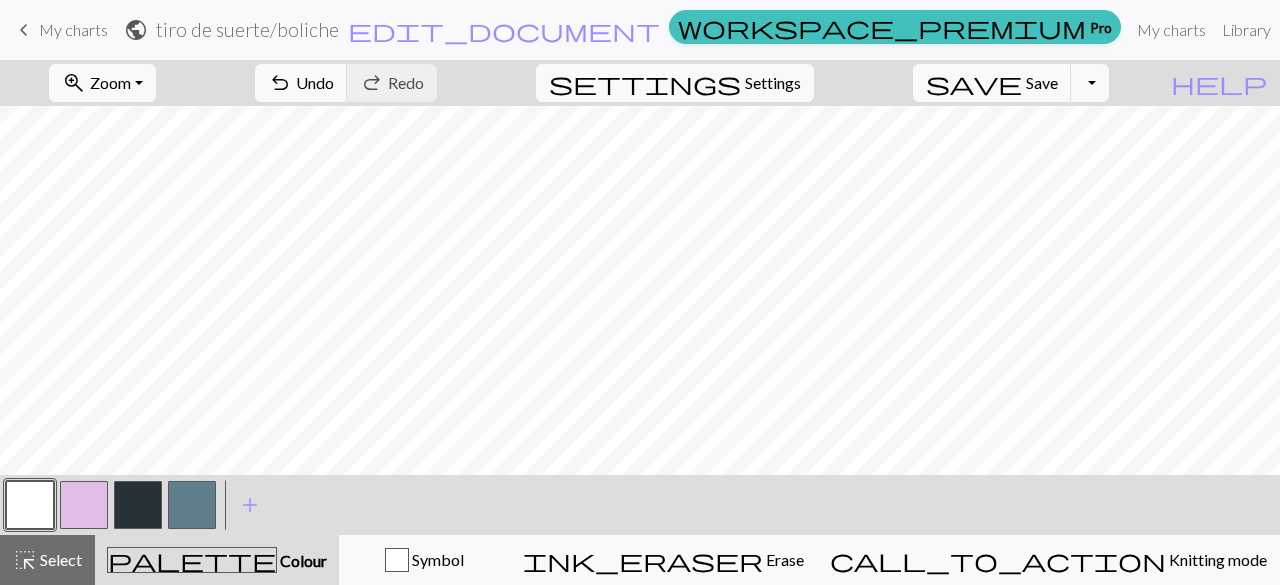 click at bounding box center (192, 505) 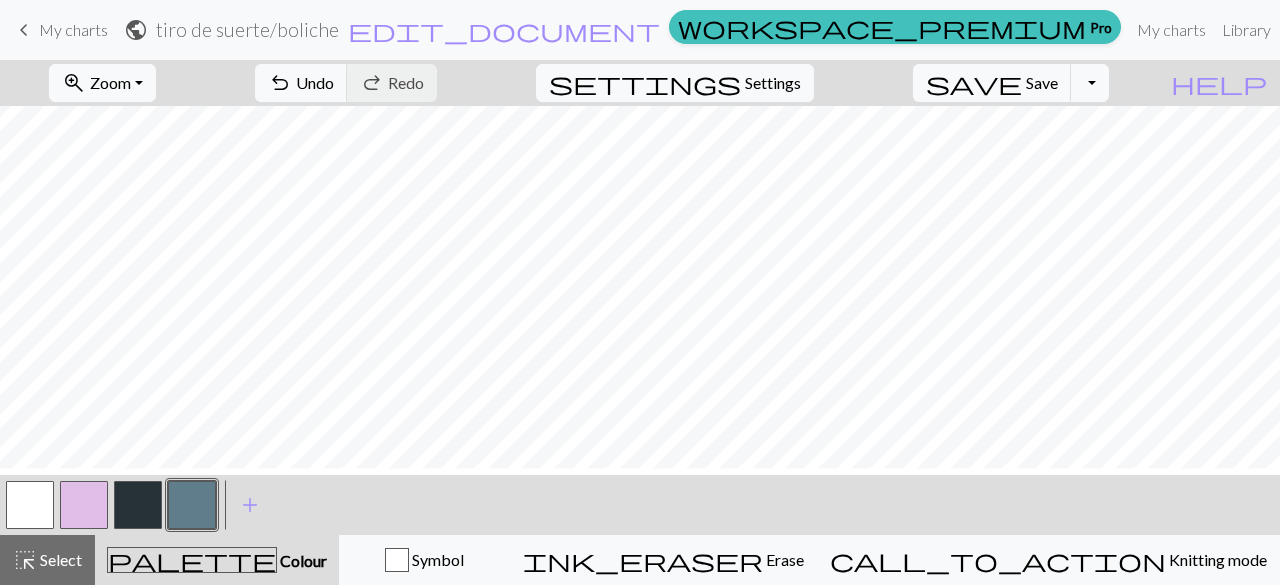scroll, scrollTop: 55, scrollLeft: 0, axis: vertical 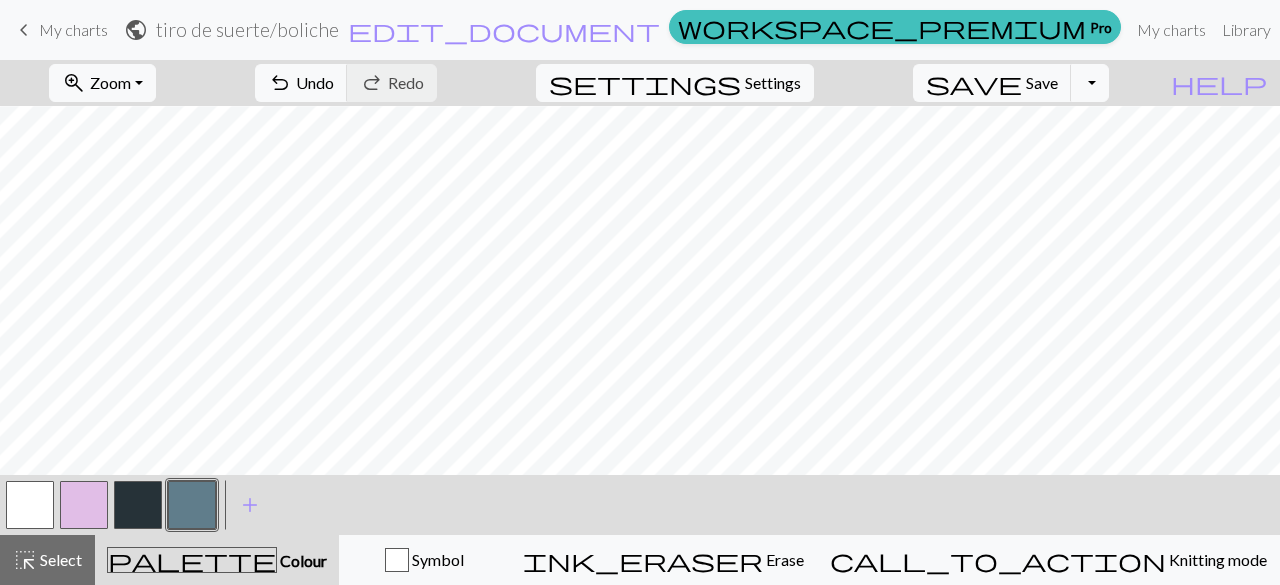 click at bounding box center [30, 505] 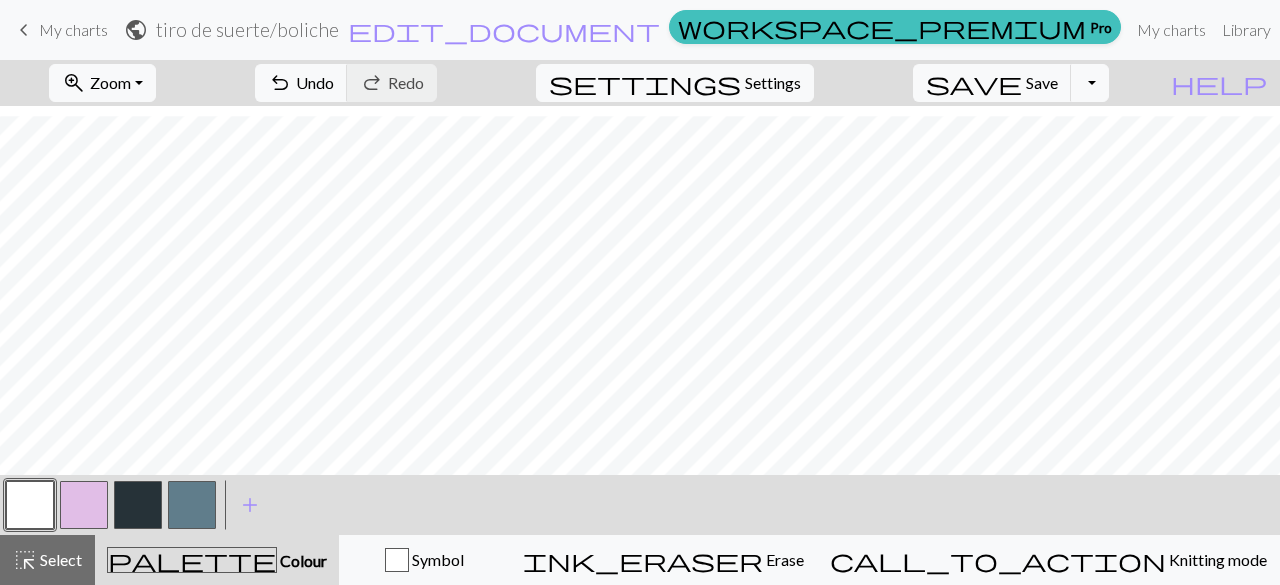 scroll, scrollTop: 110, scrollLeft: 0, axis: vertical 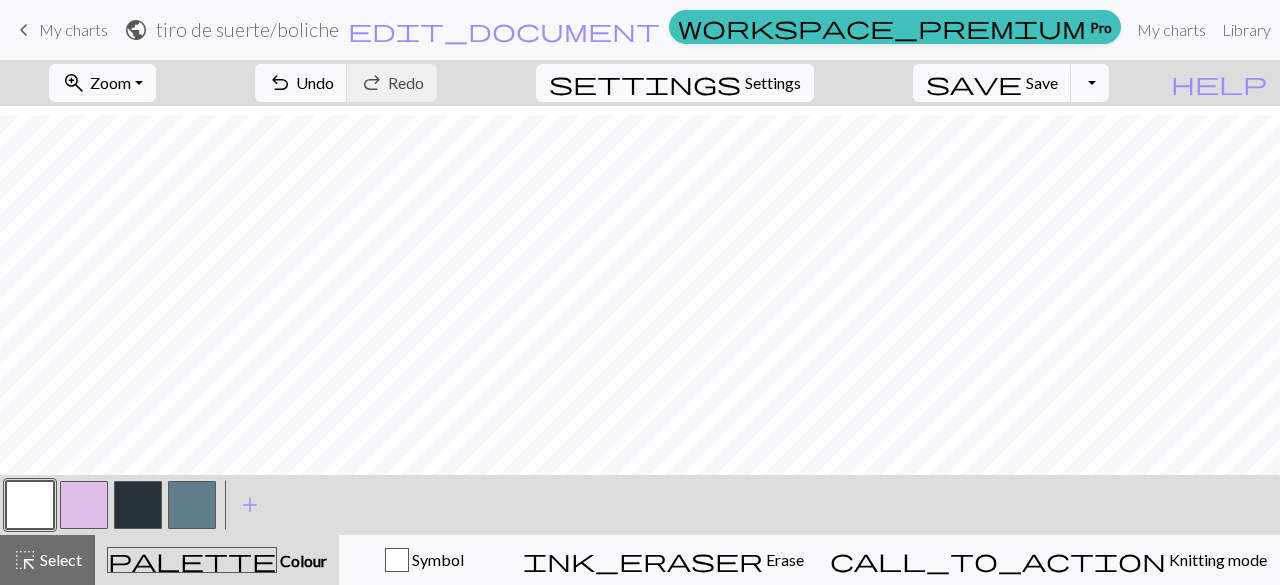 click at bounding box center [138, 505] 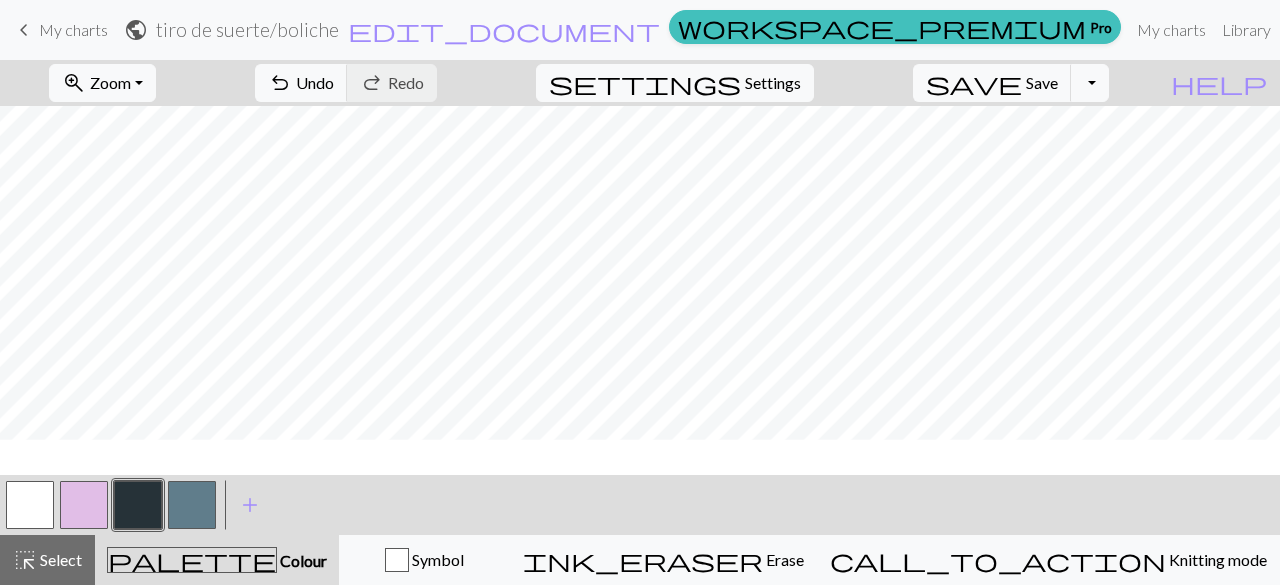 scroll, scrollTop: 0, scrollLeft: 0, axis: both 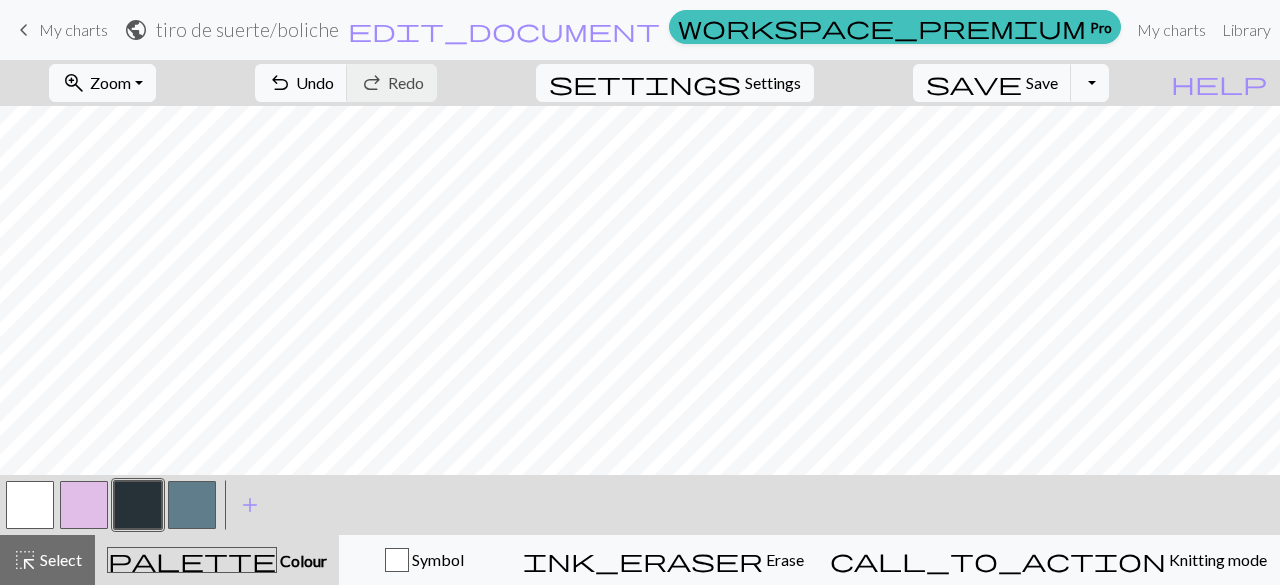 click at bounding box center (30, 505) 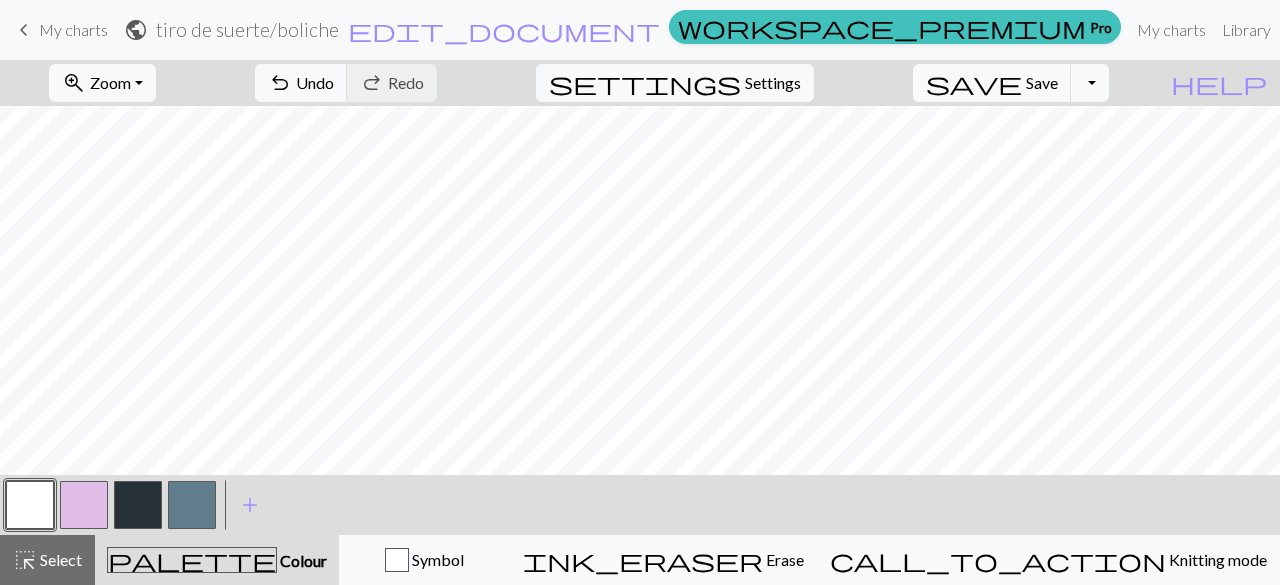 click at bounding box center (192, 505) 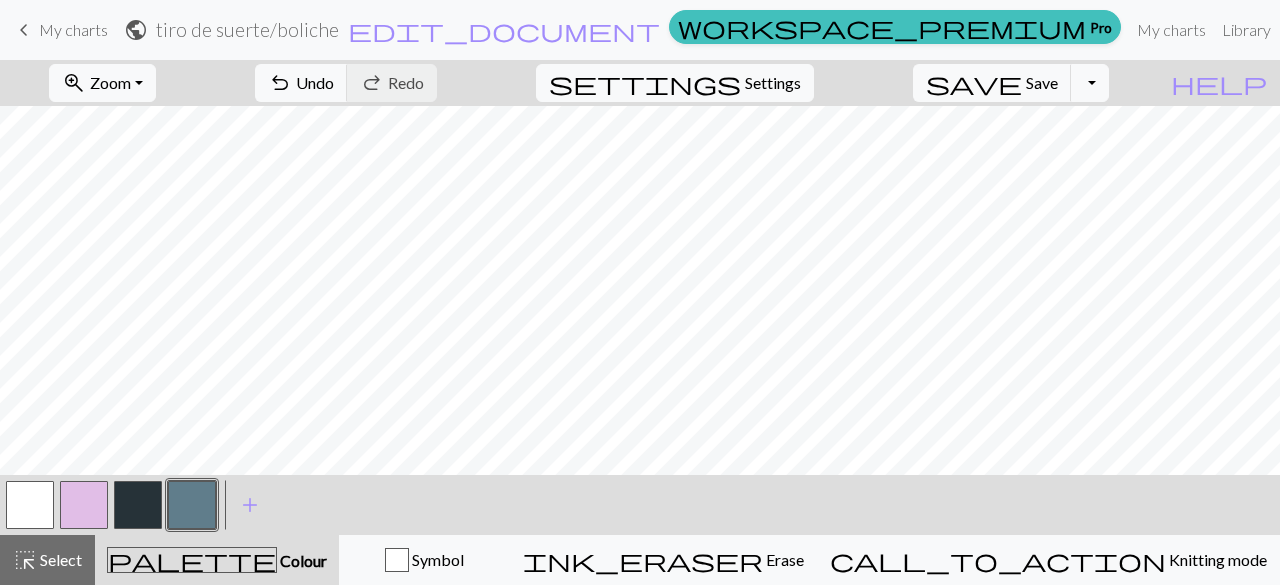 click at bounding box center [30, 505] 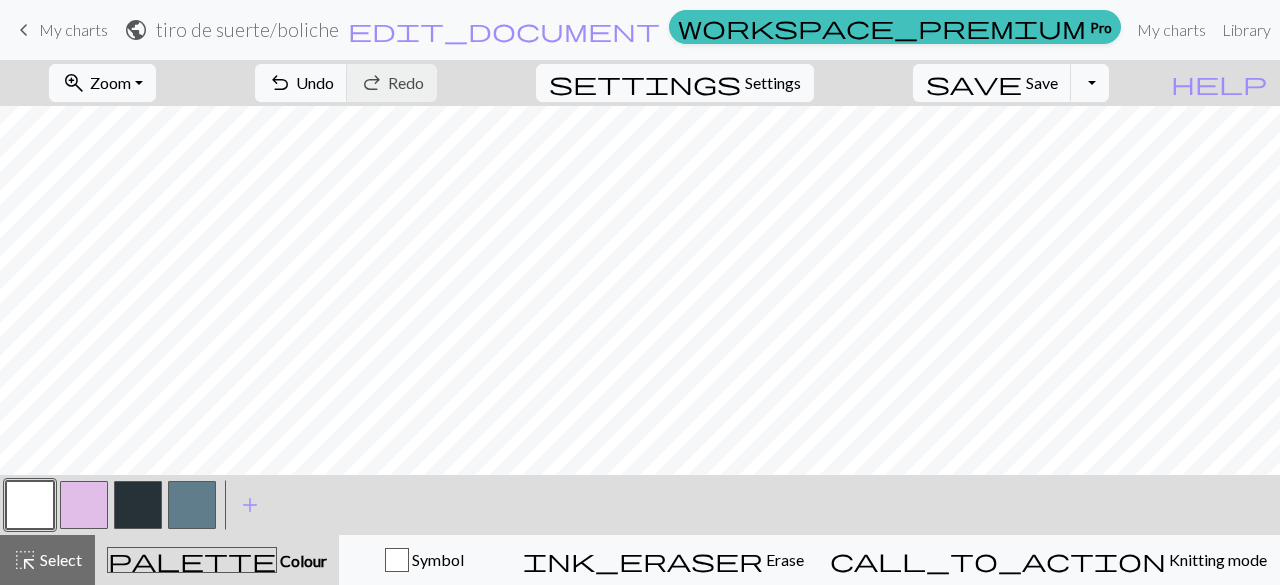 click at bounding box center [192, 505] 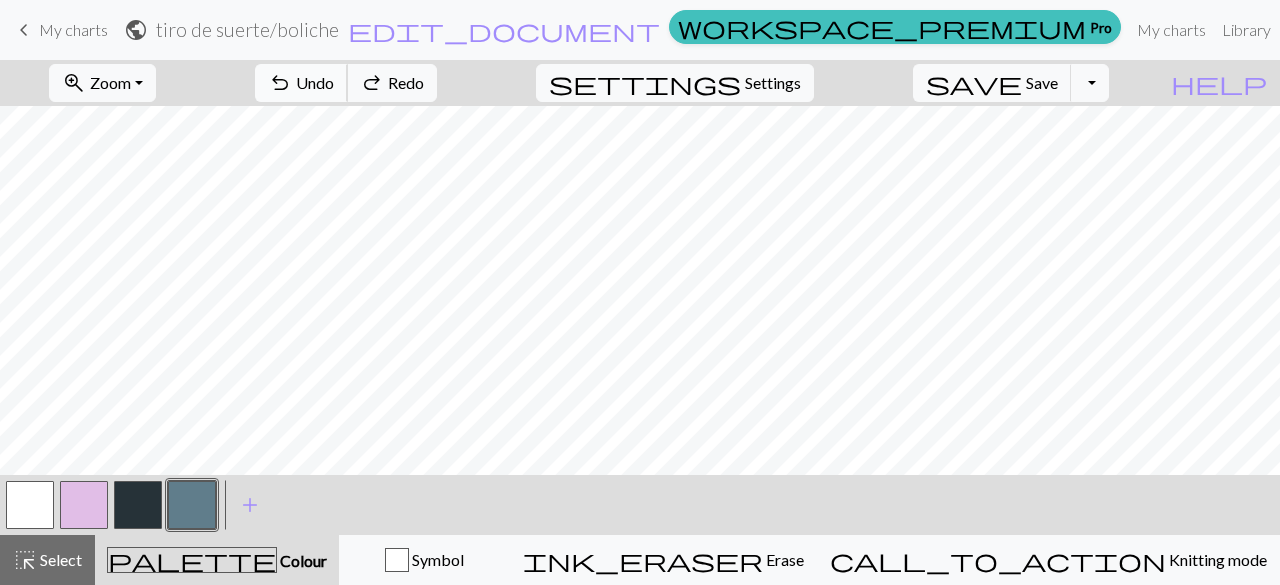 click on "undo" at bounding box center [280, 83] 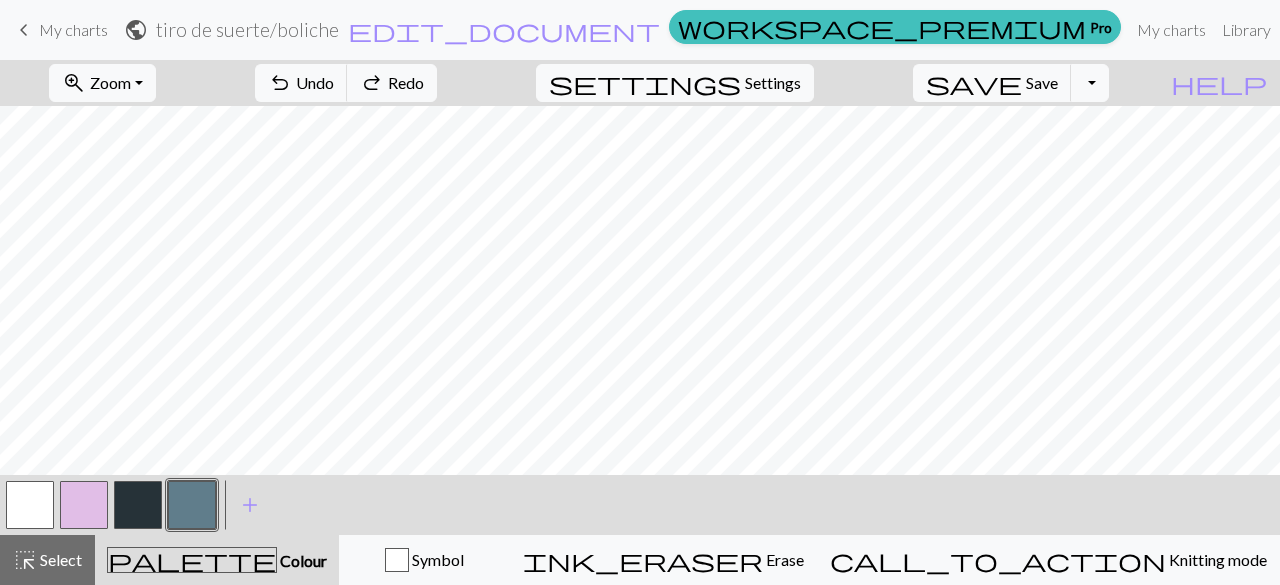 click at bounding box center [30, 505] 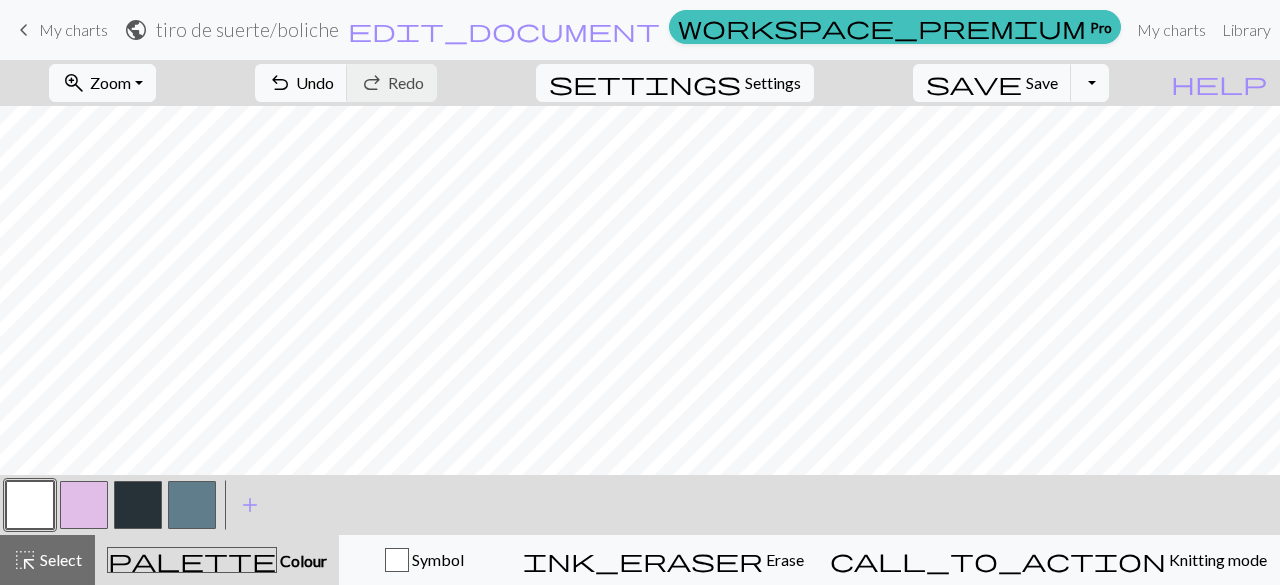 click at bounding box center (192, 505) 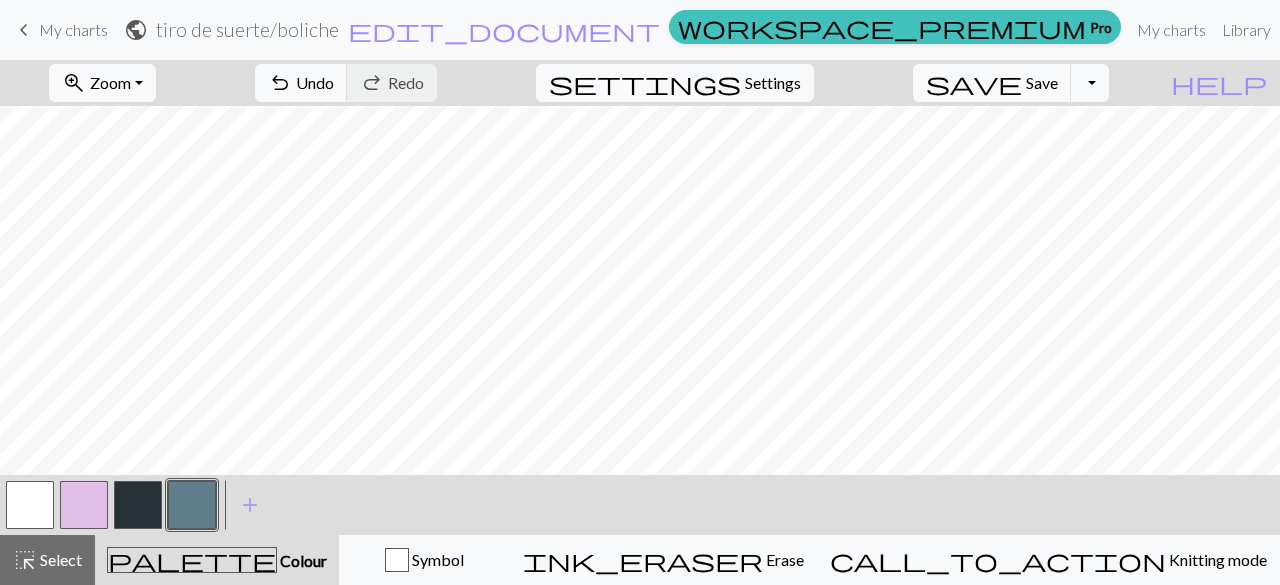 click at bounding box center [30, 505] 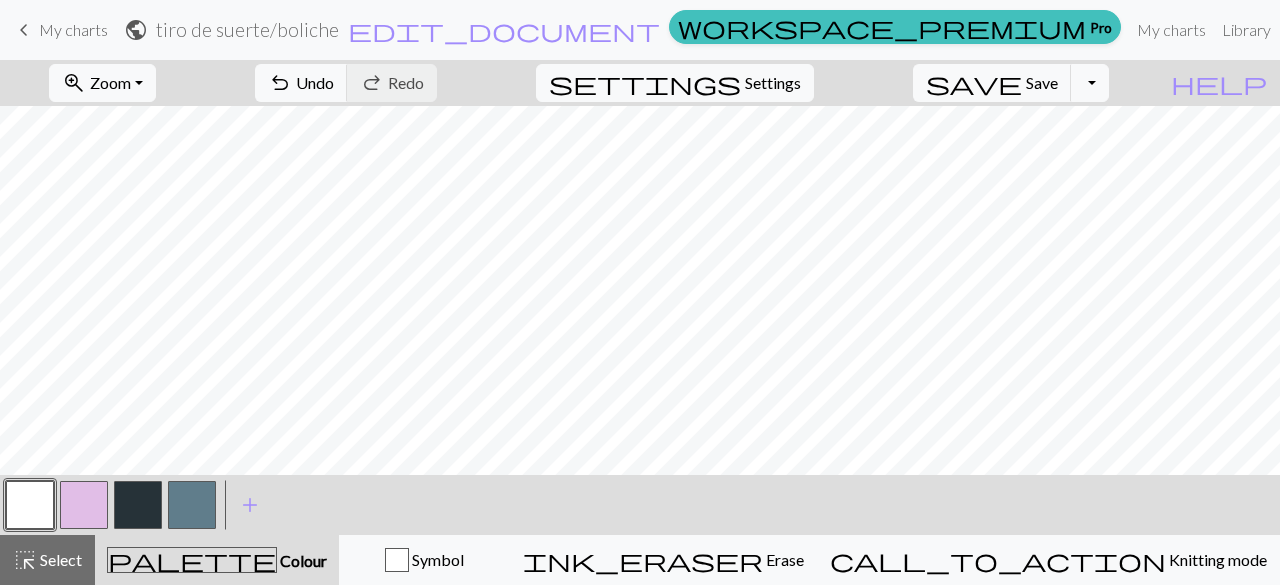 click at bounding box center [192, 505] 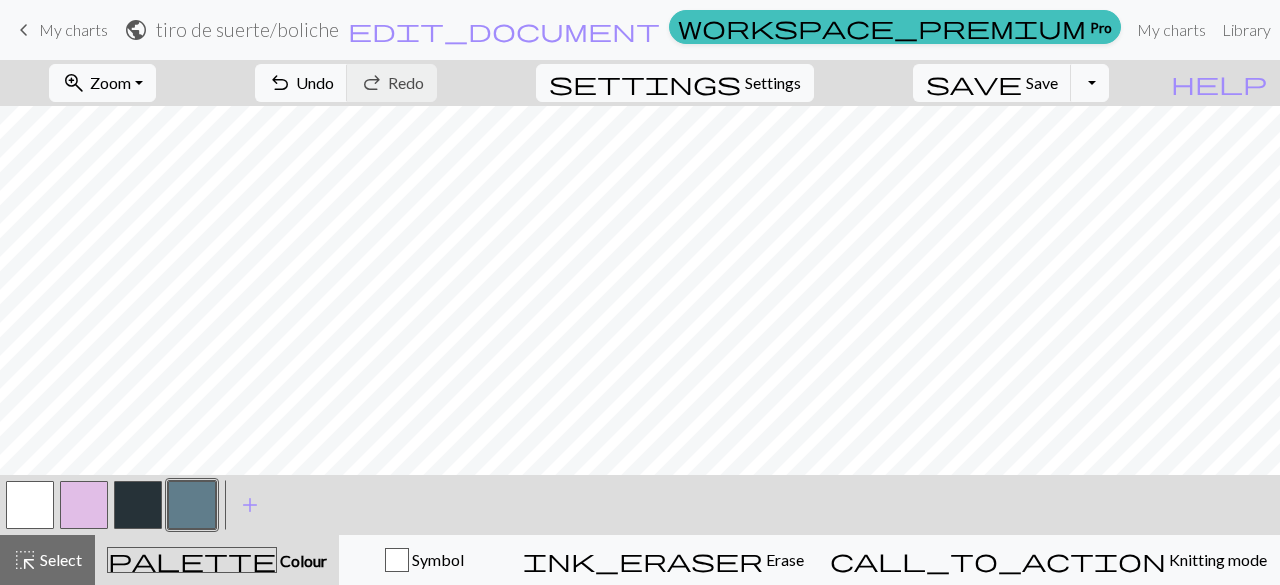 click at bounding box center (30, 505) 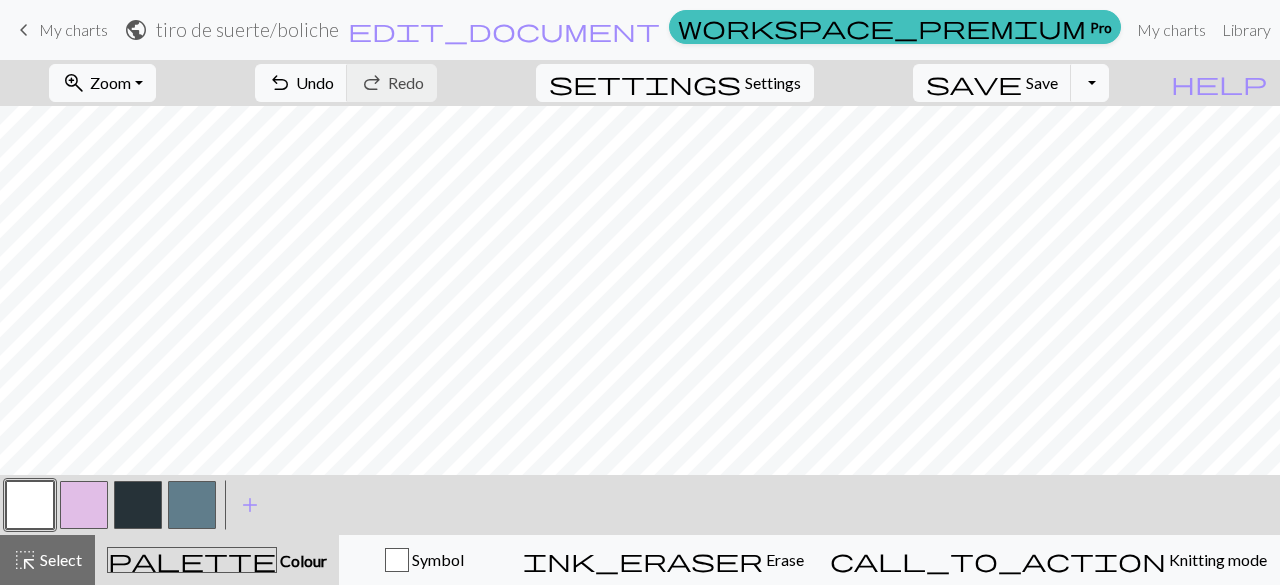 click at bounding box center [192, 505] 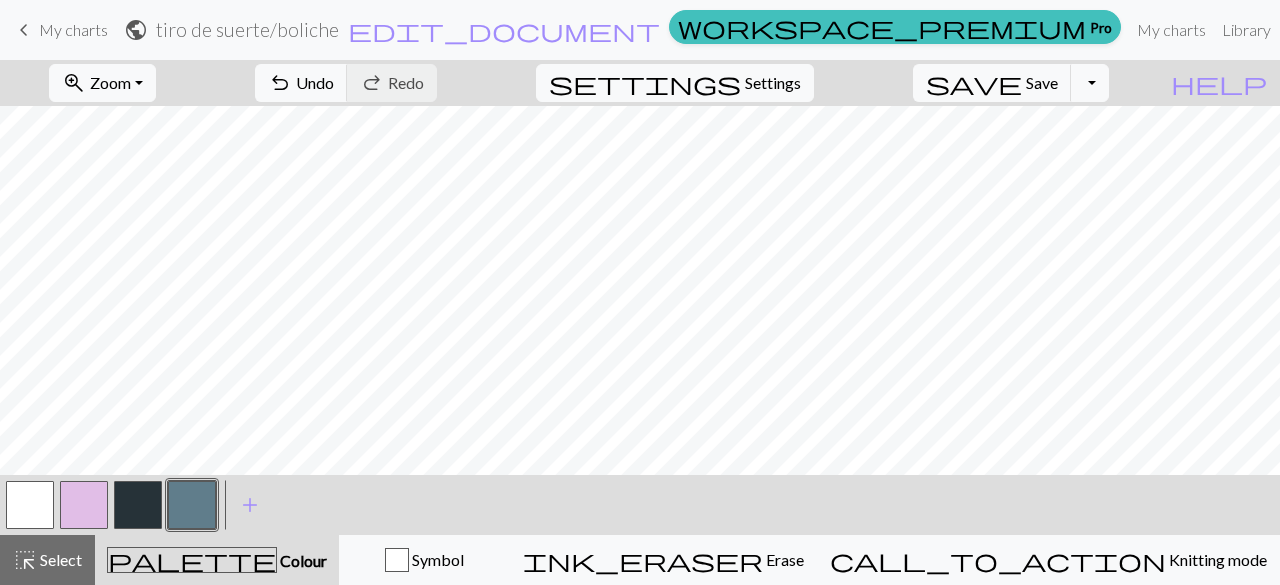 click at bounding box center (30, 505) 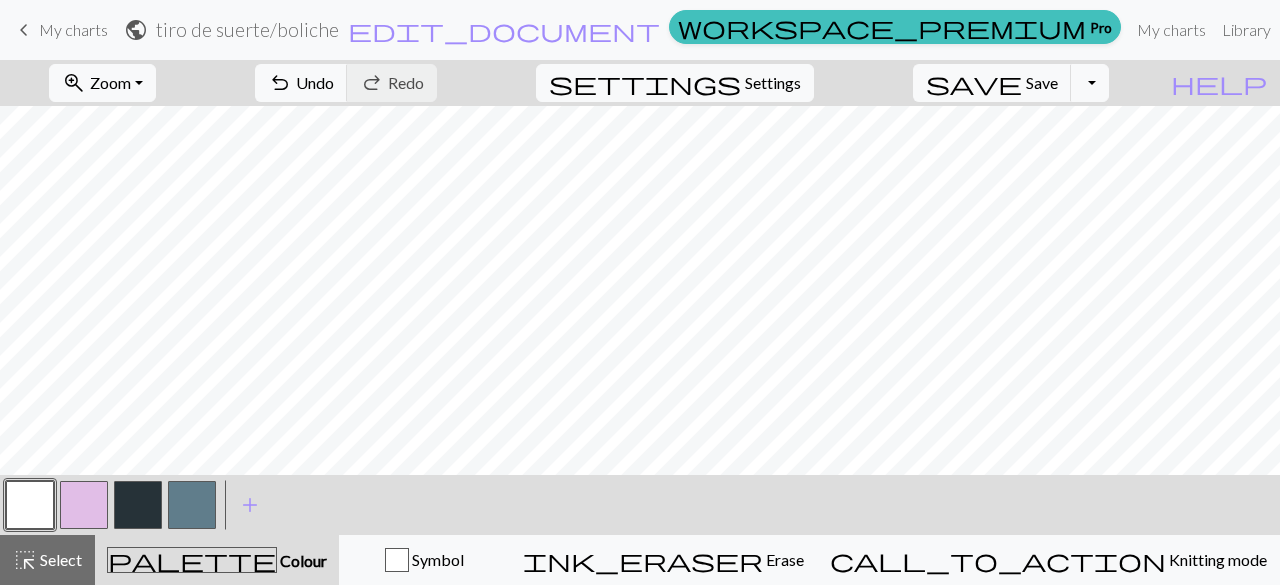 click at bounding box center [192, 505] 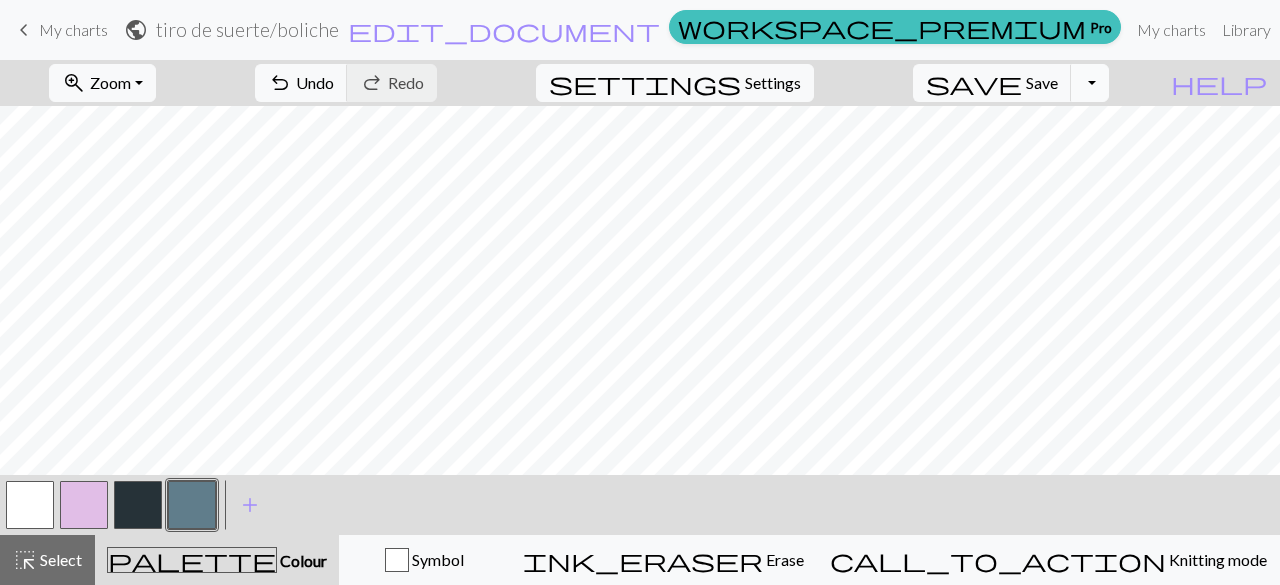click on "Toggle Dropdown" at bounding box center (1090, 83) 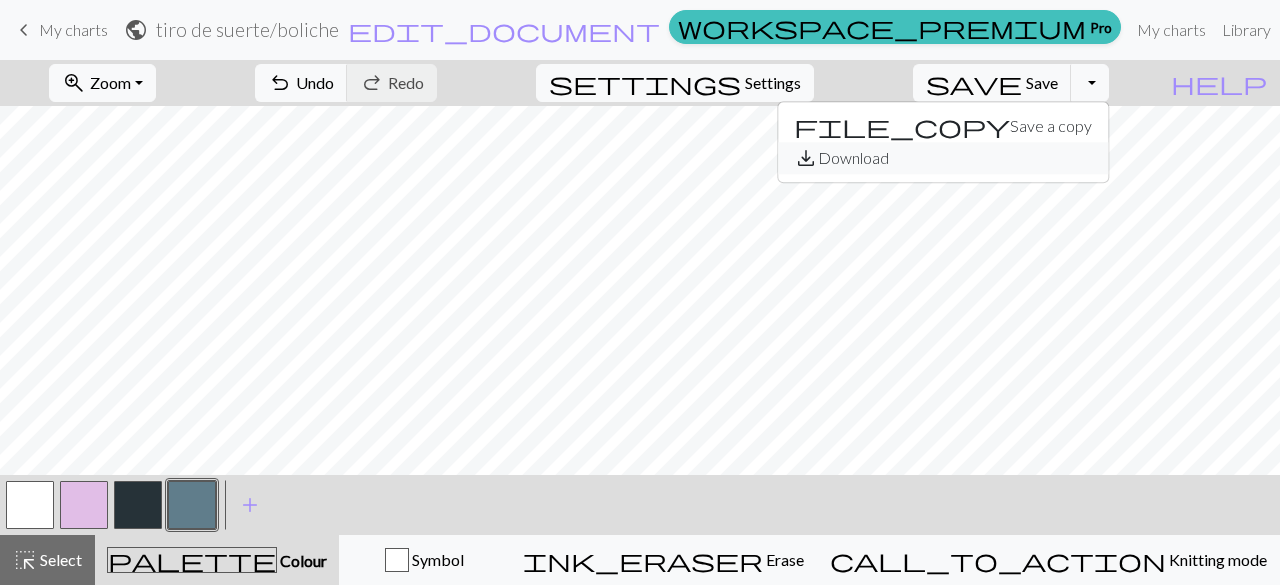 click on "save_alt  Download" at bounding box center [943, 158] 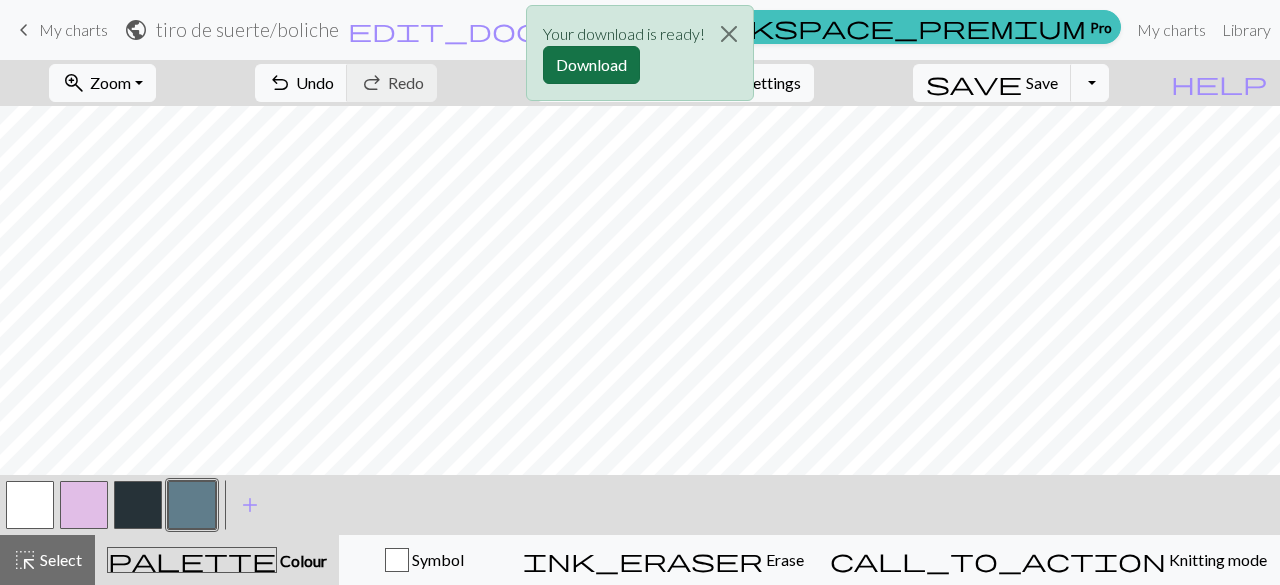 click on "Download" at bounding box center [591, 65] 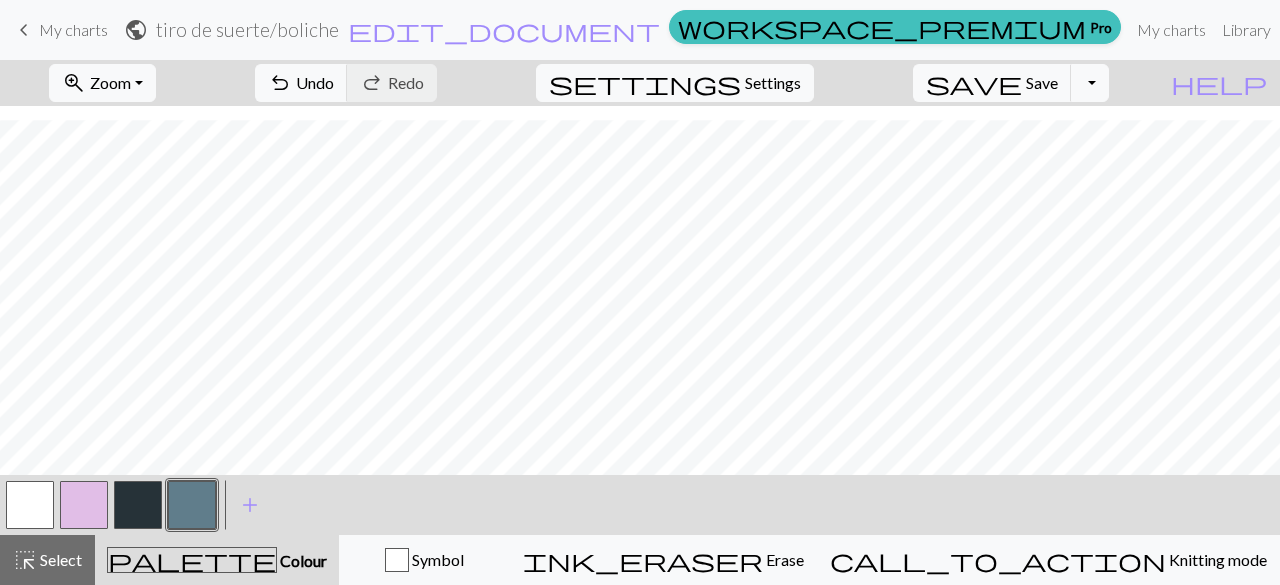 scroll, scrollTop: 115, scrollLeft: 0, axis: vertical 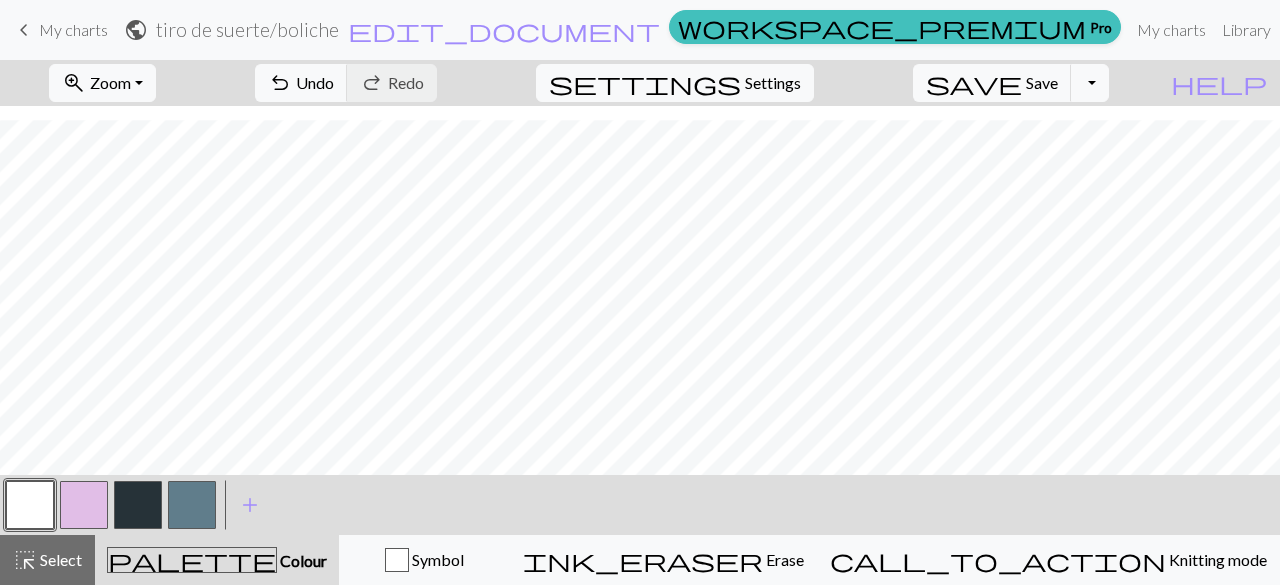 click at bounding box center (138, 505) 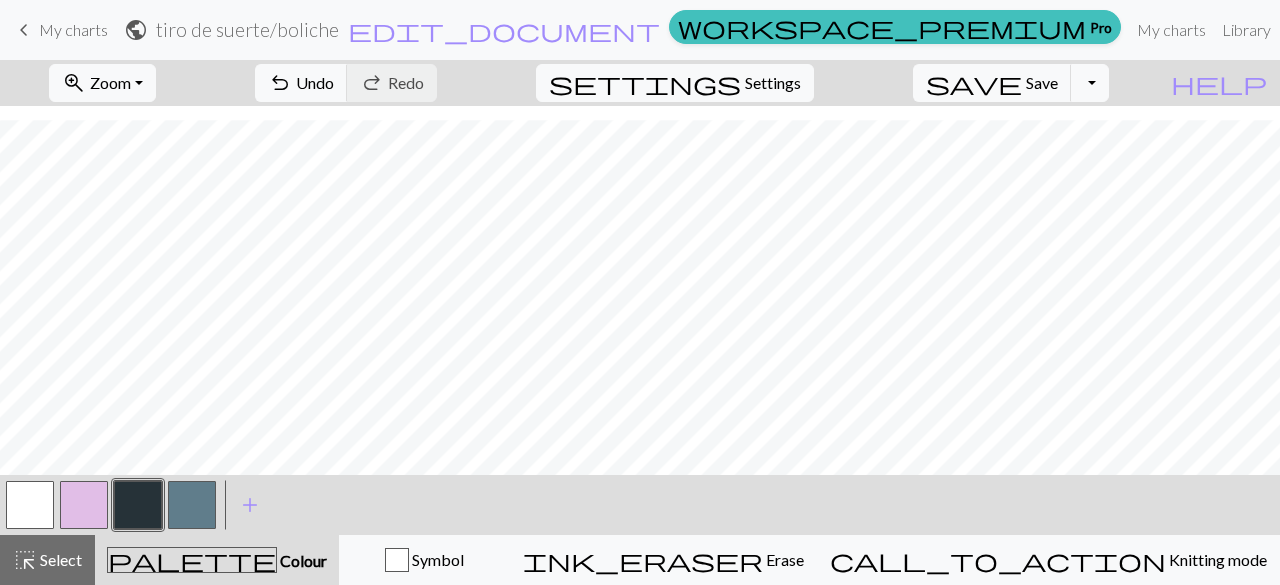 click on "zoom_in Zoom Zoom Fit all Fit width Fit height 50% 100% 150% 200% undo Undo Undo redo Redo Redo settings  Settings save Save Save Toggle Dropdown file_copy  Save a copy save_alt  Download help Show me around < > add Add a  colour highlight_alt   Select   Select palette   Colour   Colour   Symbol ink_eraser   Erase   Erase call_to_action   Knitting mode   Knitting mode" at bounding box center [640, 322] 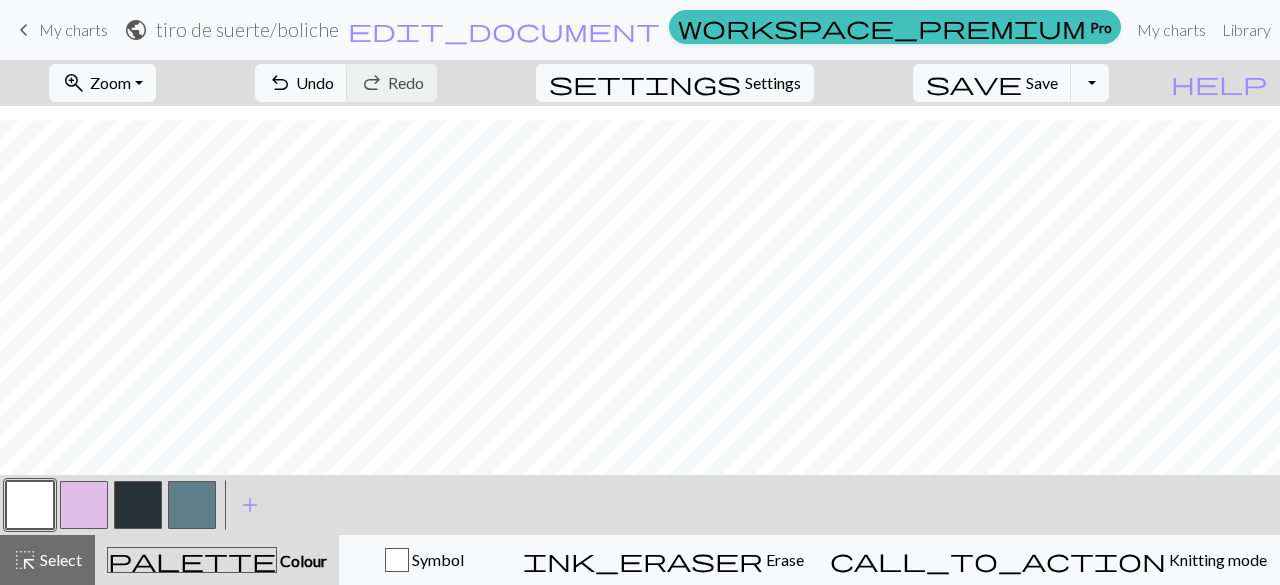 click at bounding box center [30, 505] 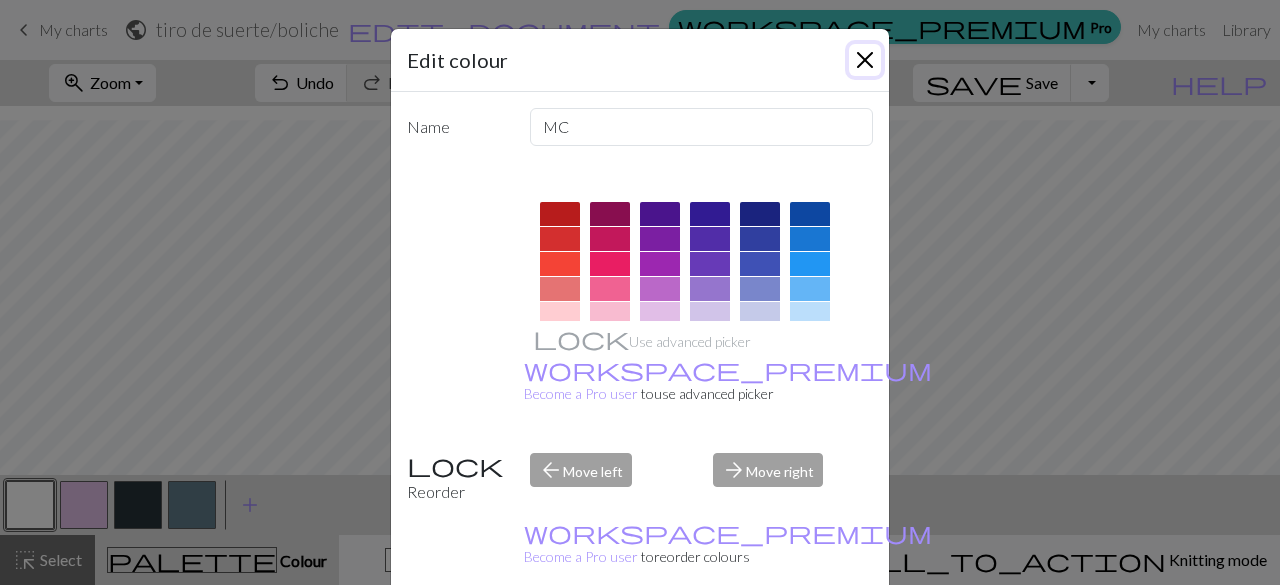 click at bounding box center (865, 60) 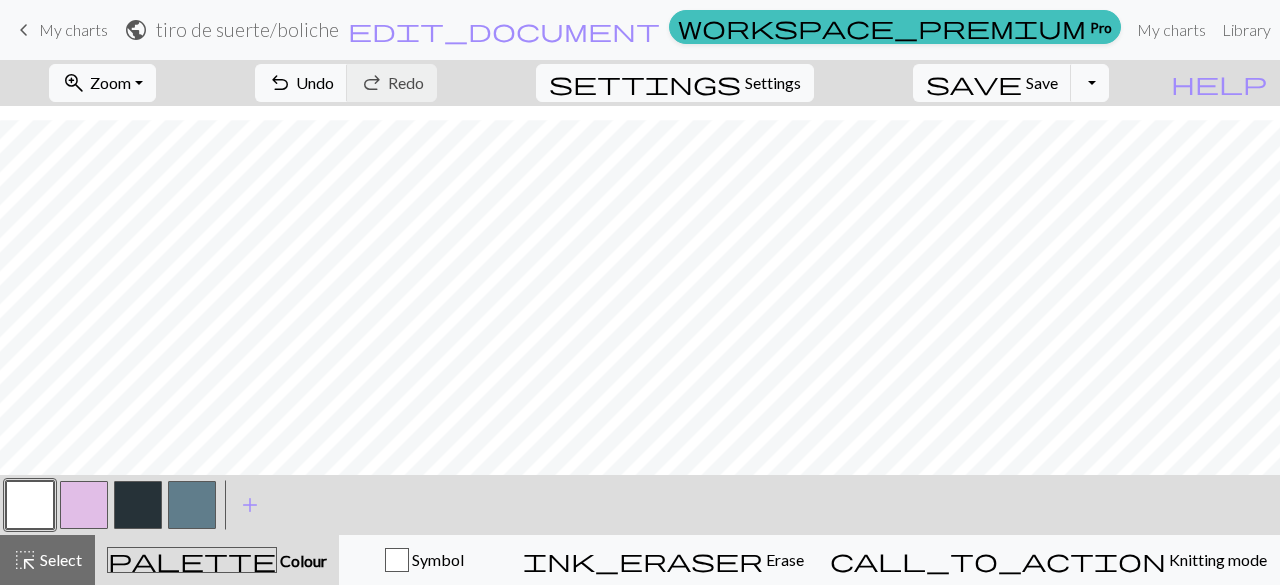 click at bounding box center (138, 505) 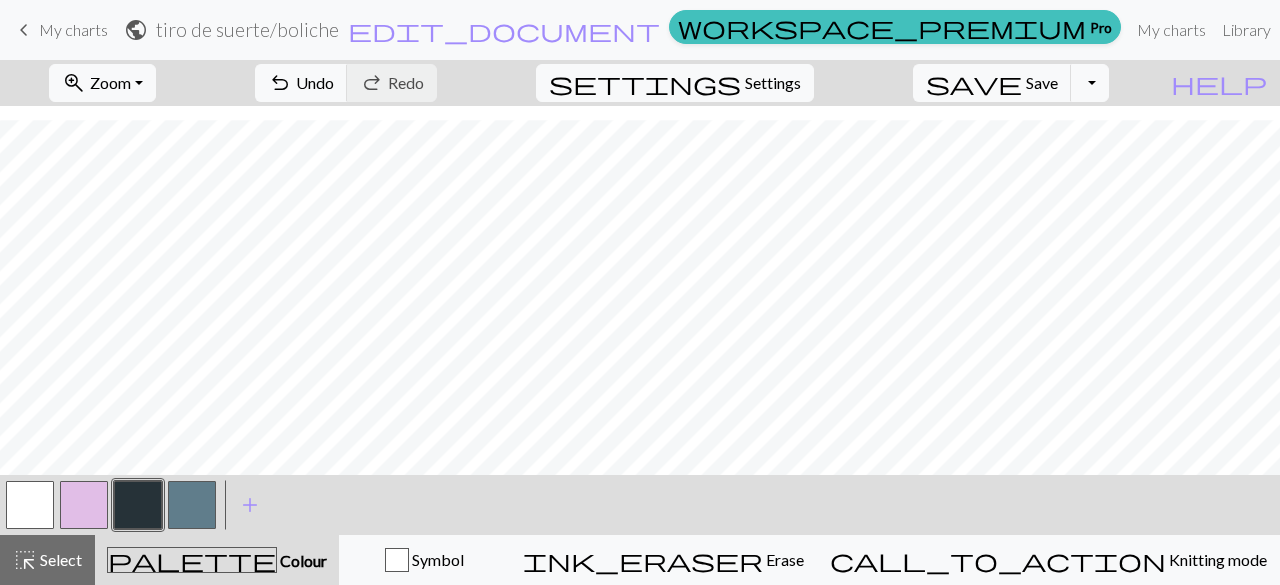 click at bounding box center (30, 505) 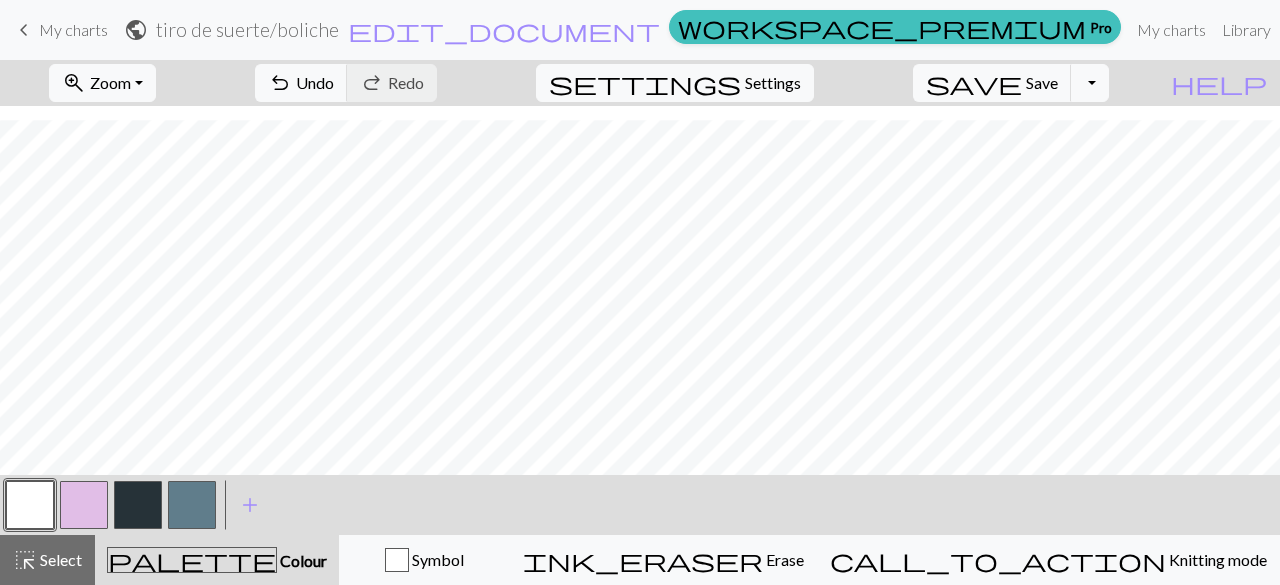 click at bounding box center [138, 505] 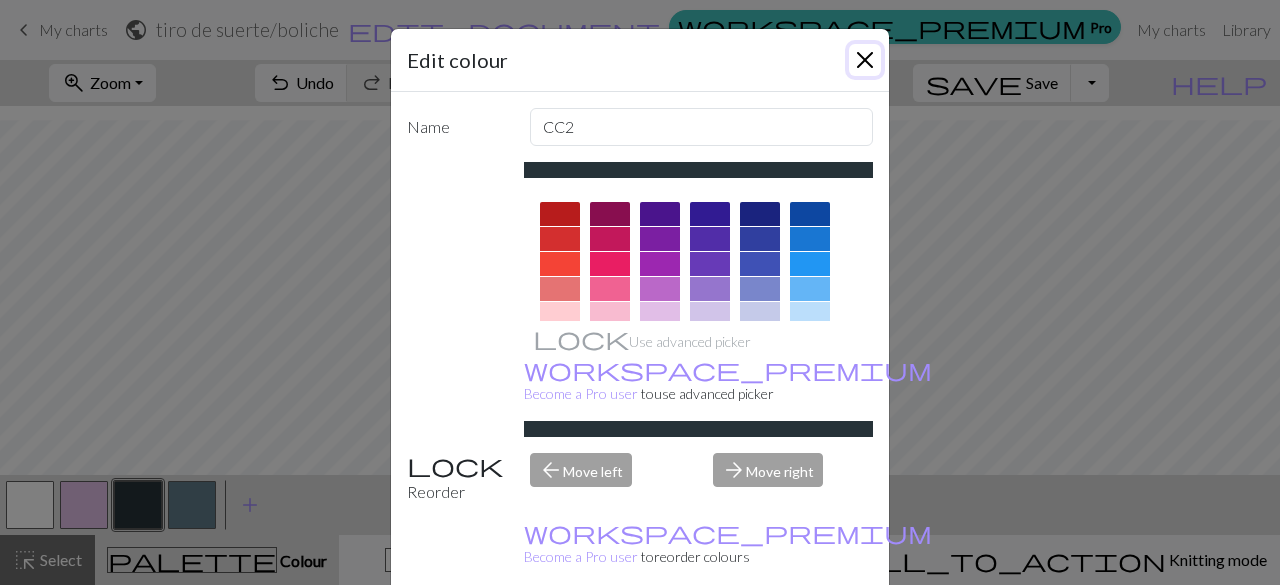 click at bounding box center (865, 60) 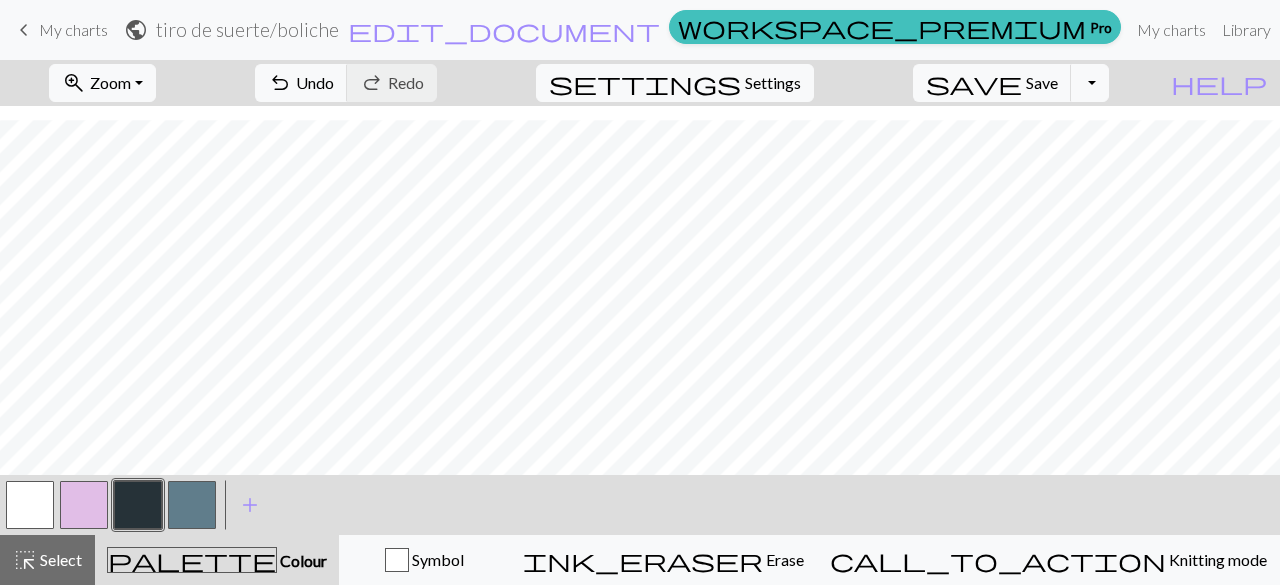 click at bounding box center [138, 505] 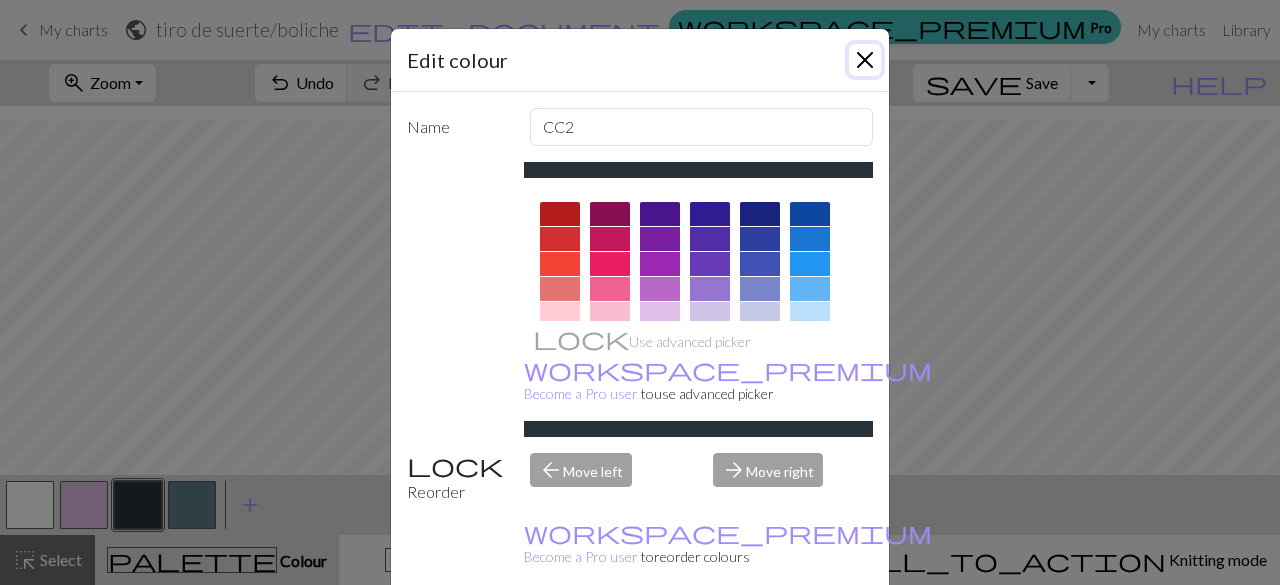 click at bounding box center [865, 60] 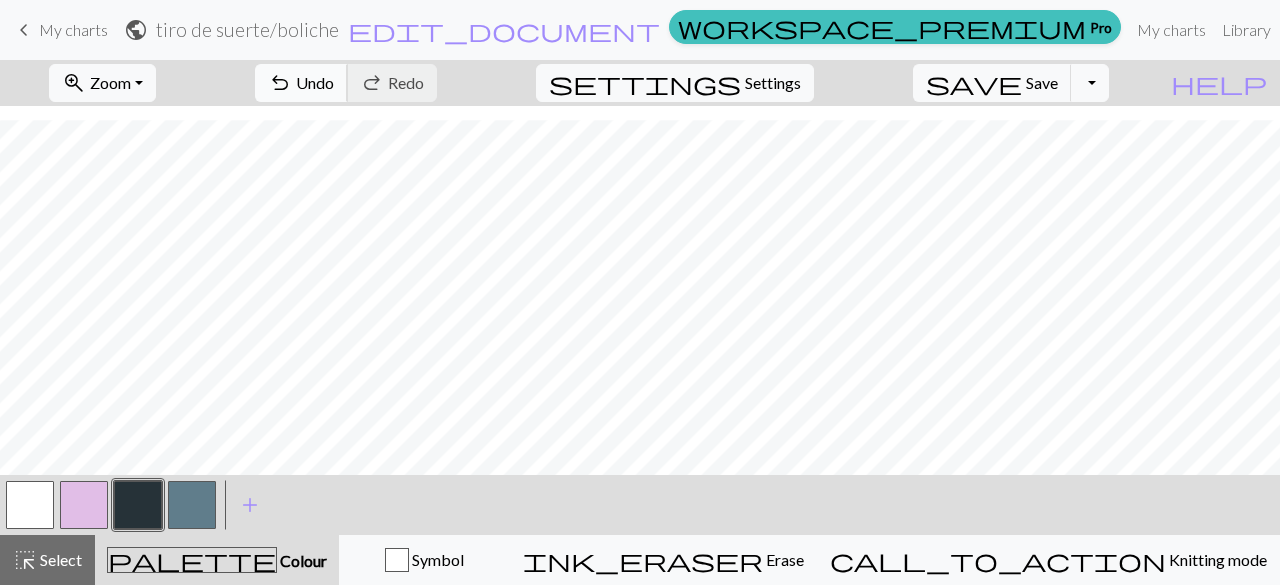 click on "Undo" at bounding box center [315, 82] 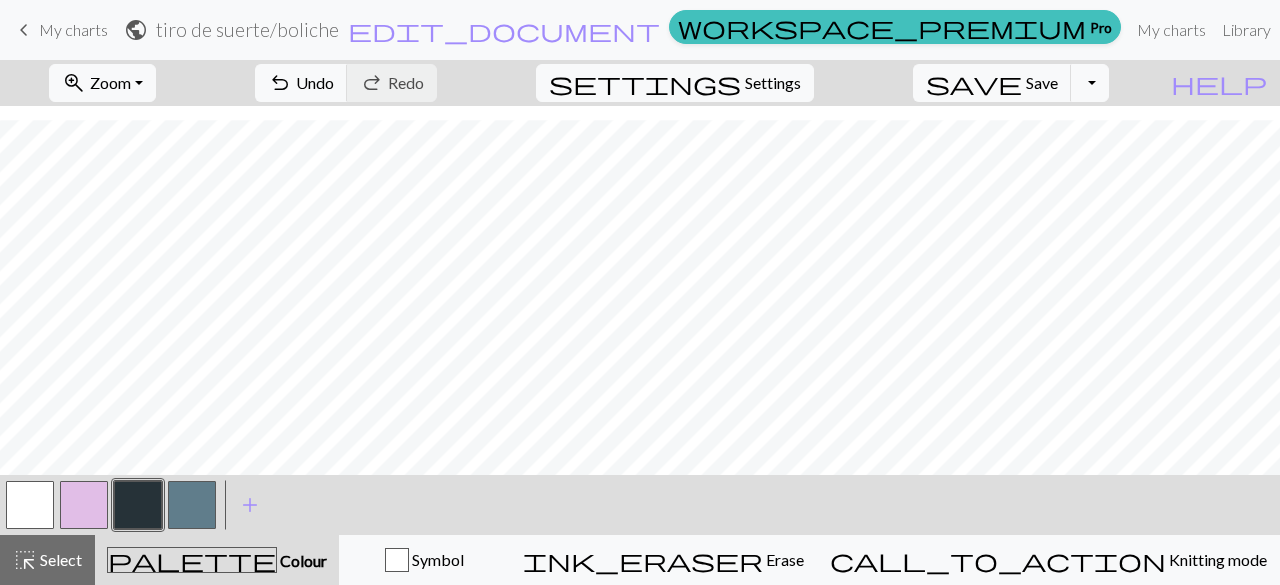 click at bounding box center (138, 505) 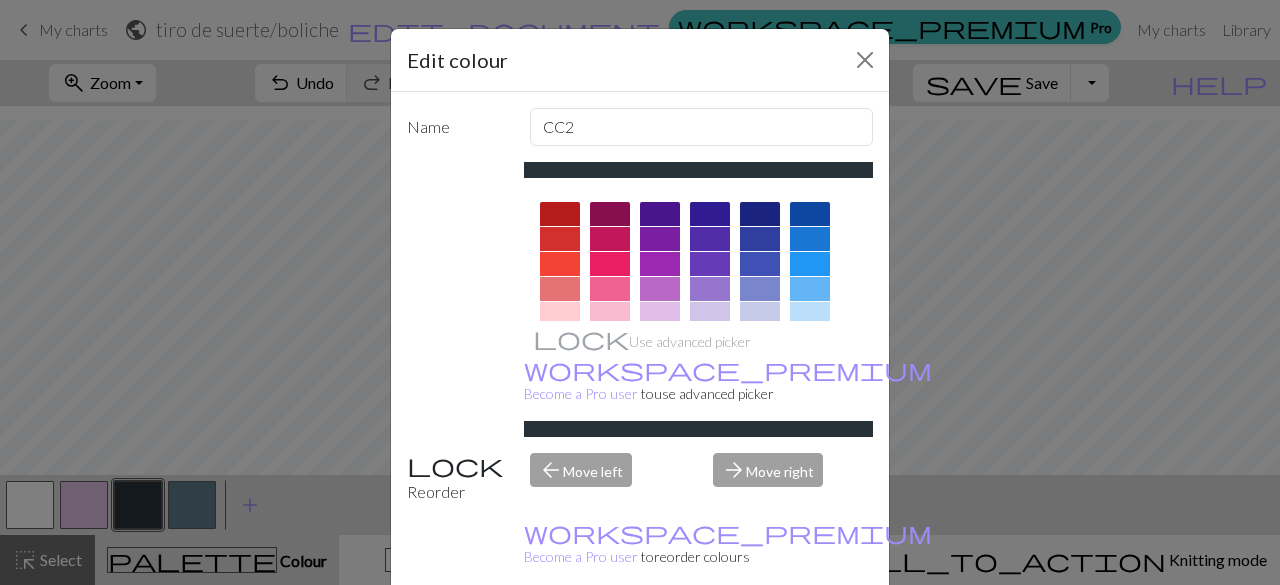 click on "Edit colour Name CC2 Use advanced picker workspace_premium Become a Pro user   to  use advanced picker Reorder arrow_back Move left arrow_forward Move right workspace_premium Become a Pro user   to  reorder colours Delete Done Cancel" at bounding box center [640, 292] 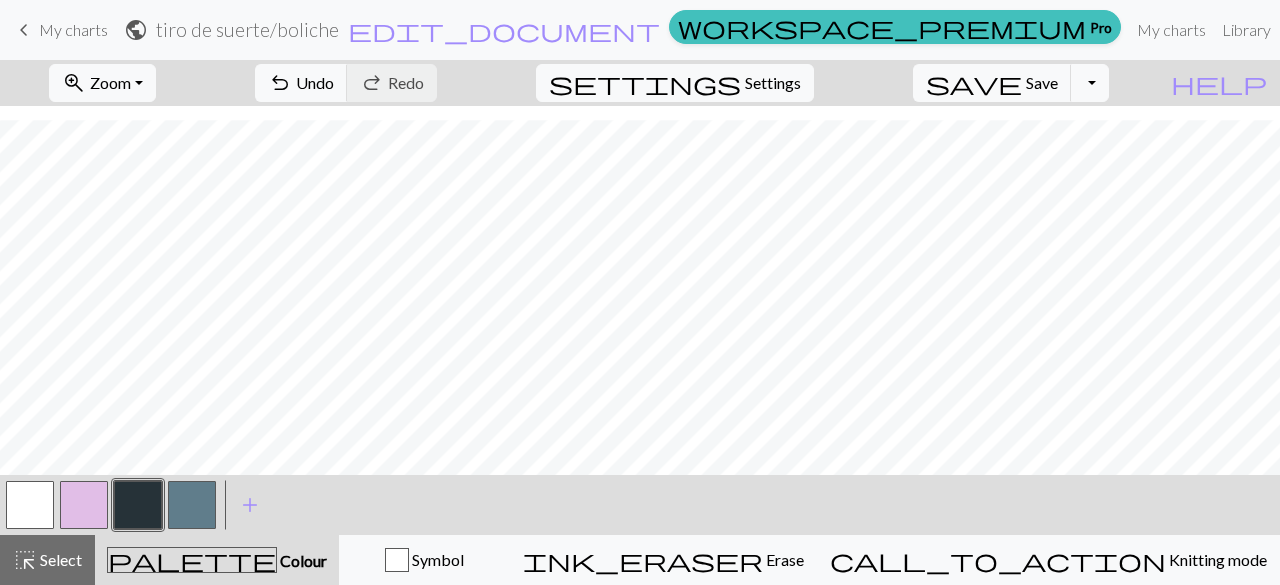 click at bounding box center [30, 505] 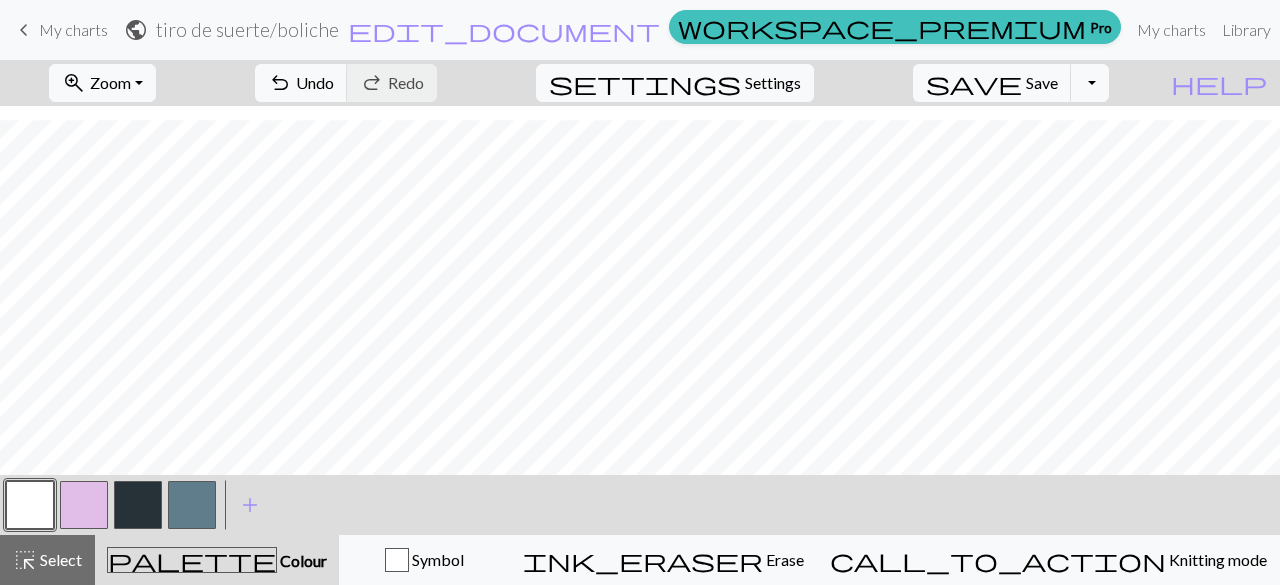 click at bounding box center [192, 505] 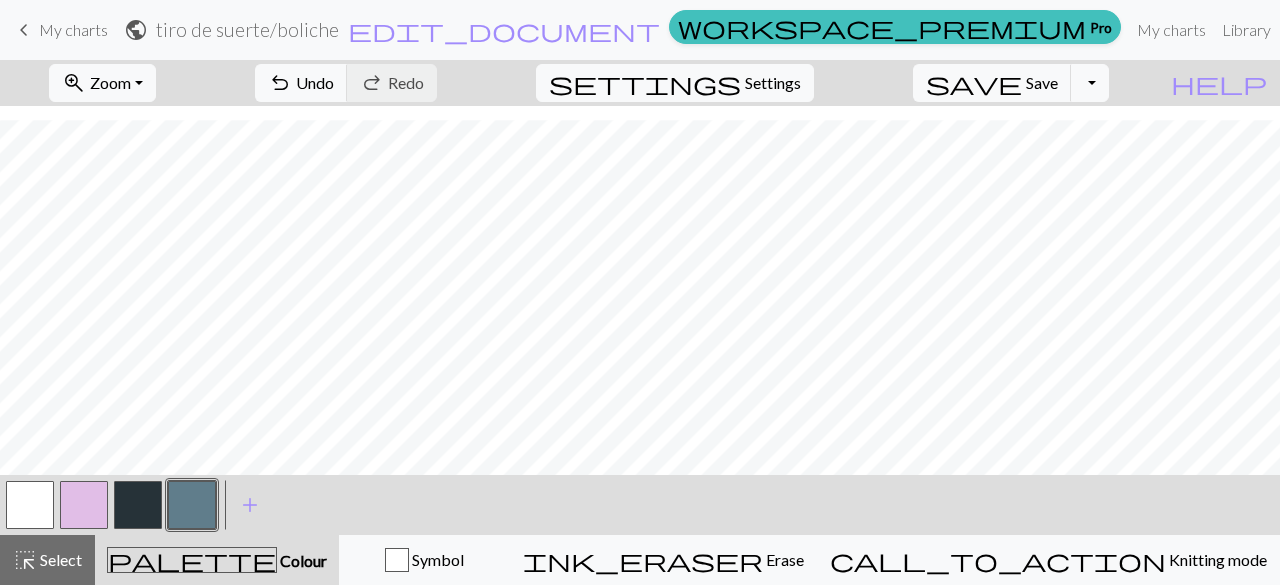 click at bounding box center [138, 505] 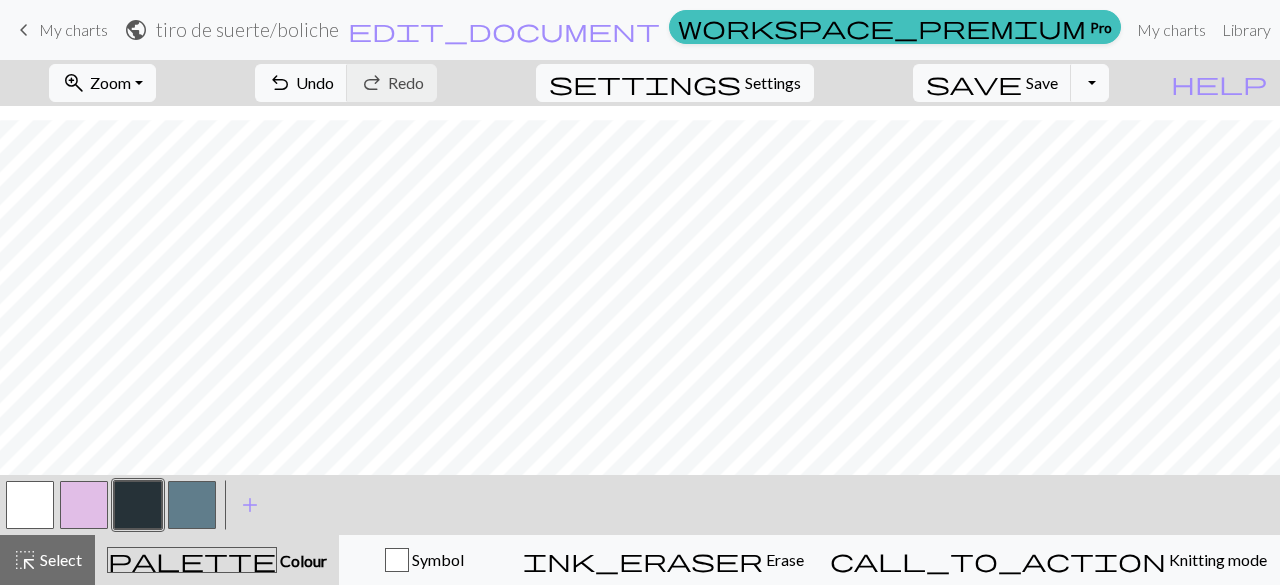 click at bounding box center (192, 505) 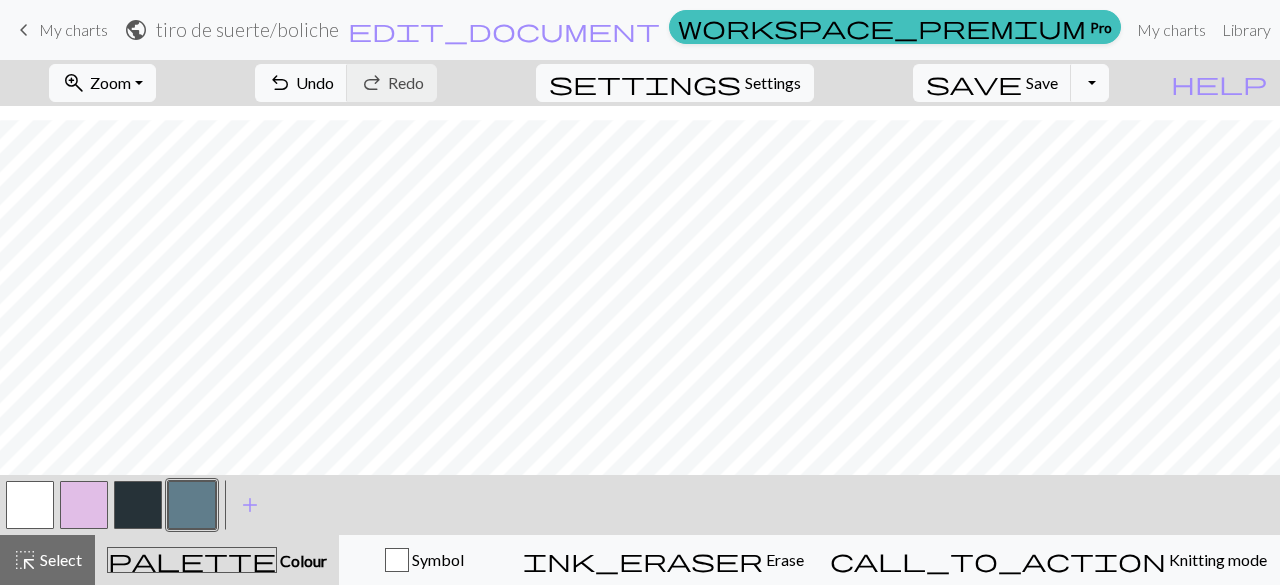 click at bounding box center [30, 505] 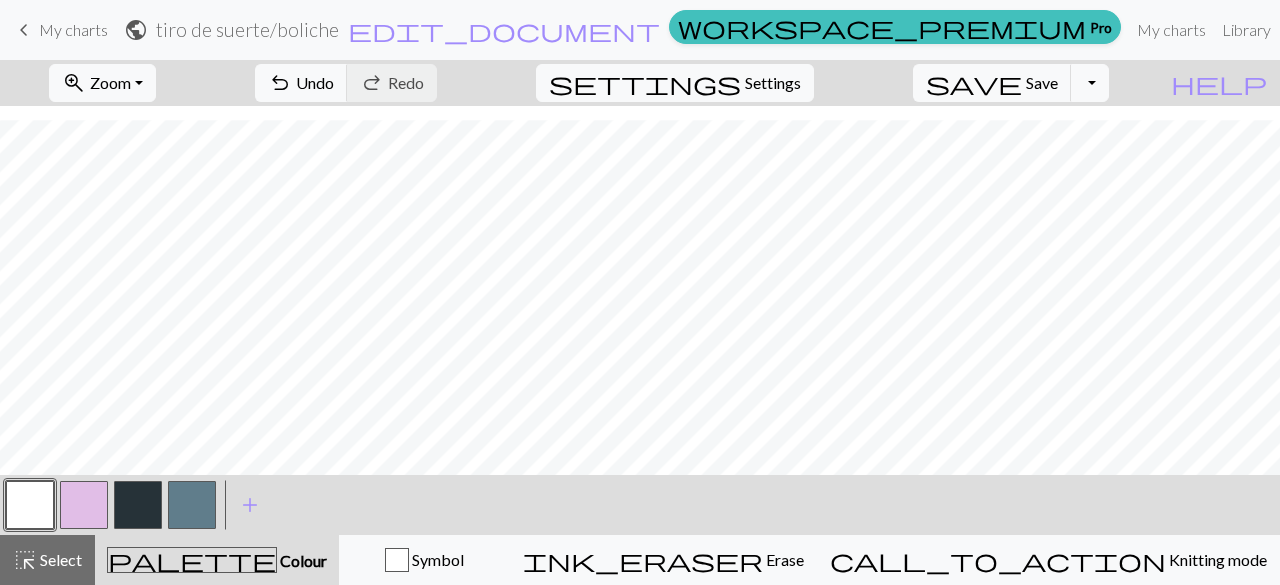 click at bounding box center [138, 505] 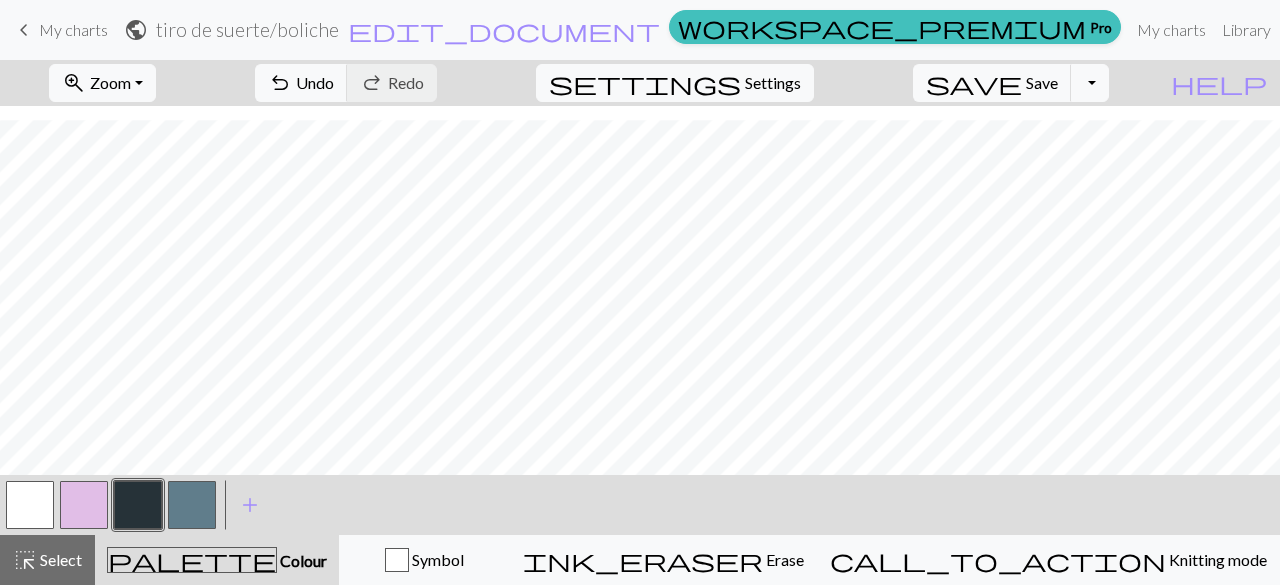 click at bounding box center [30, 505] 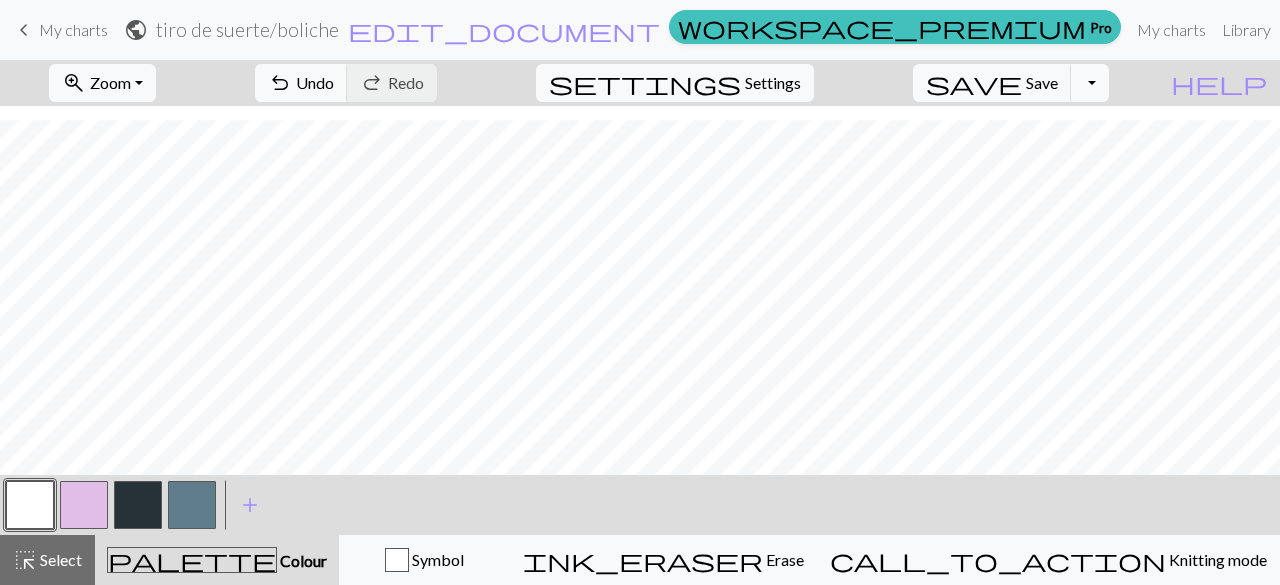 click at bounding box center [192, 505] 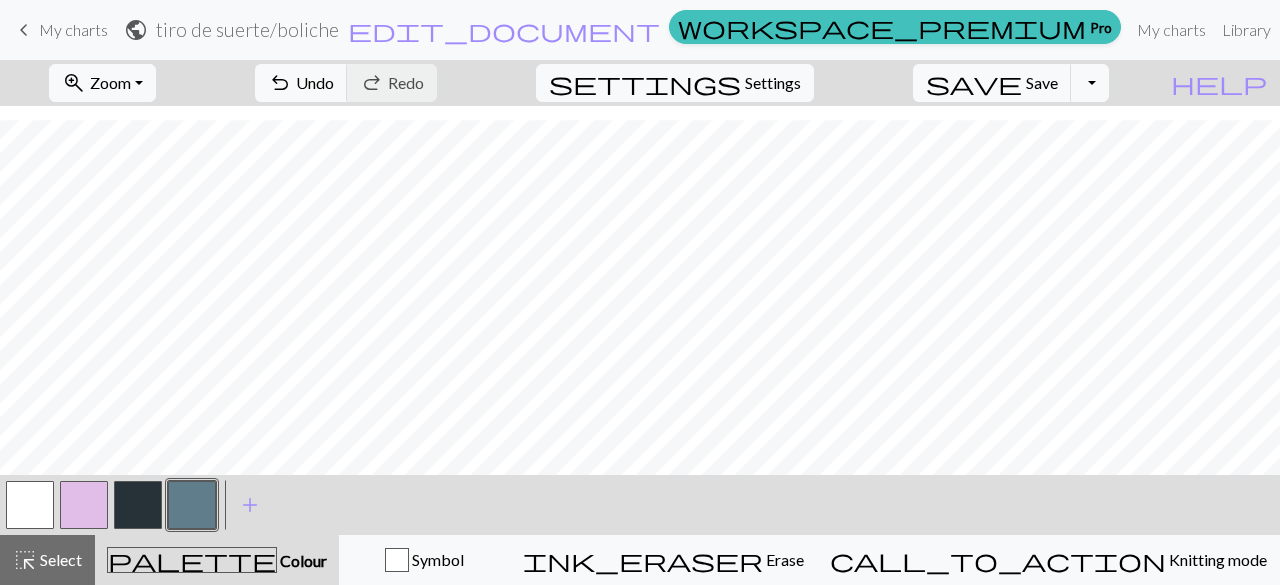 click at bounding box center (30, 505) 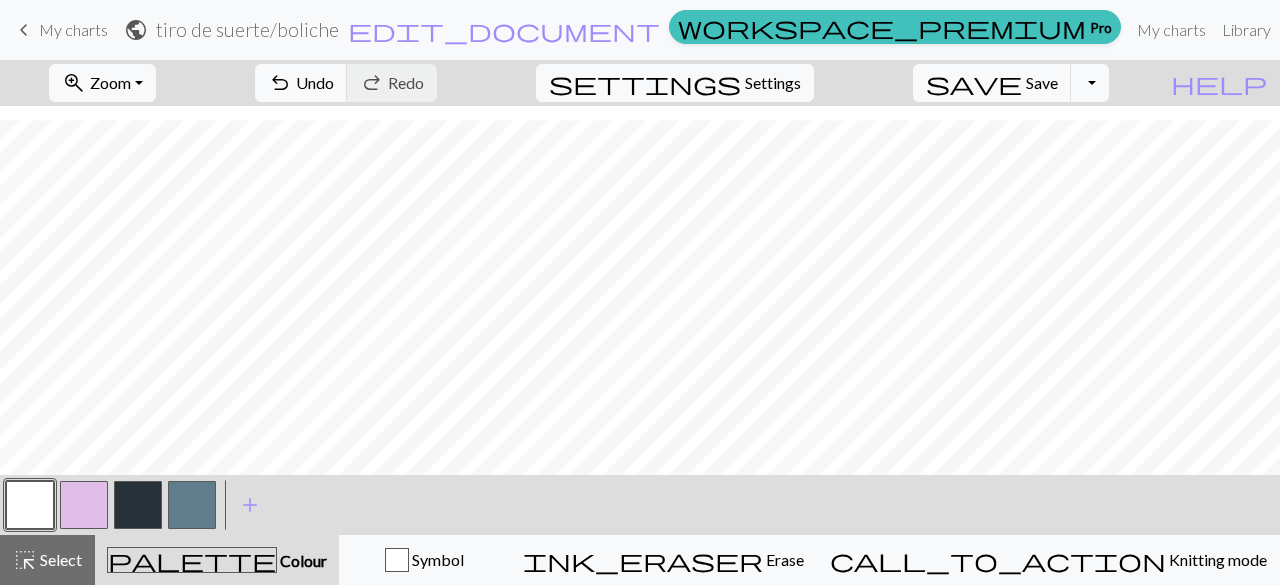 click at bounding box center (192, 505) 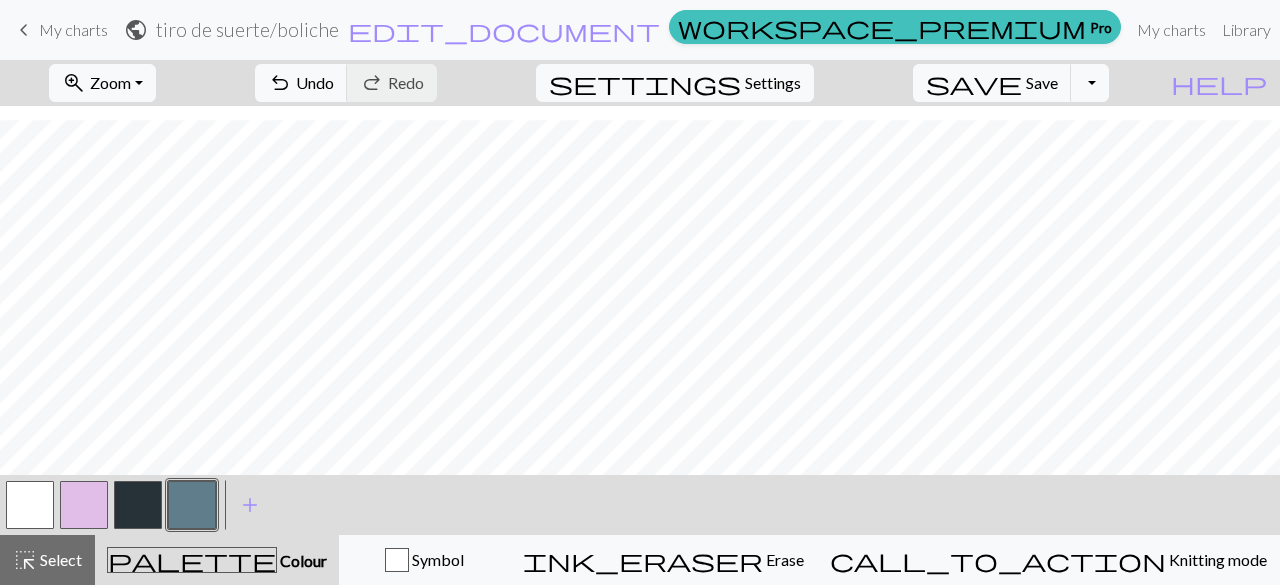 click at bounding box center [30, 505] 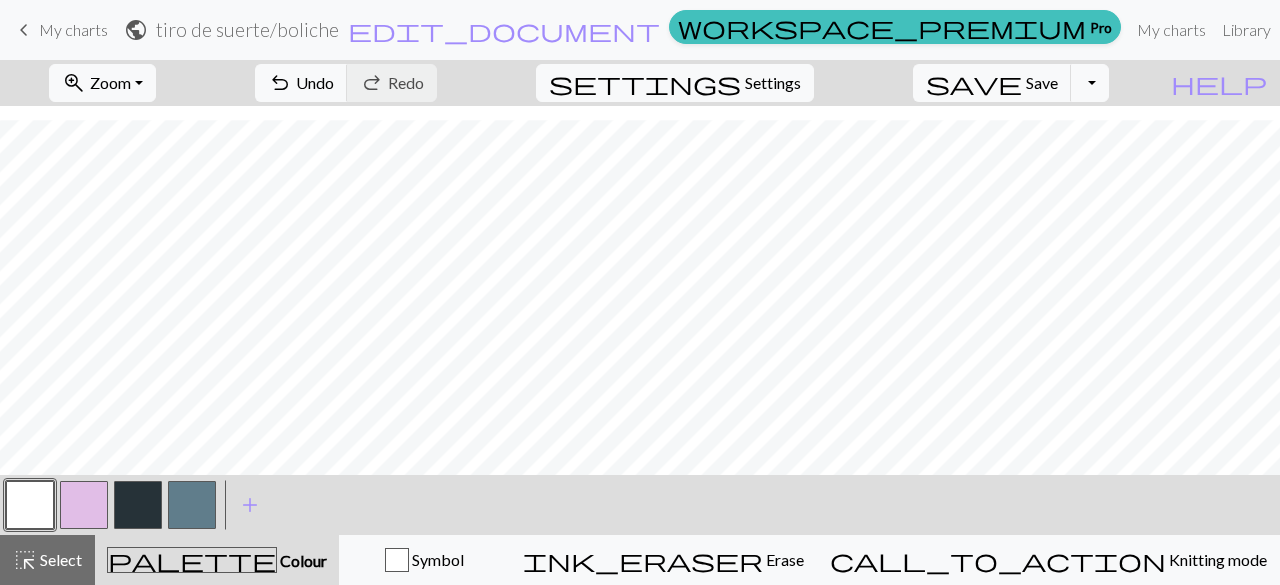 click at bounding box center (138, 505) 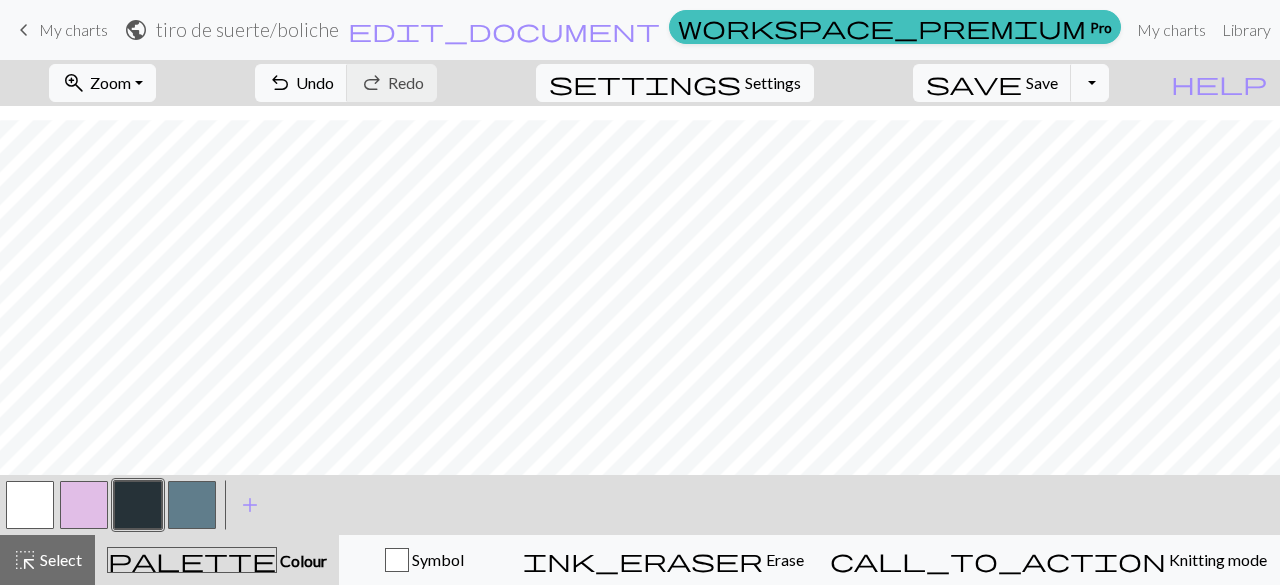 click at bounding box center (138, 505) 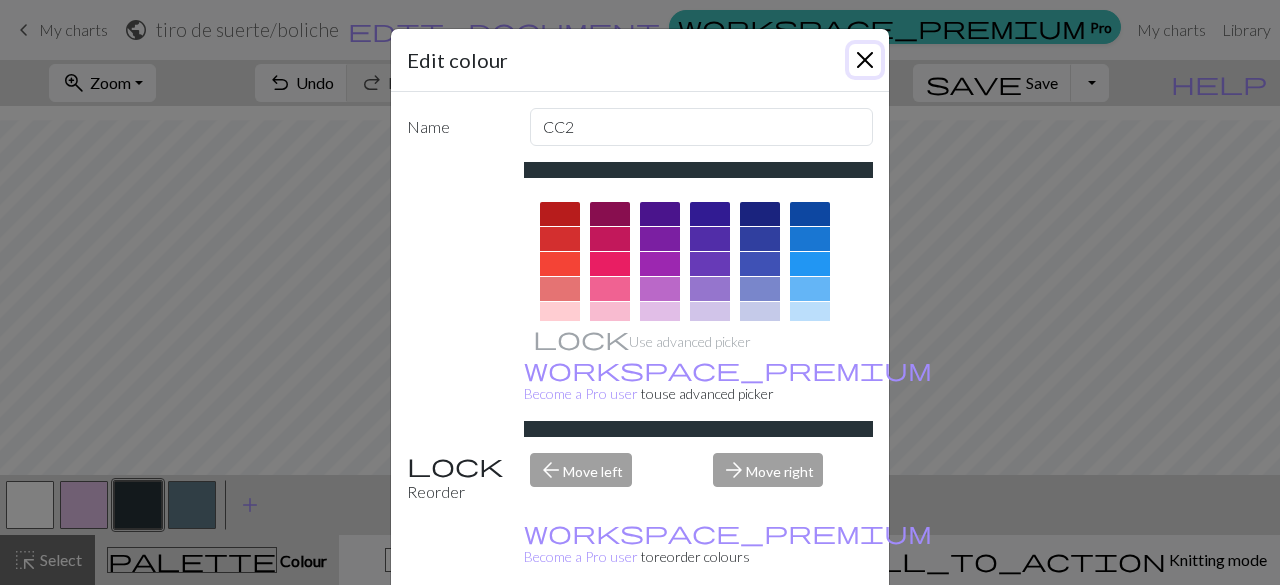 click at bounding box center (865, 60) 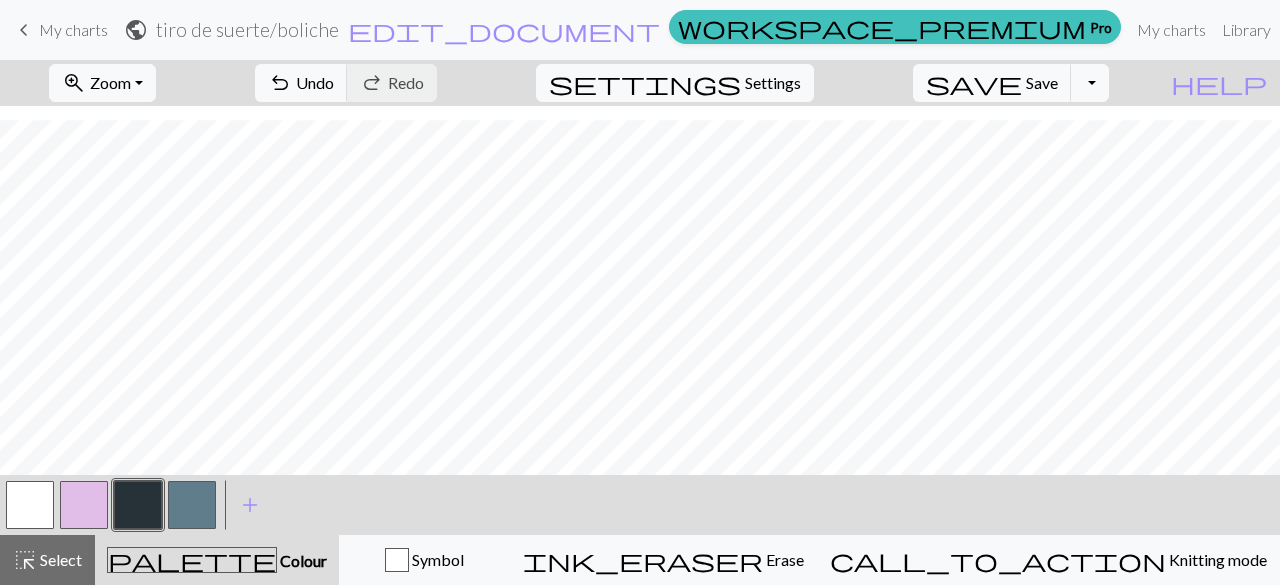click at bounding box center [192, 505] 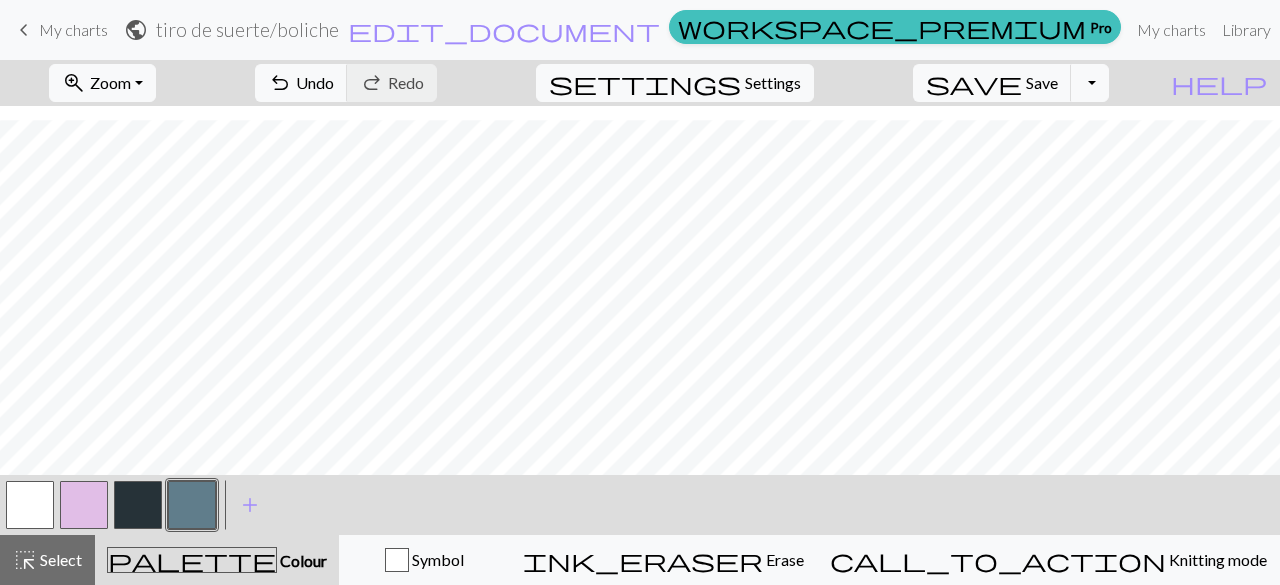 click at bounding box center [138, 505] 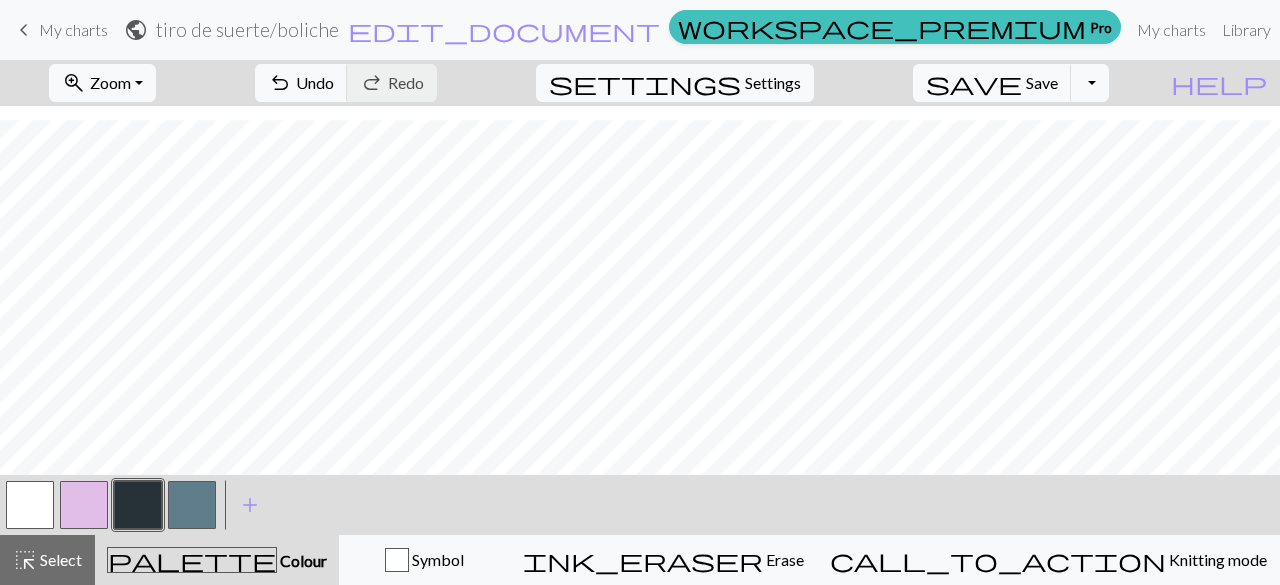 click at bounding box center (138, 505) 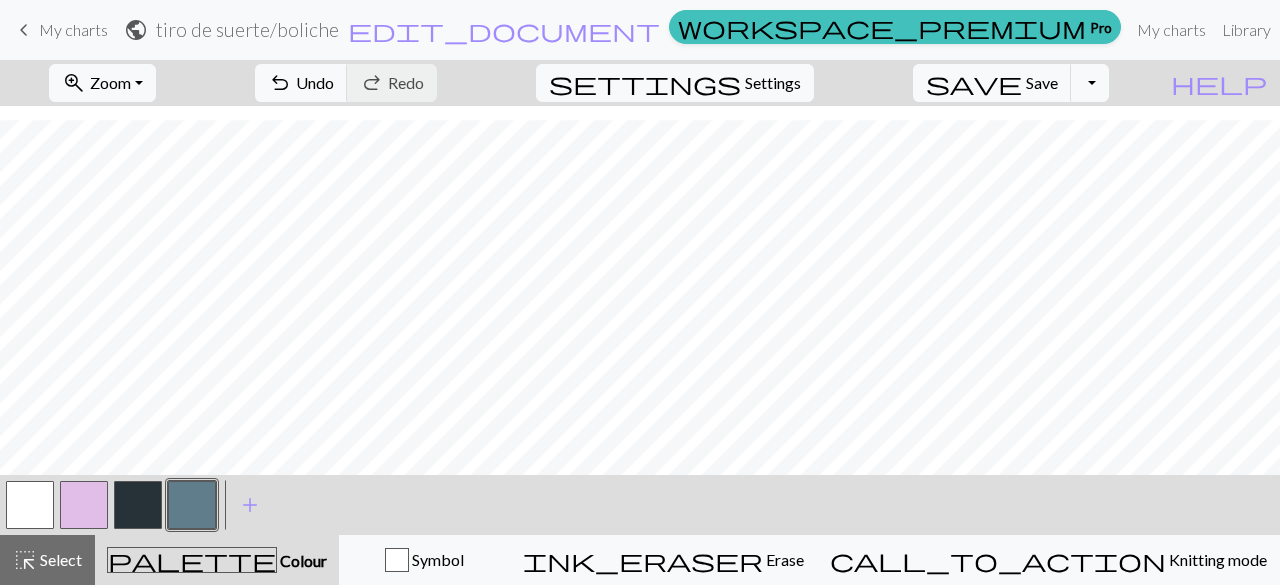 click at bounding box center [30, 505] 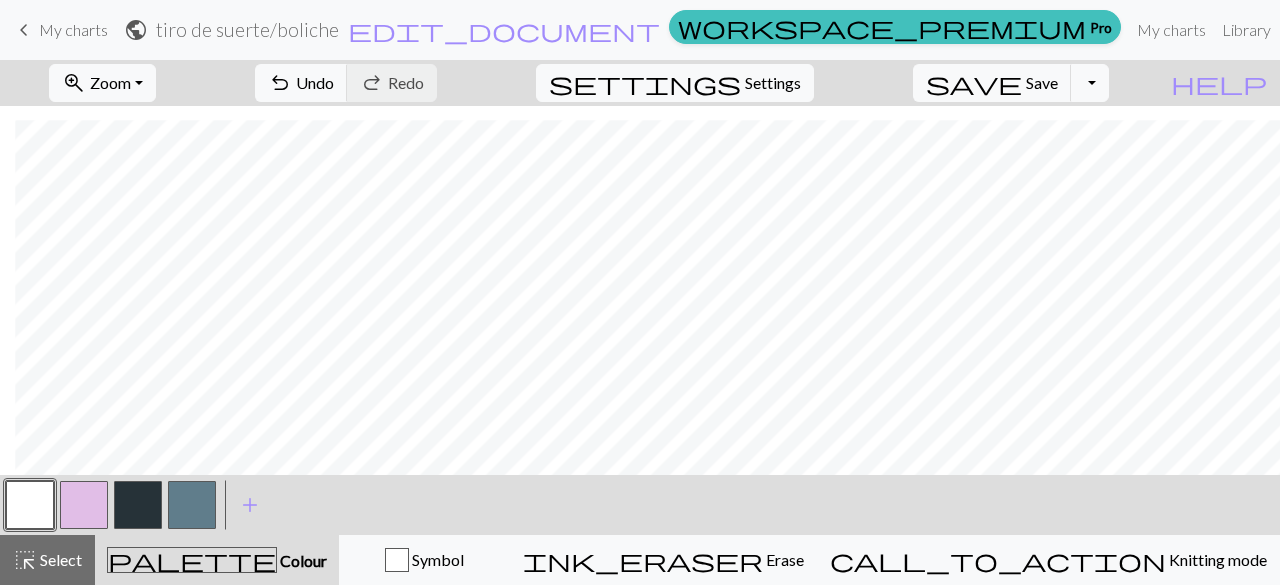scroll, scrollTop: 115, scrollLeft: 15, axis: both 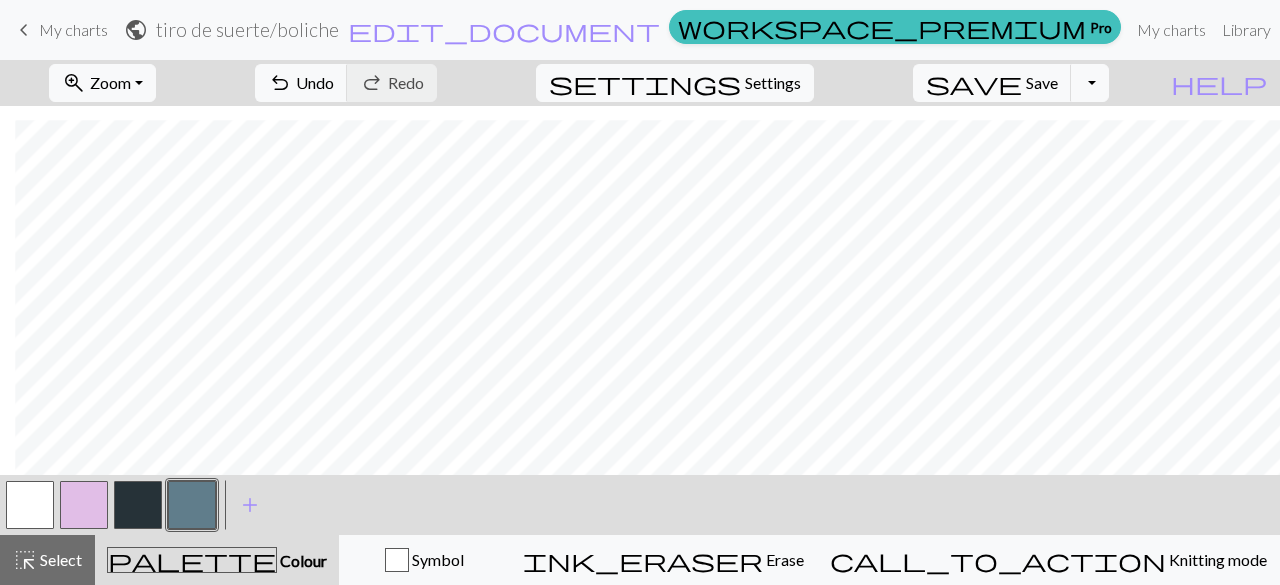 click at bounding box center (30, 505) 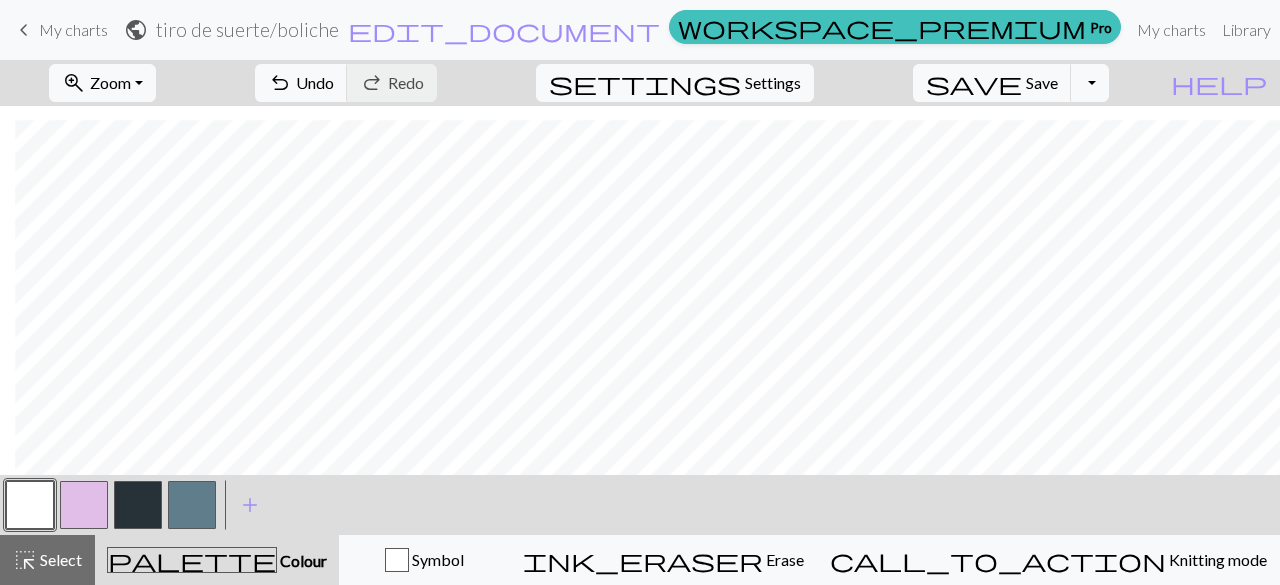 click at bounding box center [192, 505] 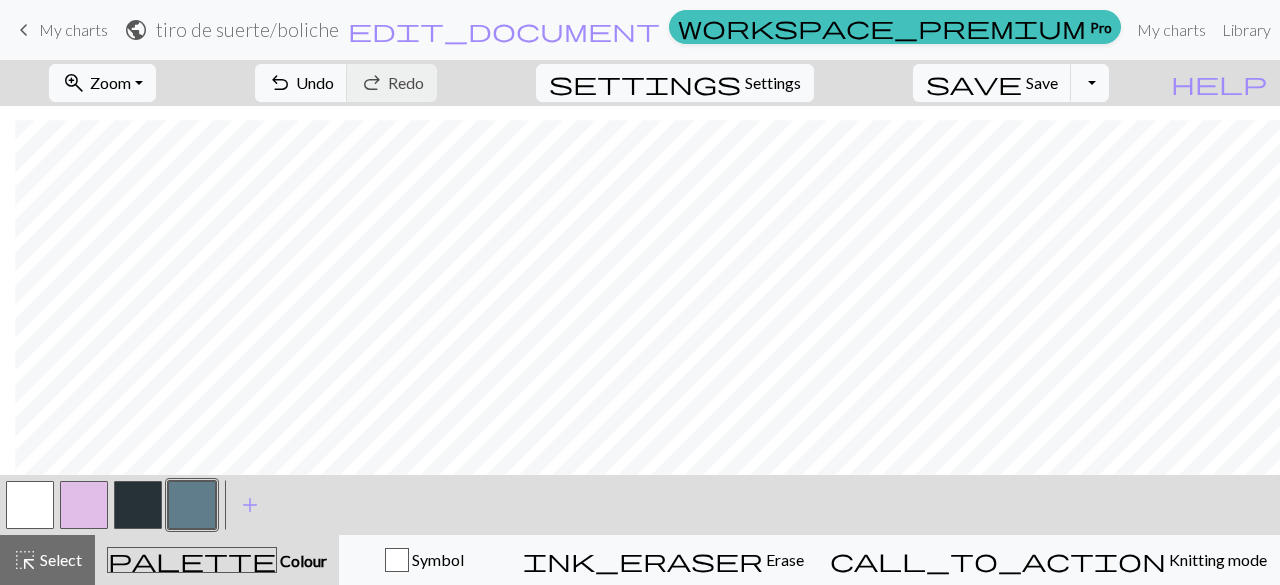 click at bounding box center (138, 505) 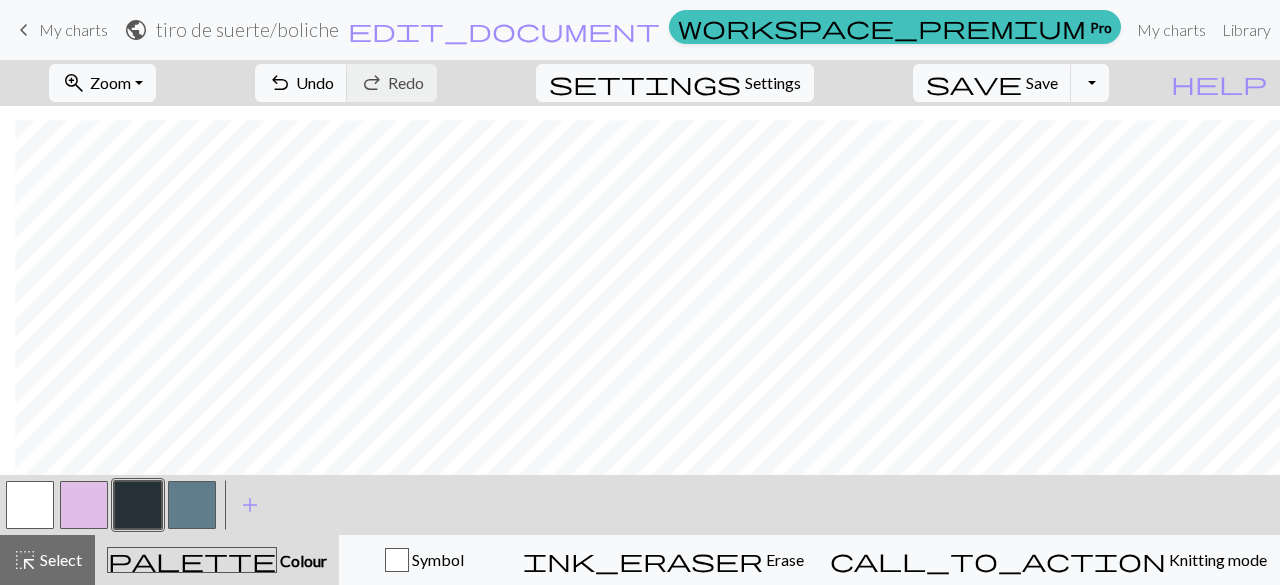 click at bounding box center [30, 505] 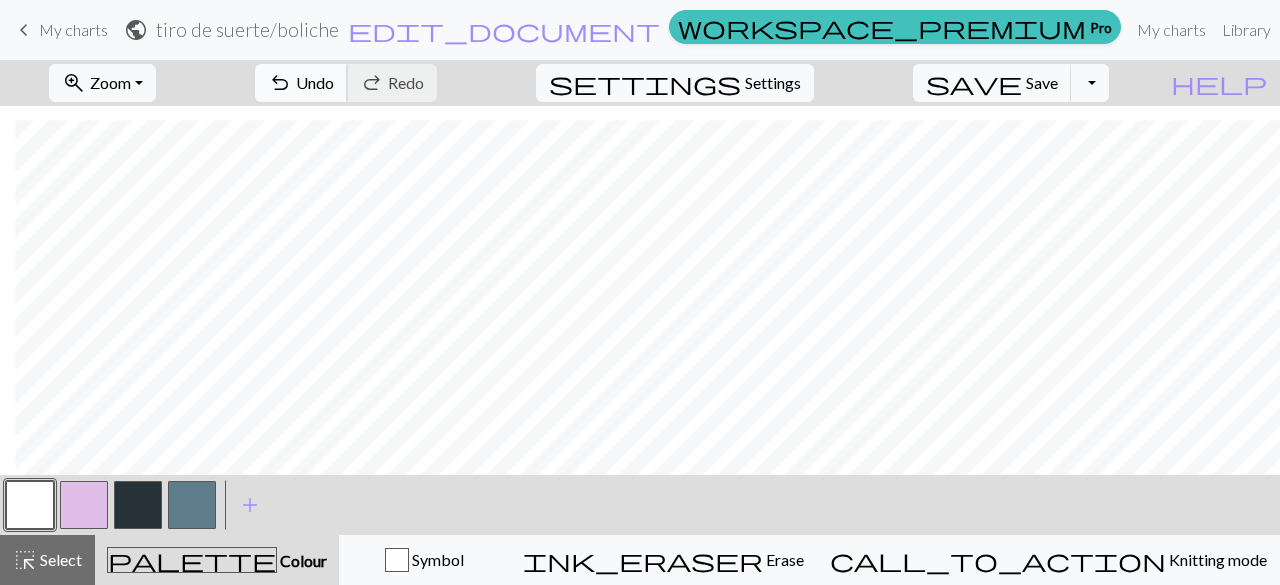 click on "undo" at bounding box center [280, 83] 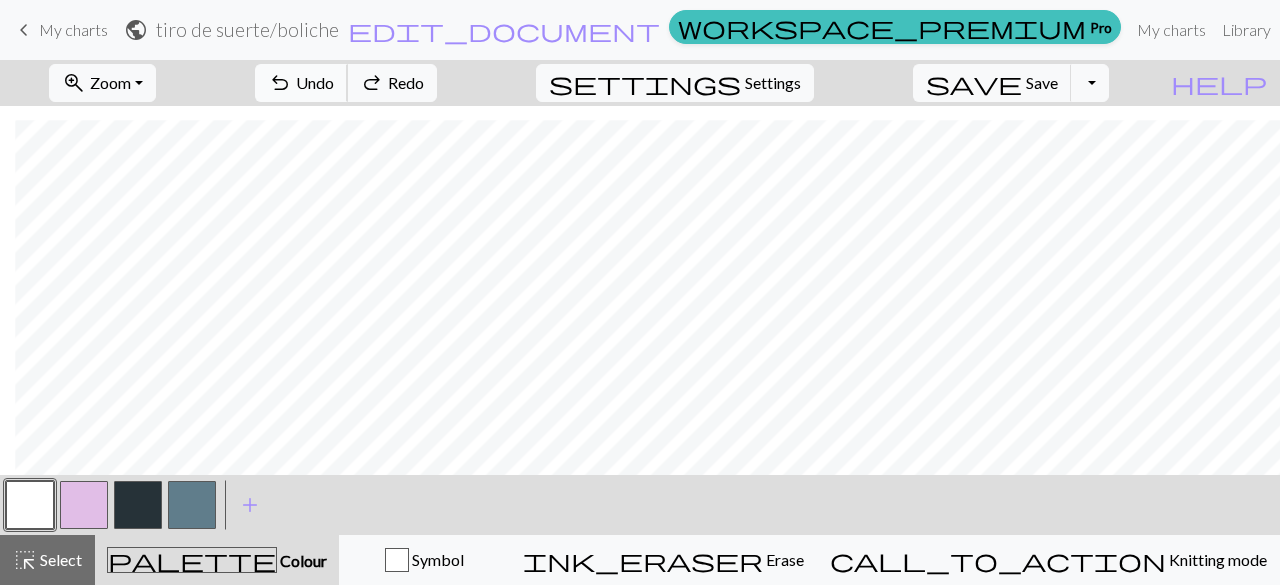 click on "undo" at bounding box center [280, 83] 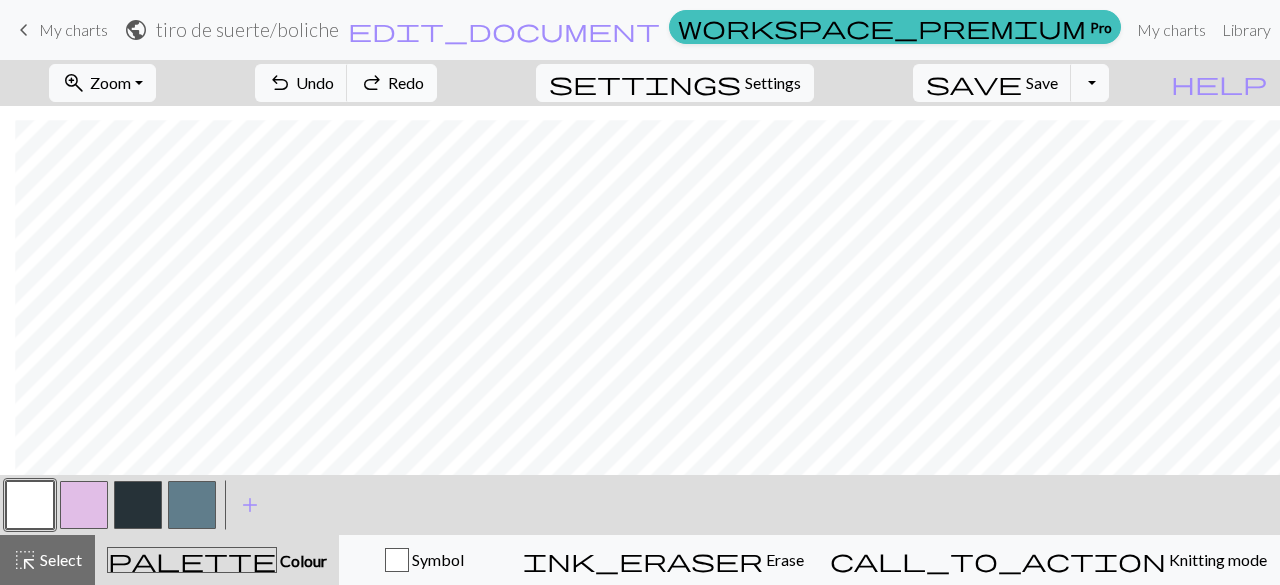 click on "Redo" at bounding box center (406, 82) 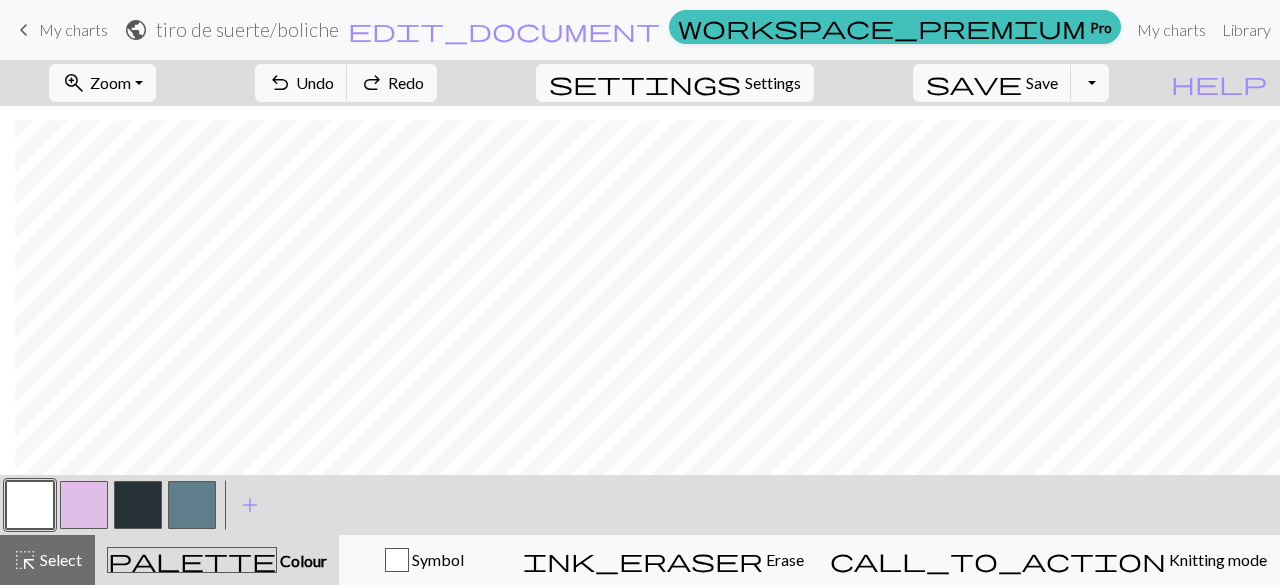 click at bounding box center (138, 505) 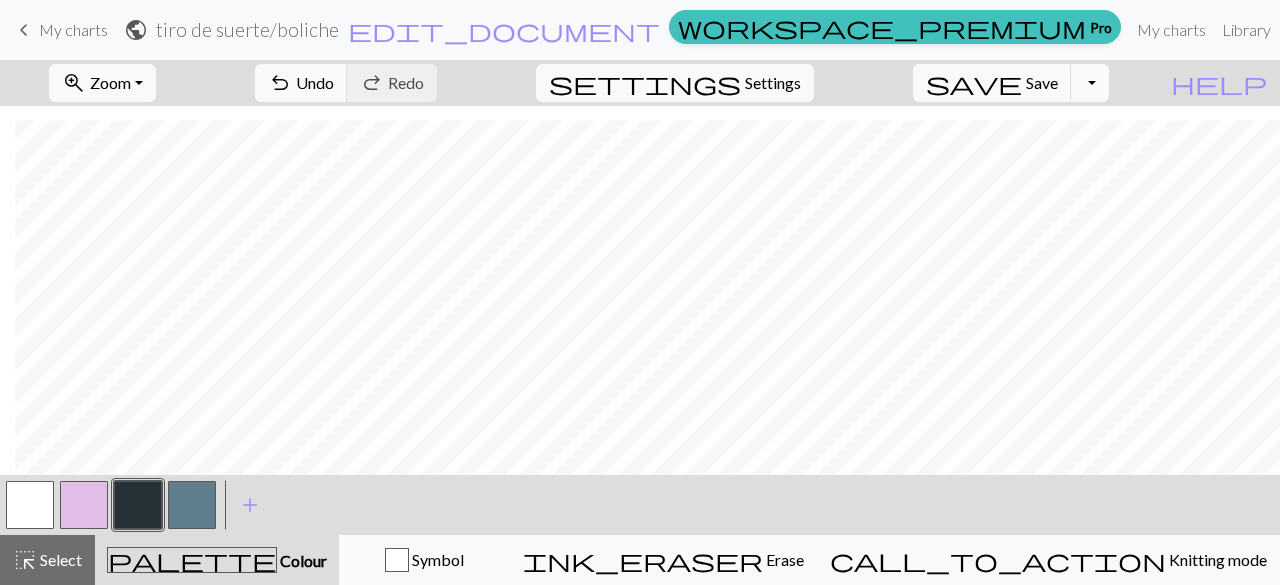 click at bounding box center (192, 505) 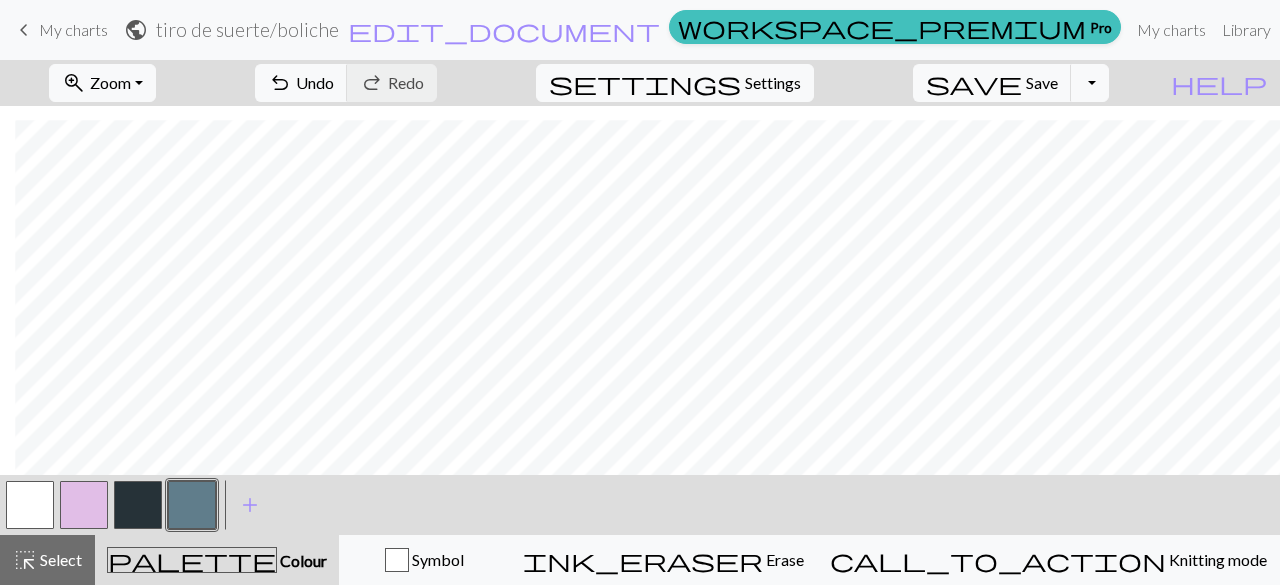 click at bounding box center (30, 505) 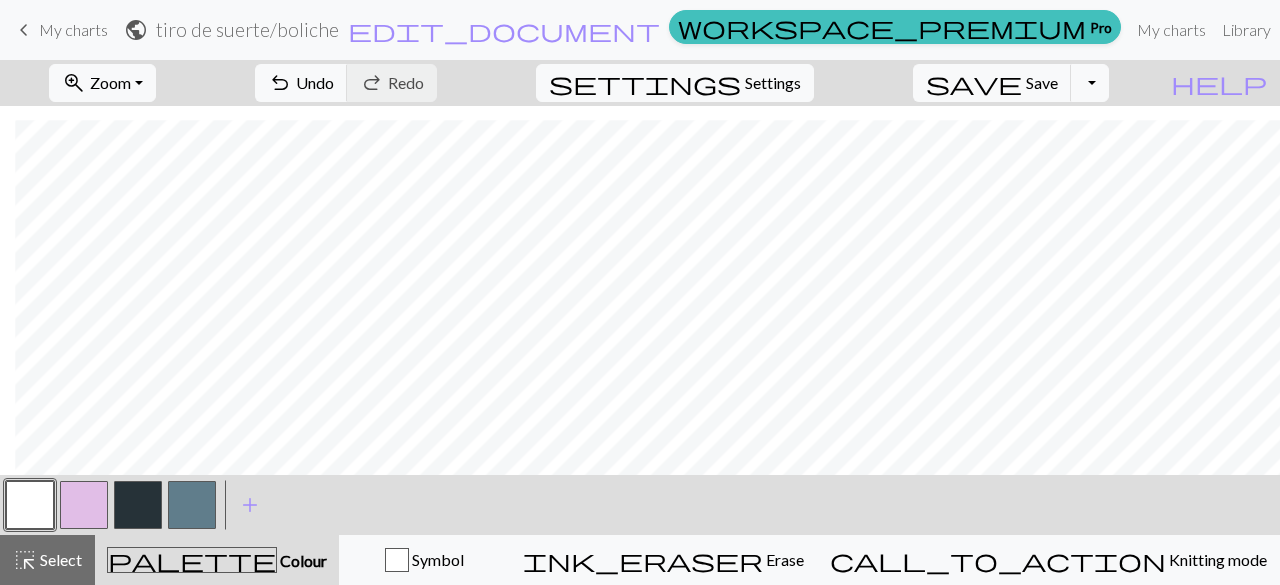 click at bounding box center [192, 505] 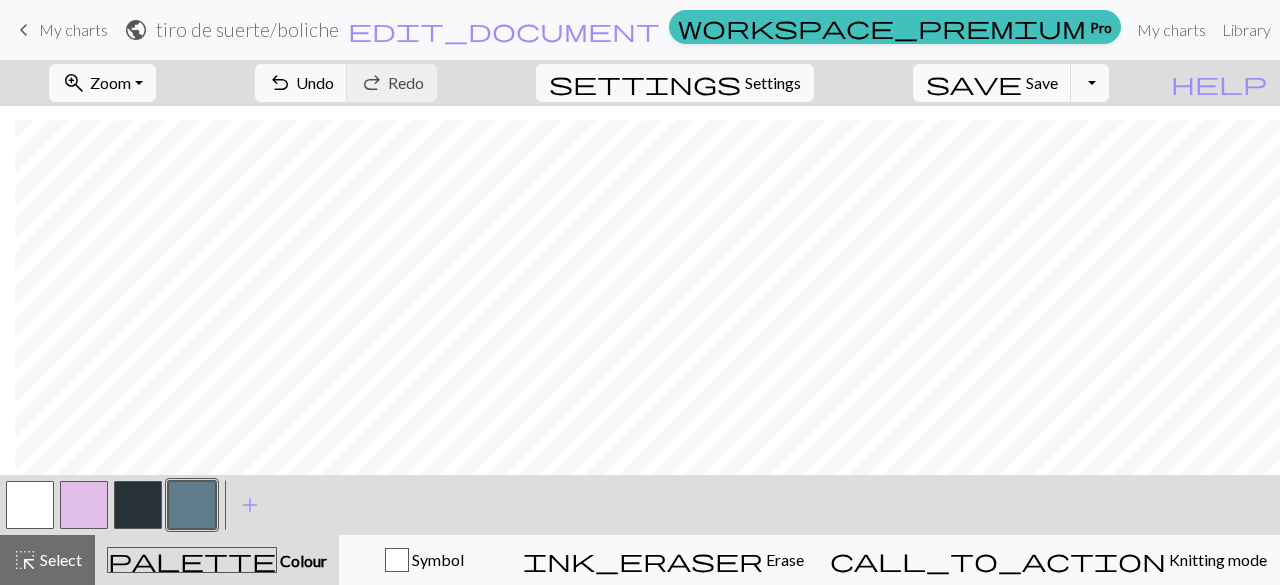 click at bounding box center (30, 505) 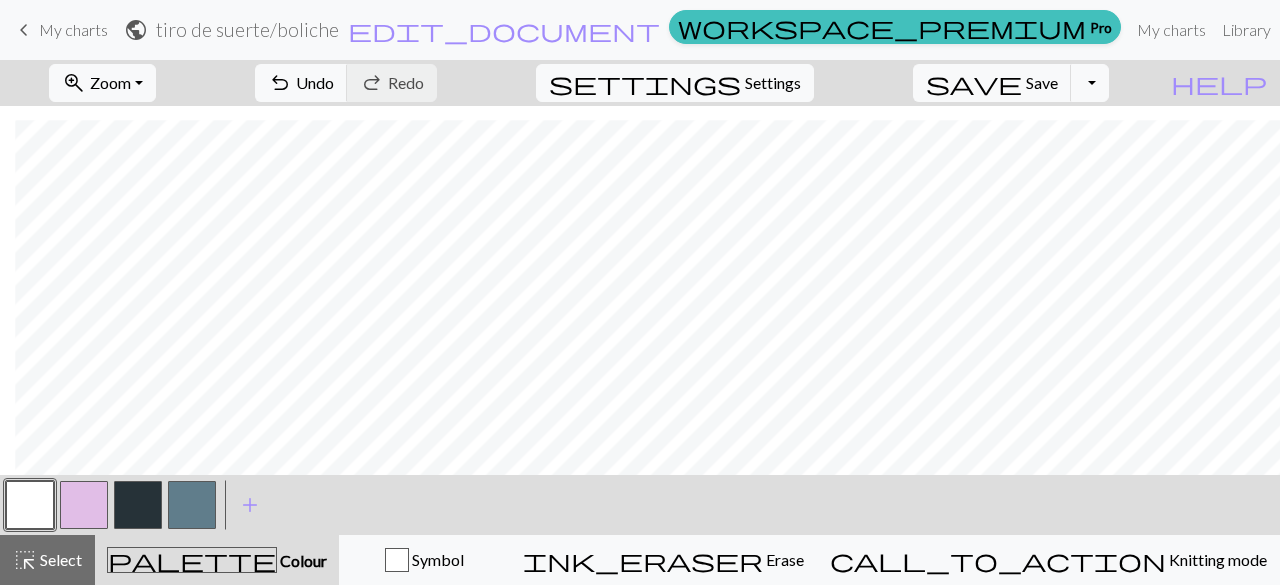 click at bounding box center [138, 505] 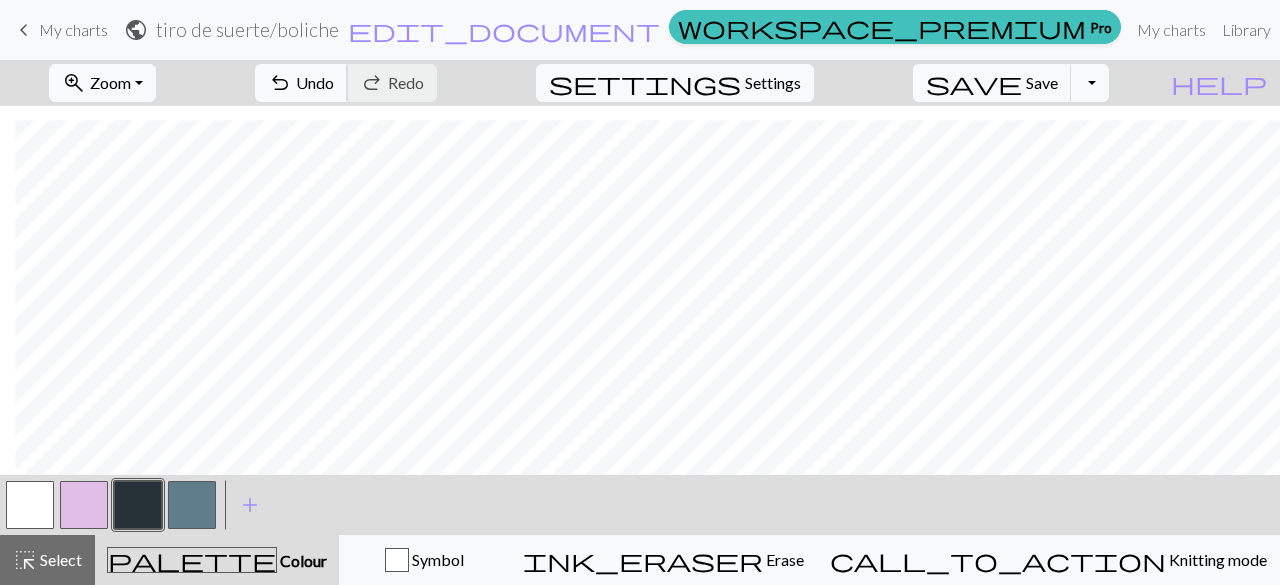click on "undo" at bounding box center [280, 83] 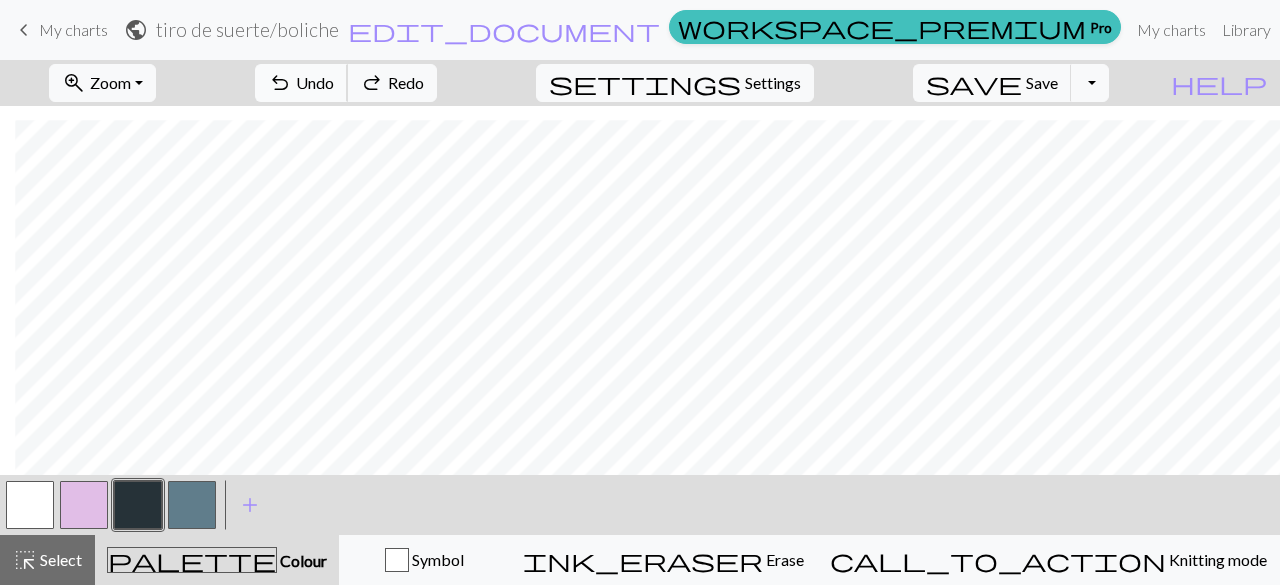 click on "undo" at bounding box center (280, 83) 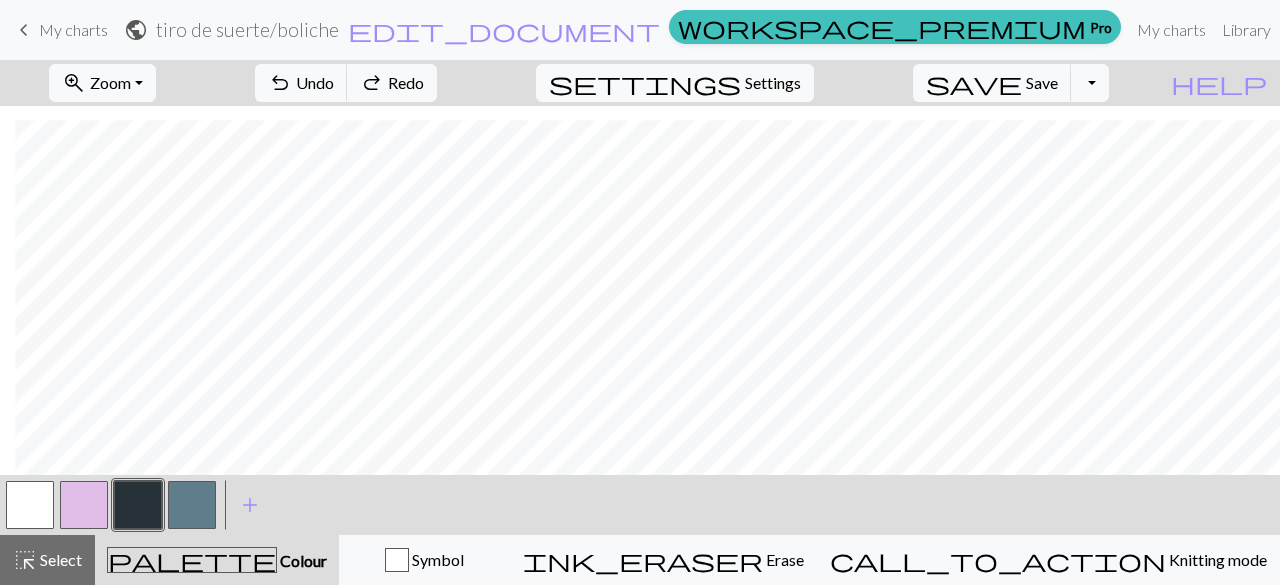 click at bounding box center (192, 505) 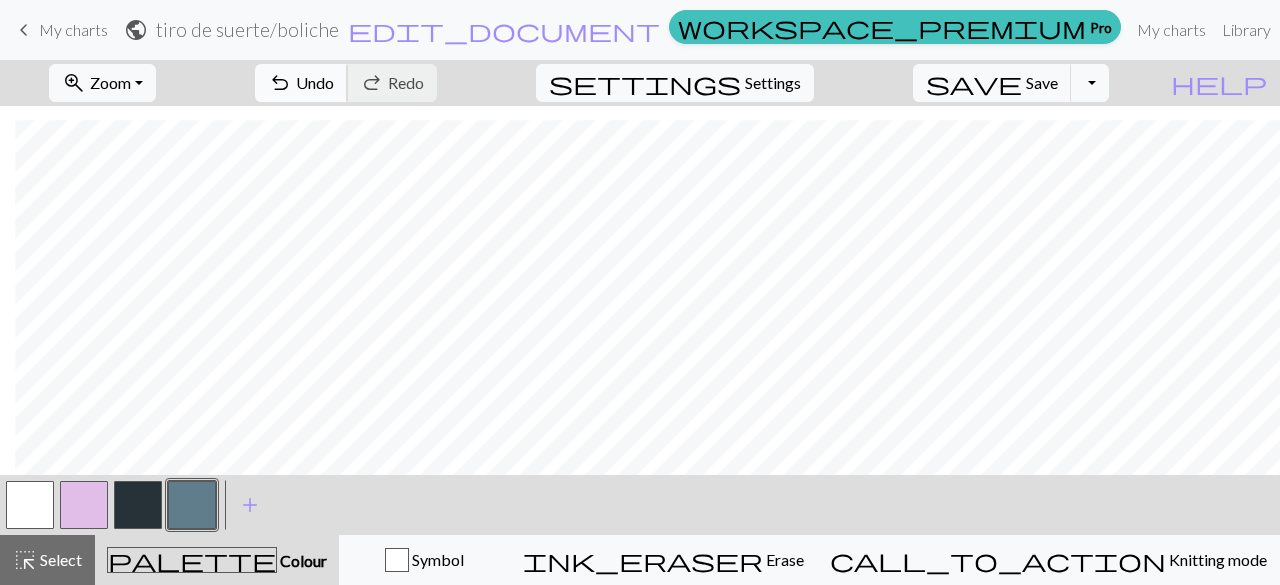 click on "undo" at bounding box center [280, 83] 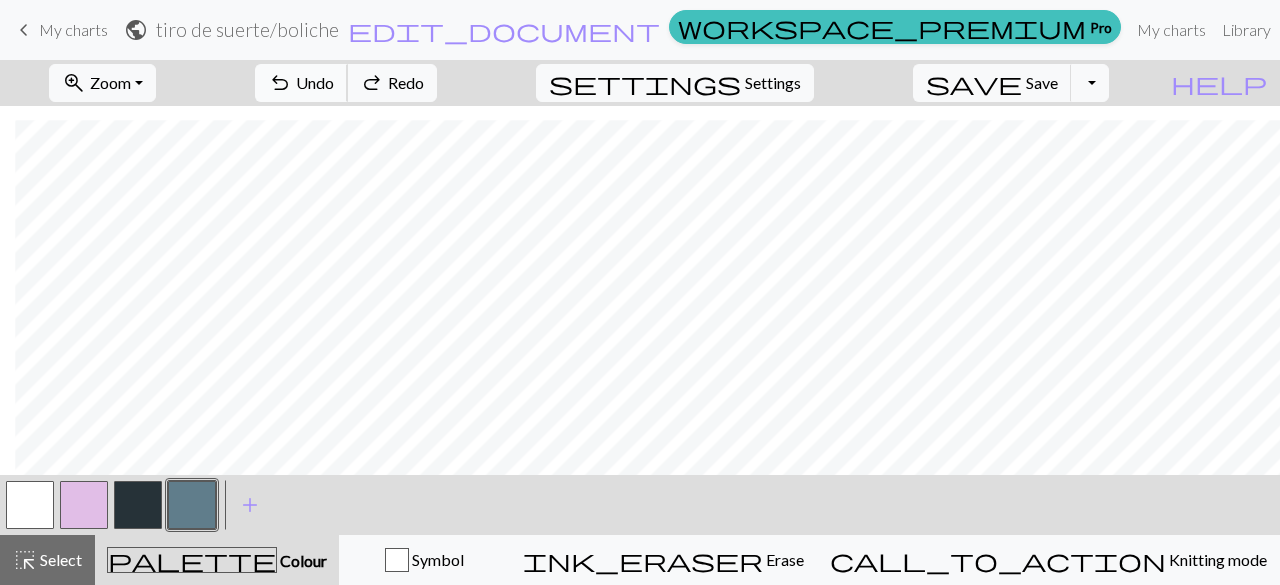click on "undo" at bounding box center [280, 83] 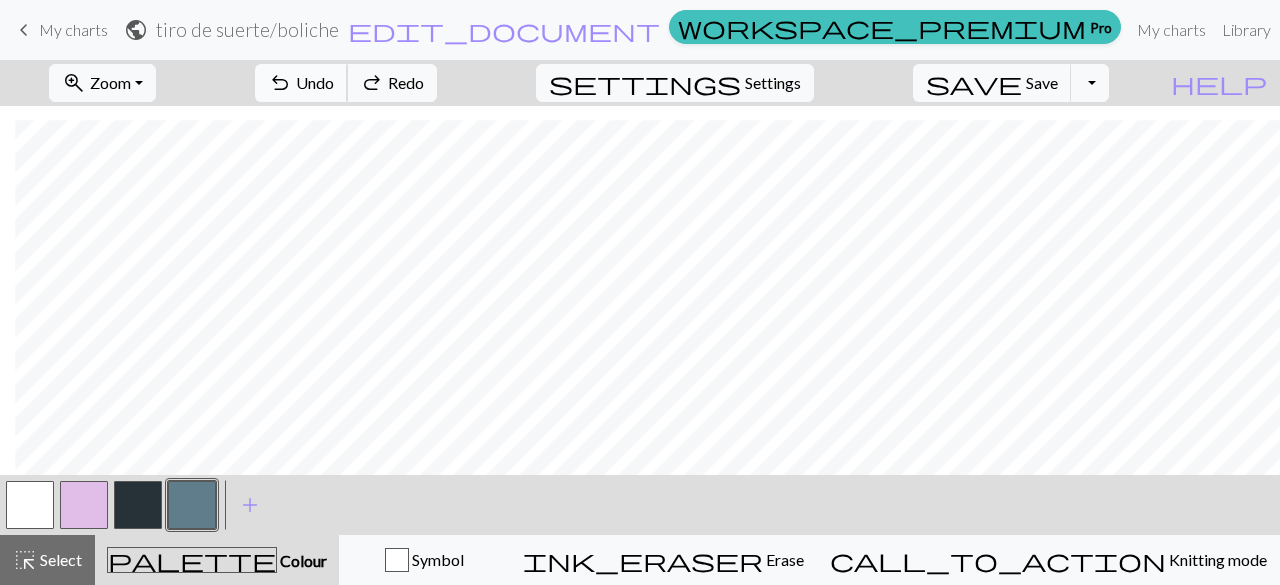 click on "undo" at bounding box center [280, 83] 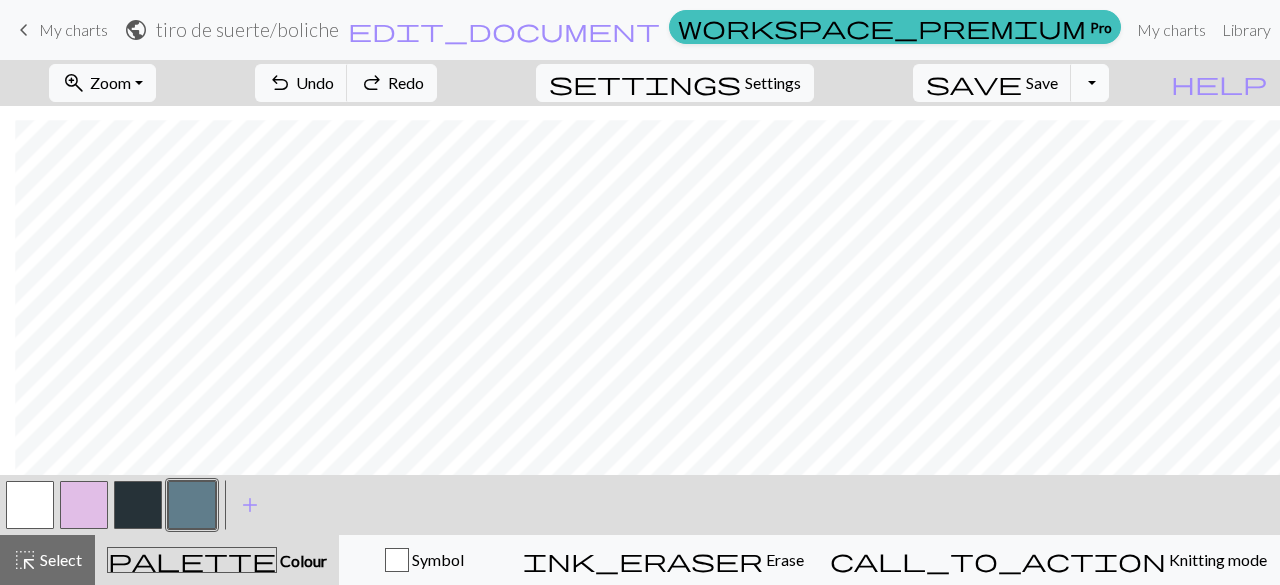 click on "Toggle Dropdown" at bounding box center (1090, 83) 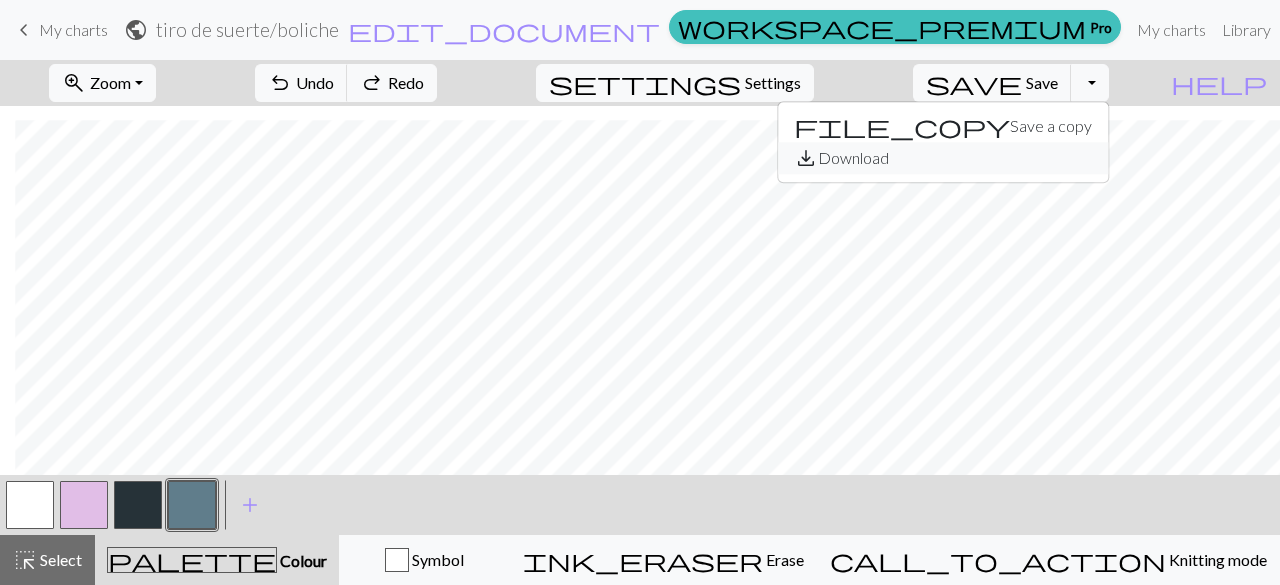 click on "save_alt  Download" at bounding box center (943, 158) 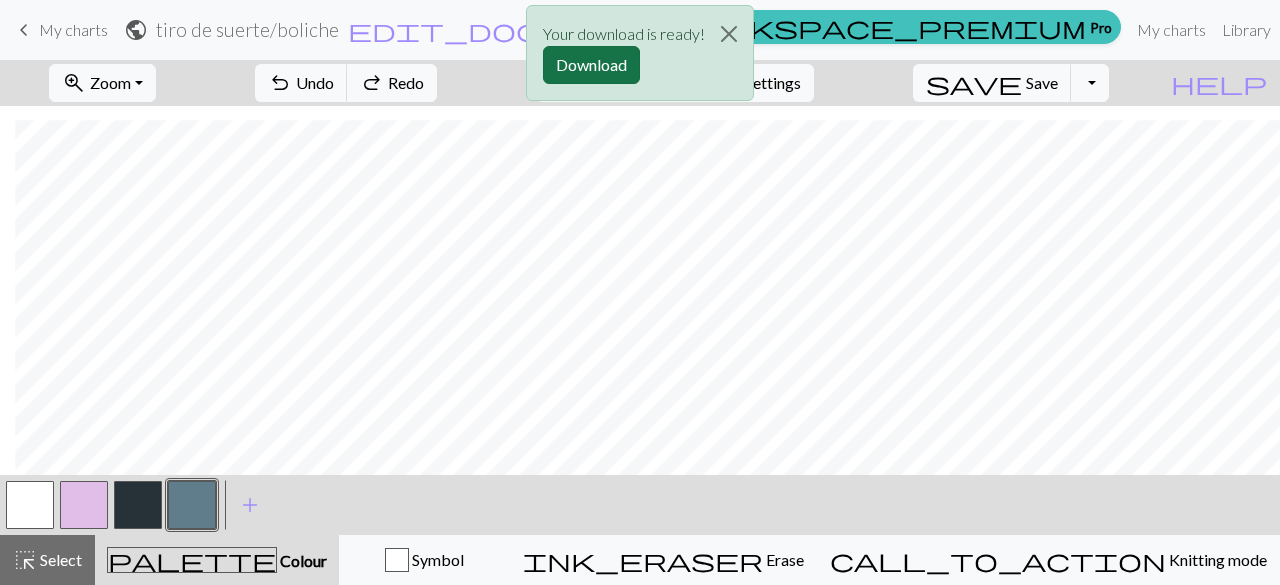 click on "Download" at bounding box center [591, 65] 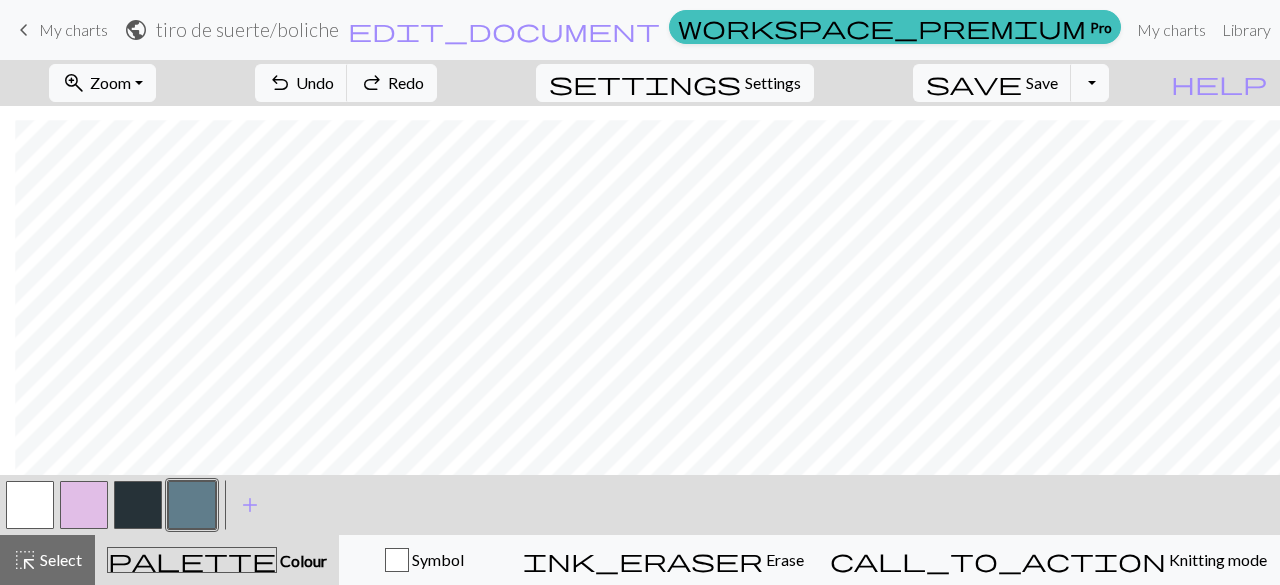 click on "zoom_in Zoom Zoom Fit all Fit width Fit height 50% 100% 150% 200% undo Undo Undo redo Redo Redo settings  Settings save Save Save Toggle Dropdown file_copy  Save a copy save_alt  Download" at bounding box center (579, 83) 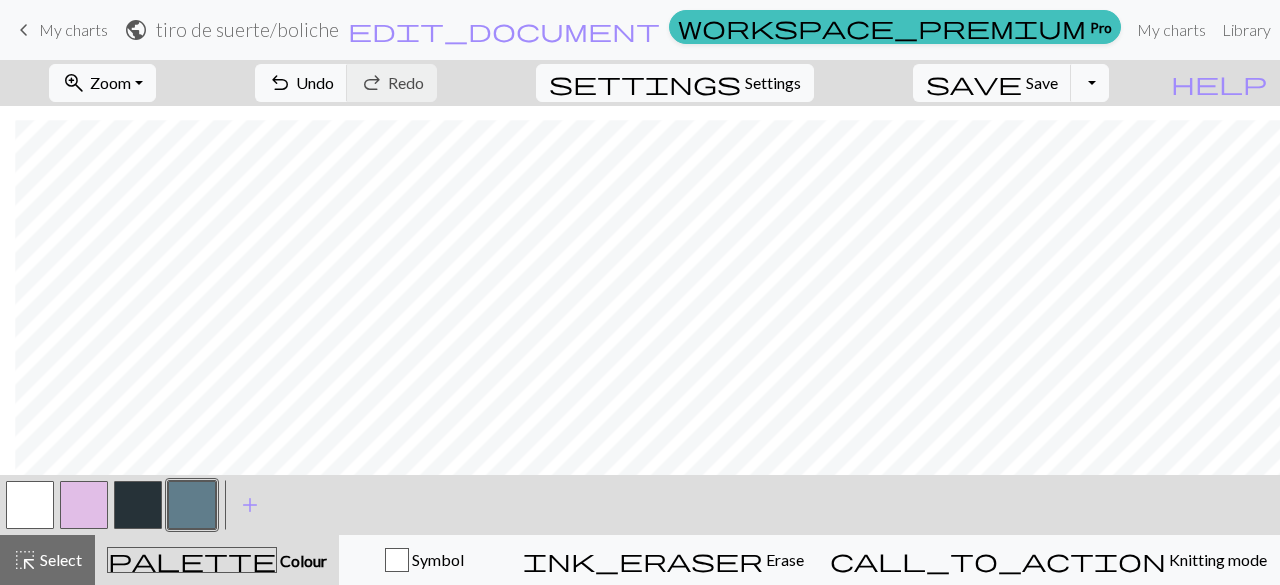click on "undo Undo Undo redo Redo Redo" at bounding box center [346, 83] 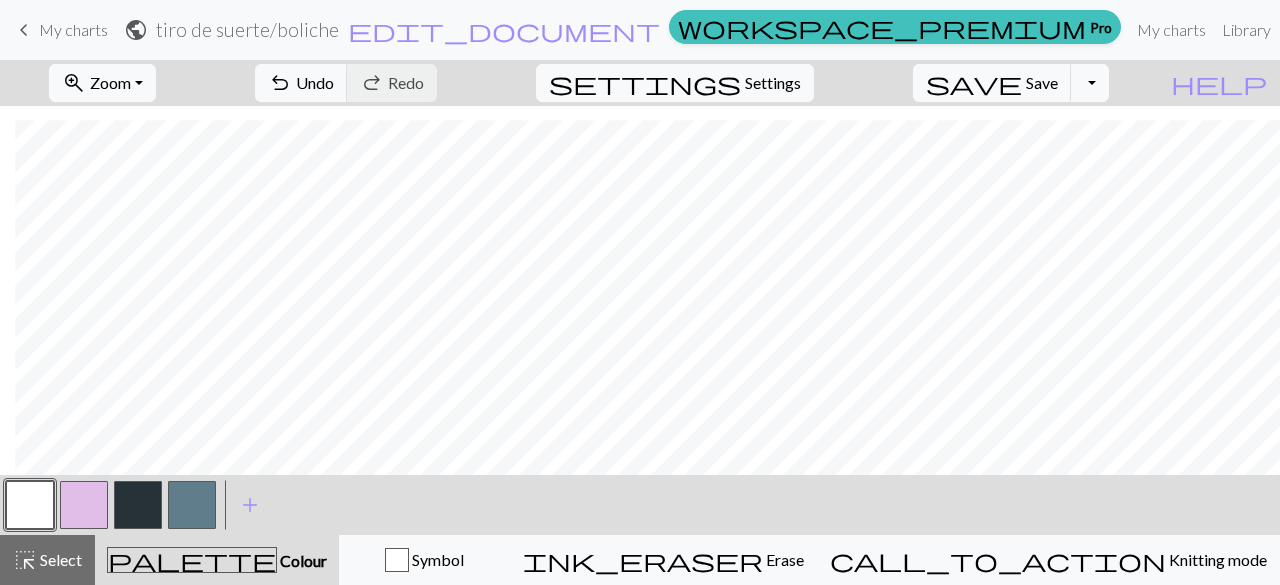 click at bounding box center (192, 505) 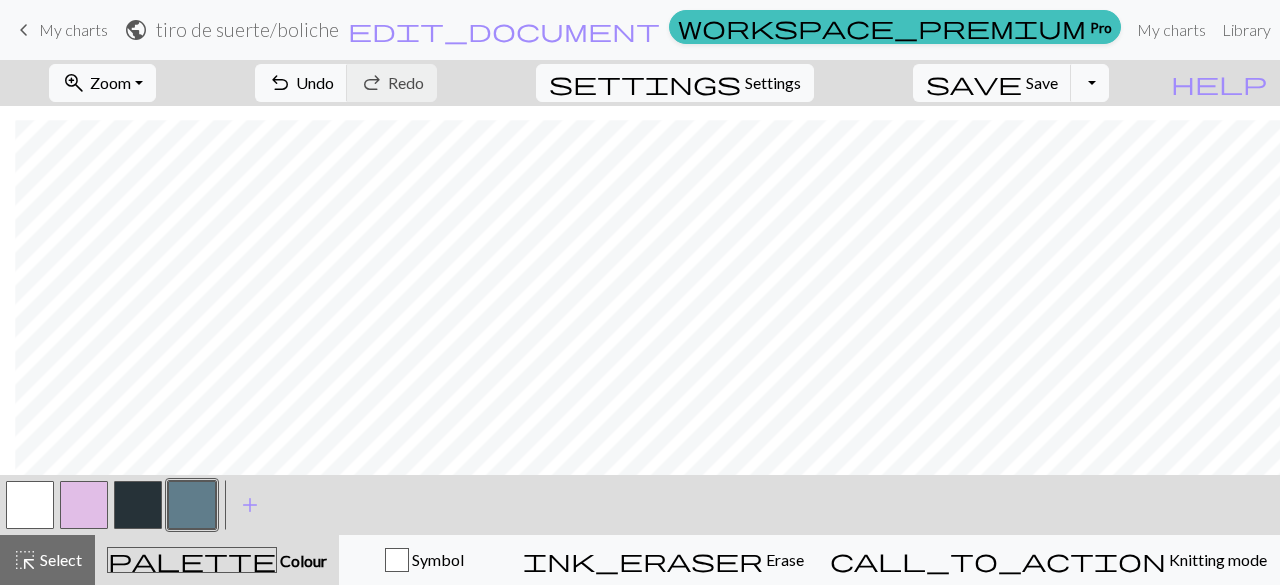 click at bounding box center [138, 505] 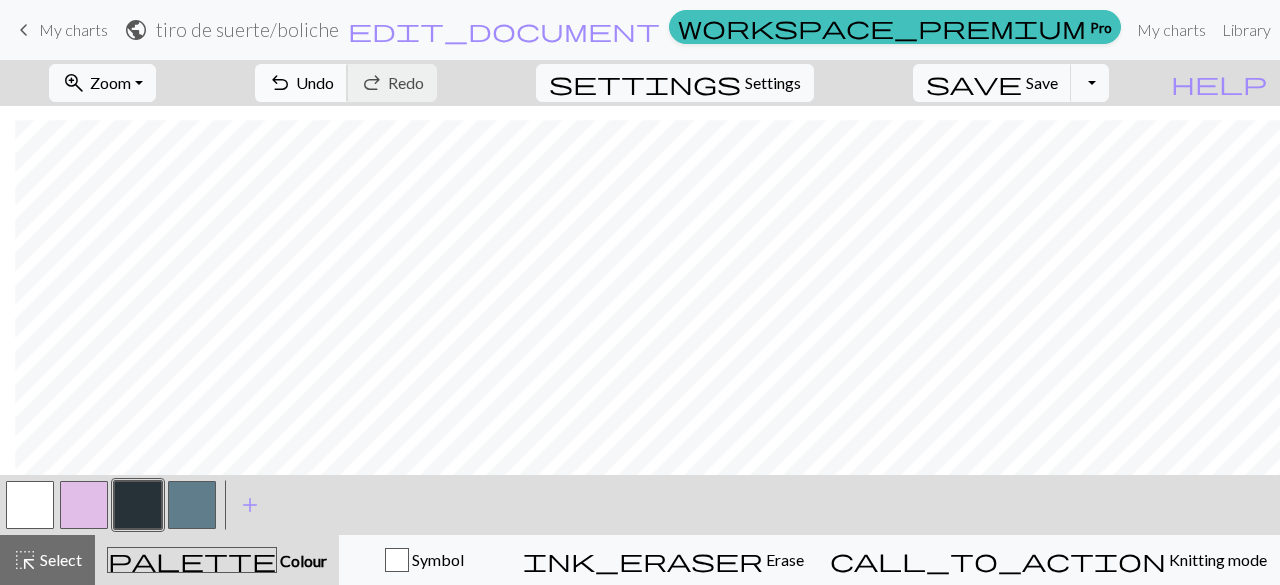 click on "Undo" at bounding box center [315, 82] 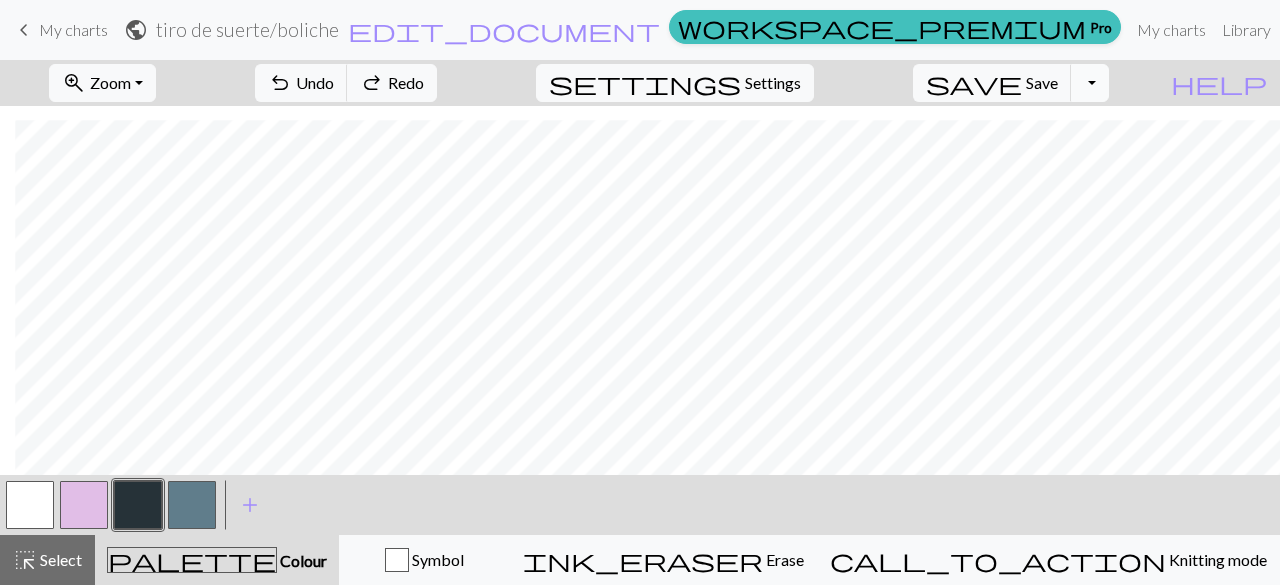 click on "Toggle Dropdown" at bounding box center [1090, 83] 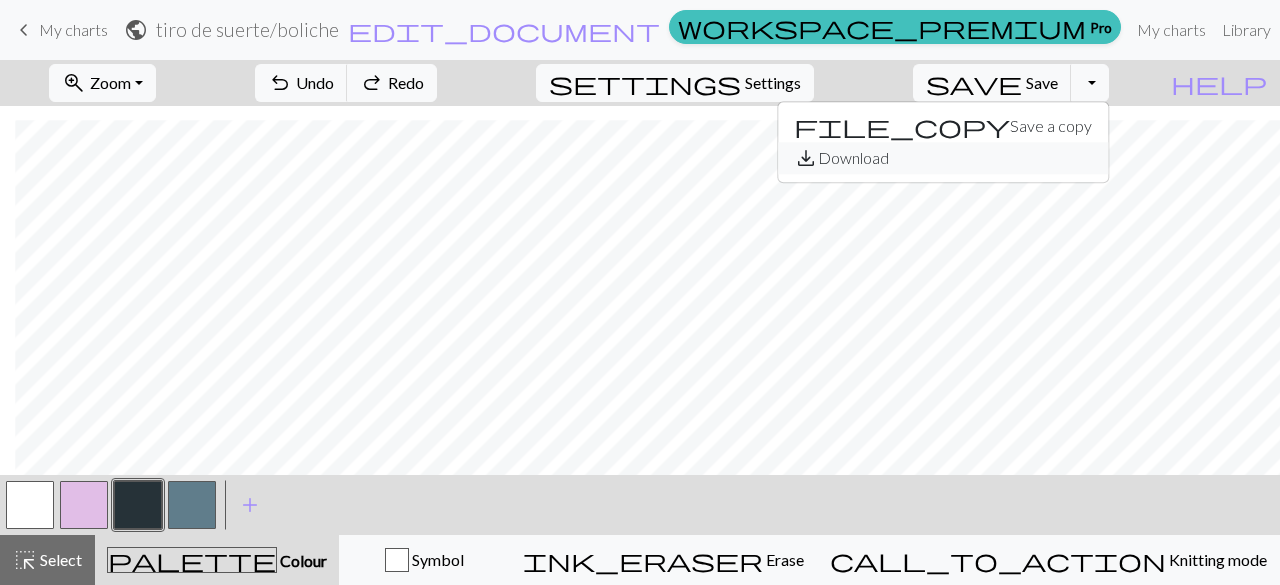 click on "save_alt  Download" at bounding box center [943, 158] 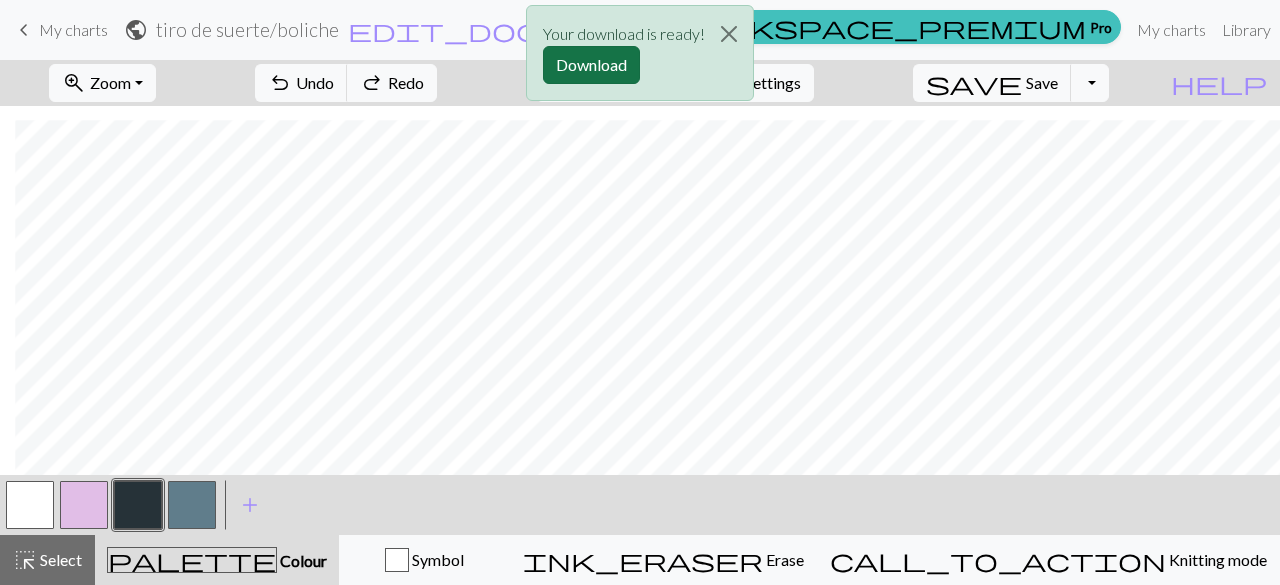 click on "Download" at bounding box center (591, 65) 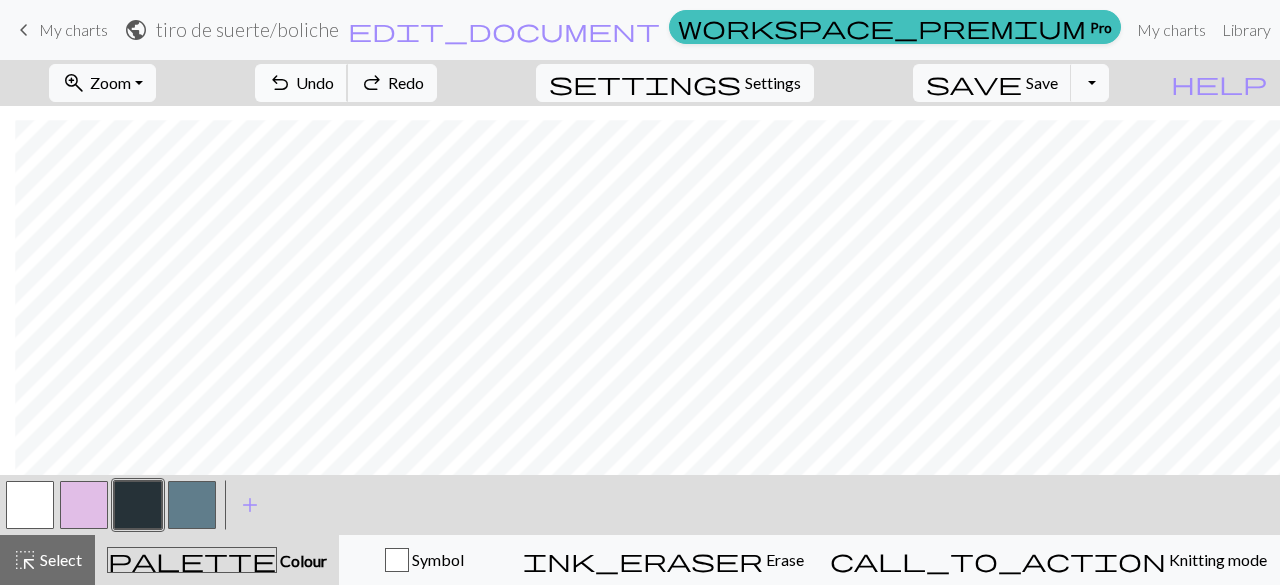 click on "undo" at bounding box center (280, 83) 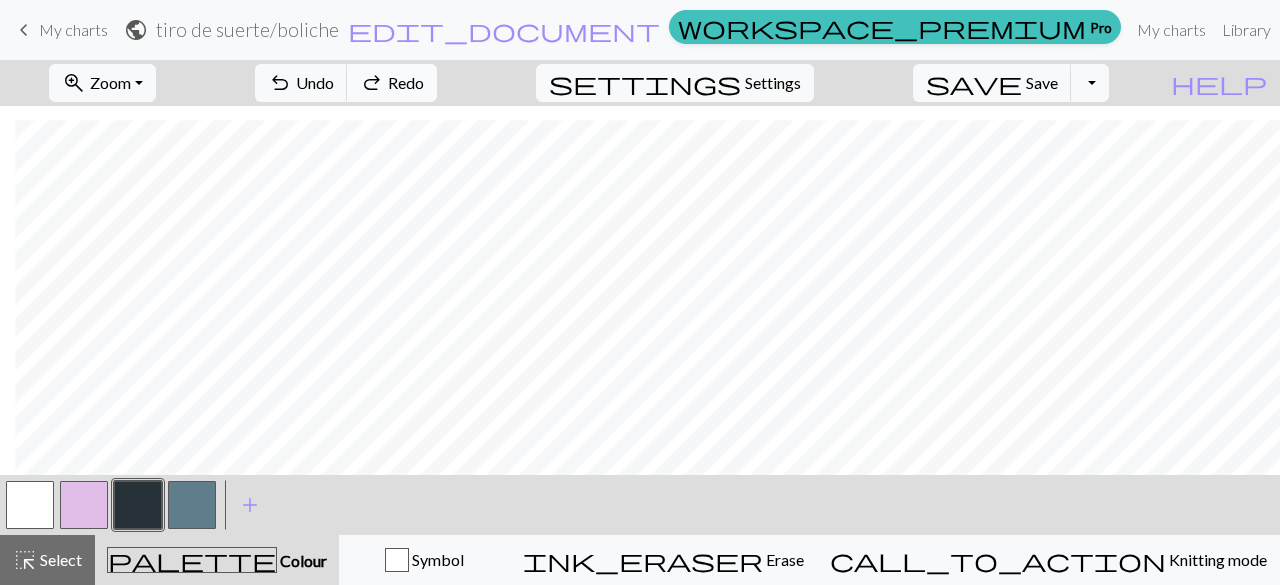 click on "redo" at bounding box center (372, 83) 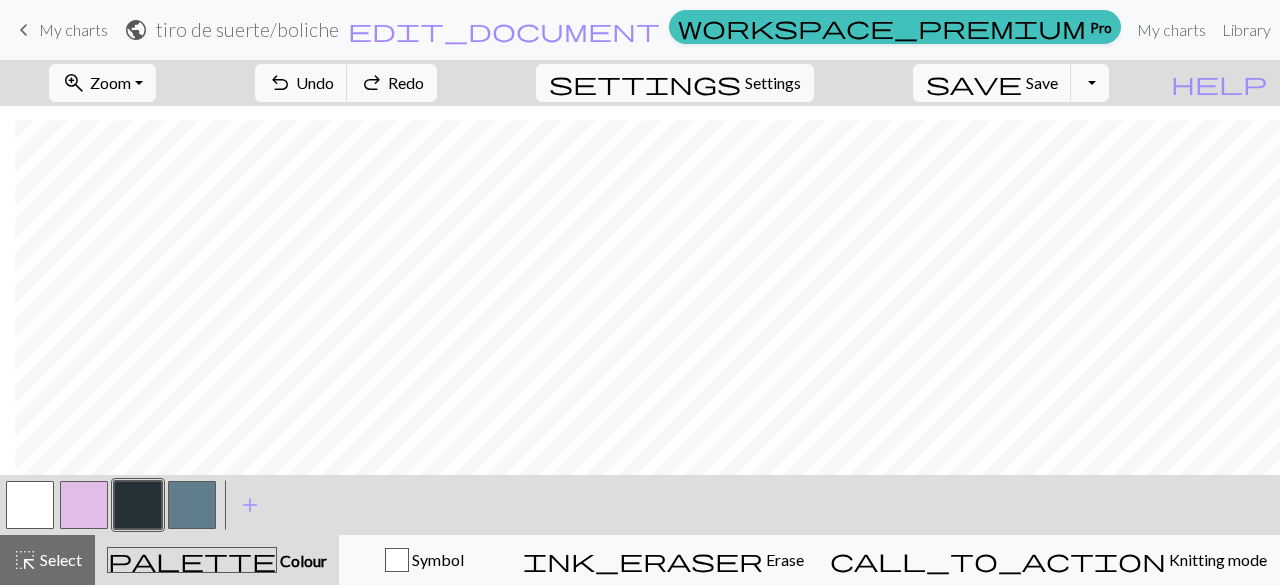 click at bounding box center (138, 505) 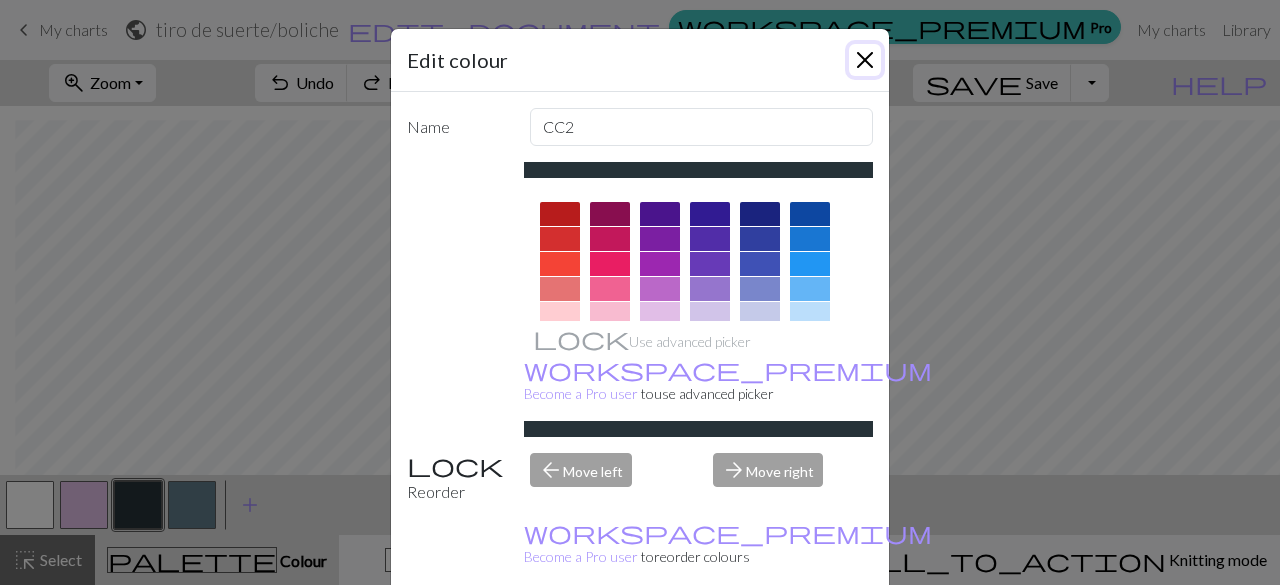 click at bounding box center [865, 60] 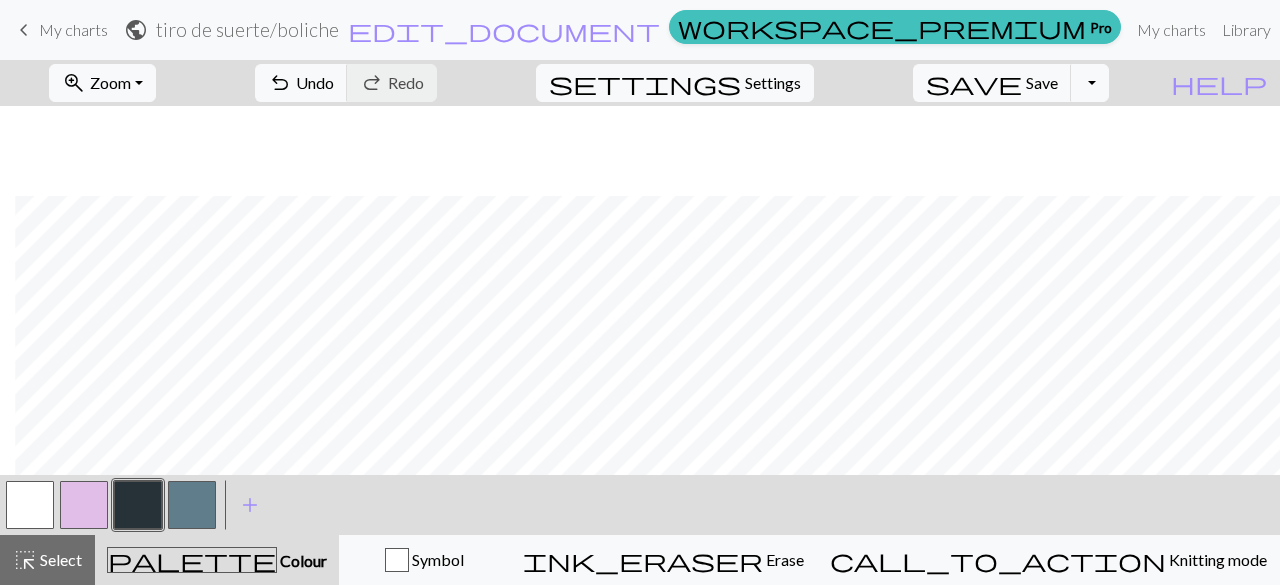 scroll, scrollTop: 90, scrollLeft: 15, axis: both 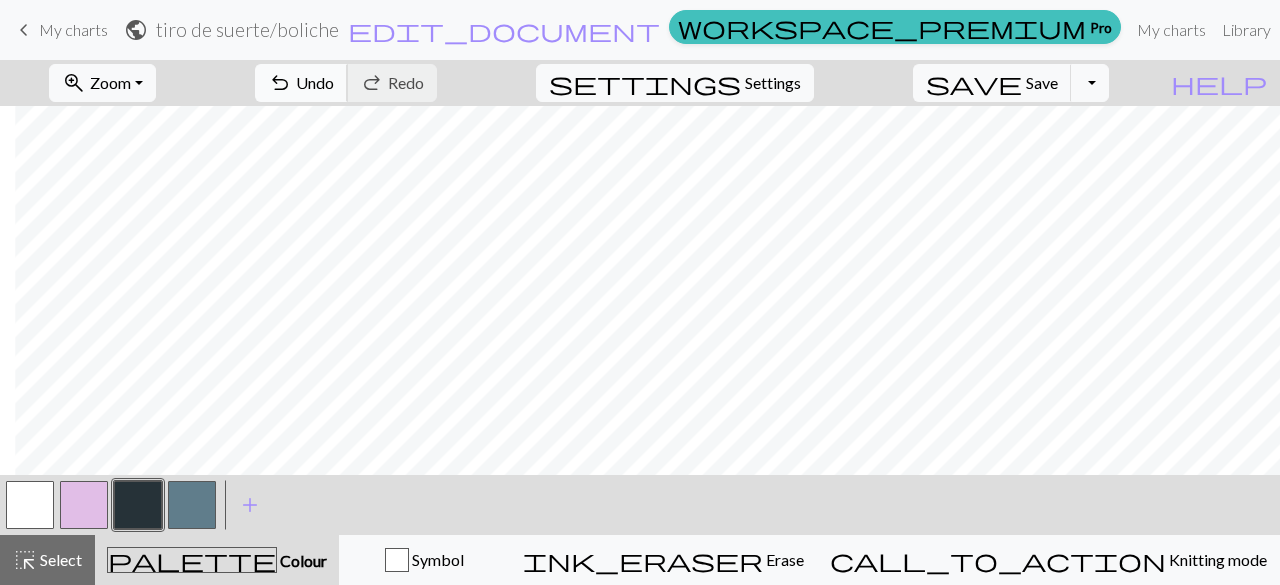 click on "undo Undo Undo" at bounding box center [301, 83] 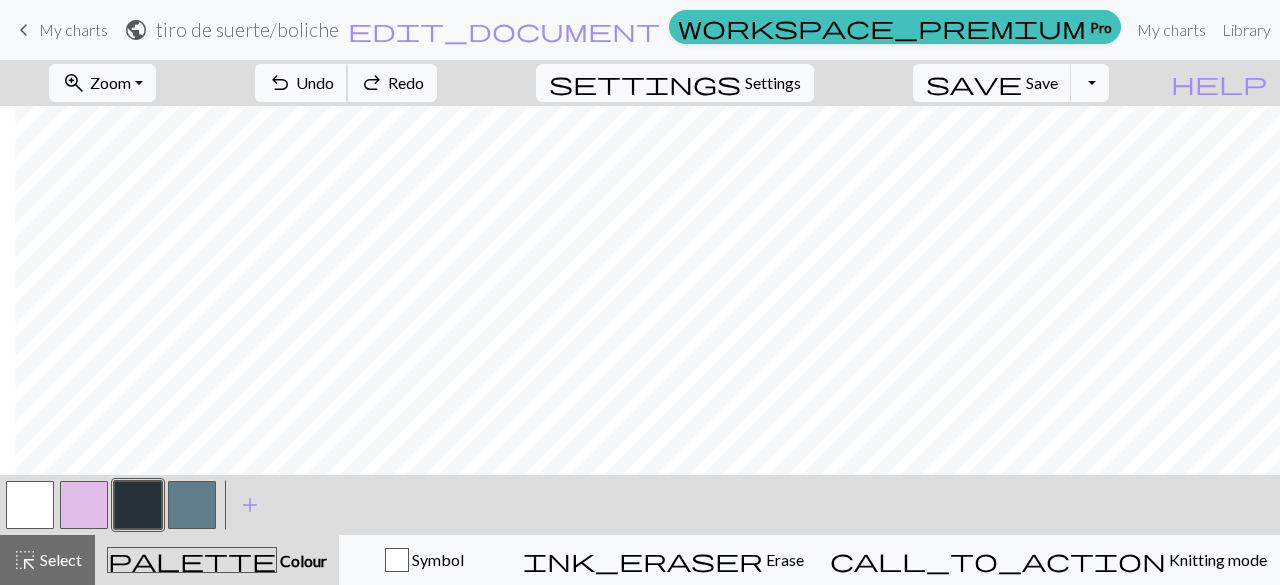 click on "undo Undo Undo" at bounding box center (301, 83) 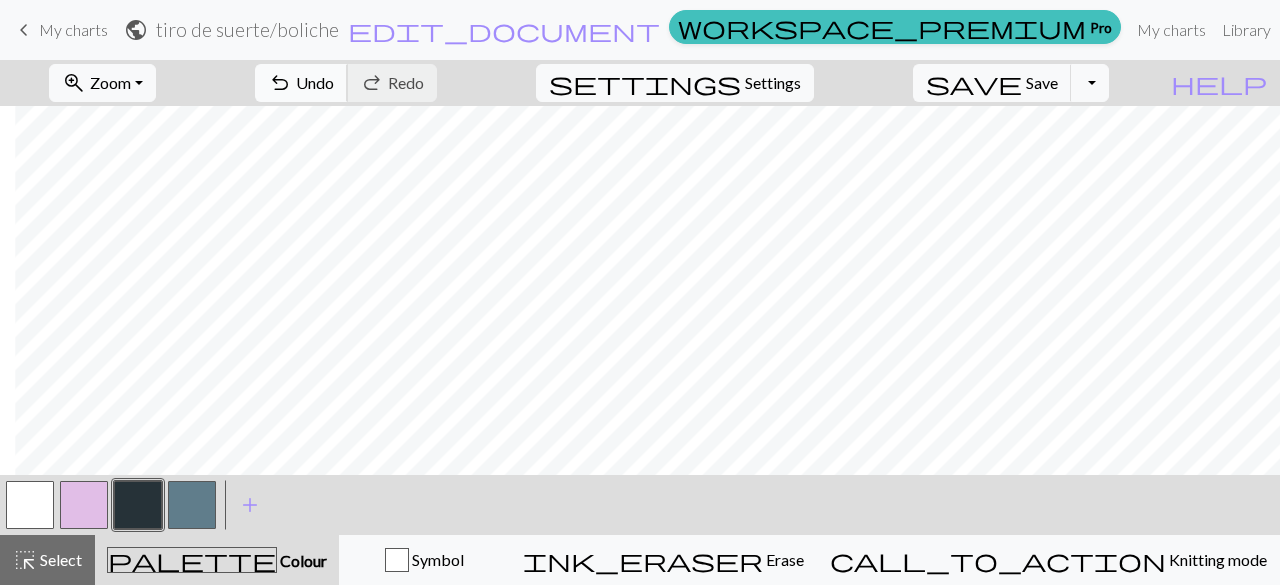 click on "undo" at bounding box center [280, 83] 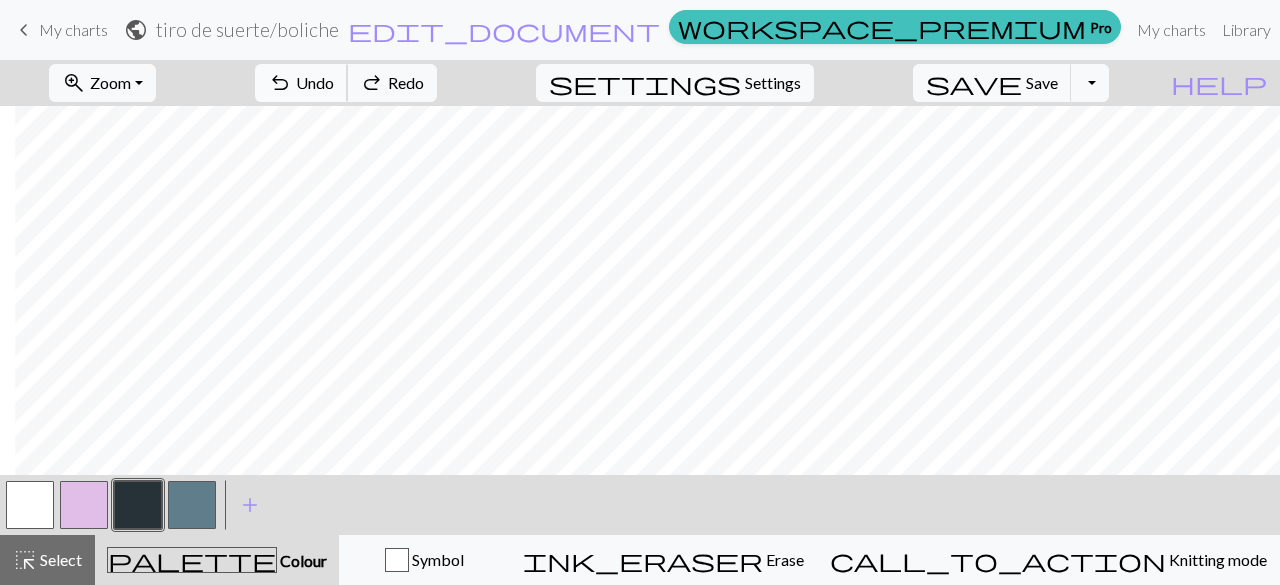 click on "undo" at bounding box center [280, 83] 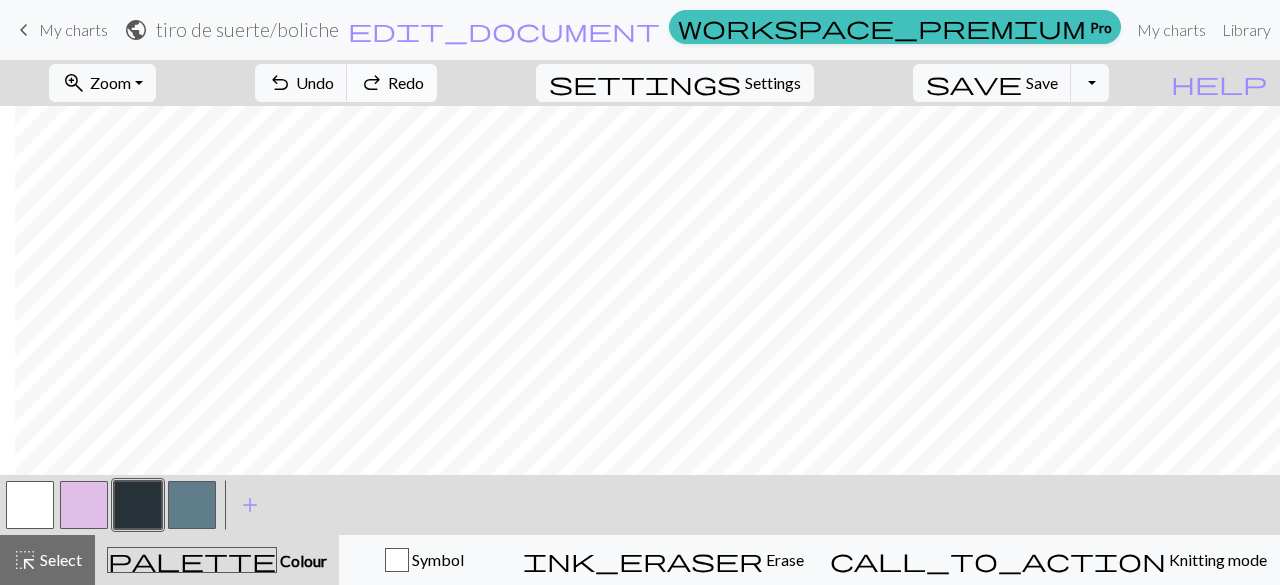 click on "redo Redo Redo" at bounding box center (392, 83) 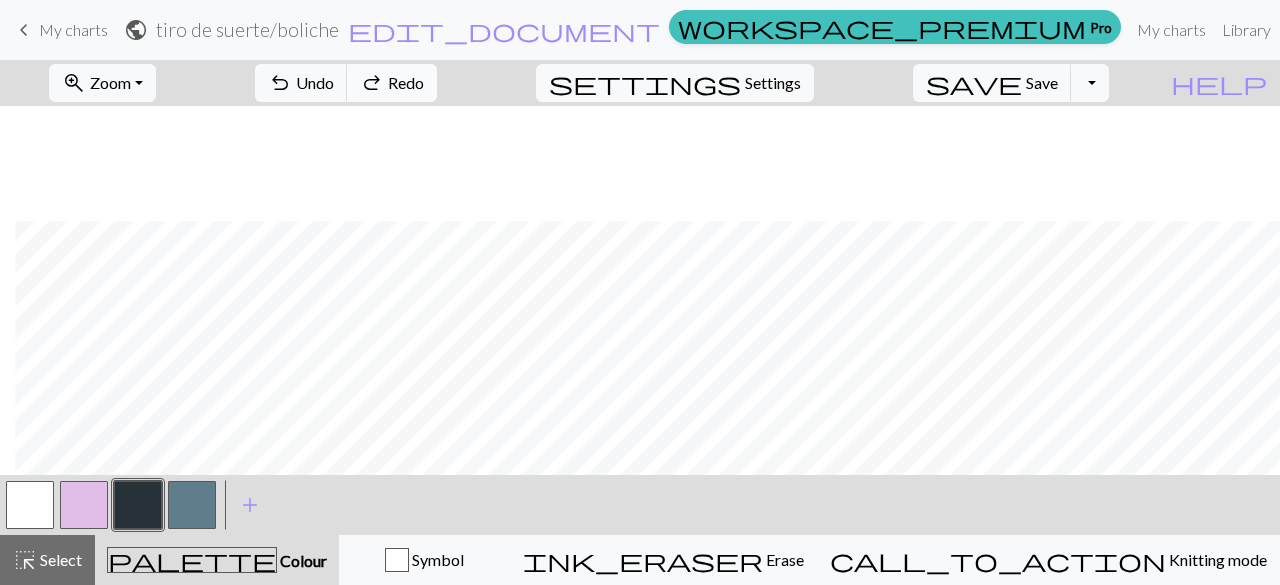 scroll, scrollTop: 115, scrollLeft: 15, axis: both 